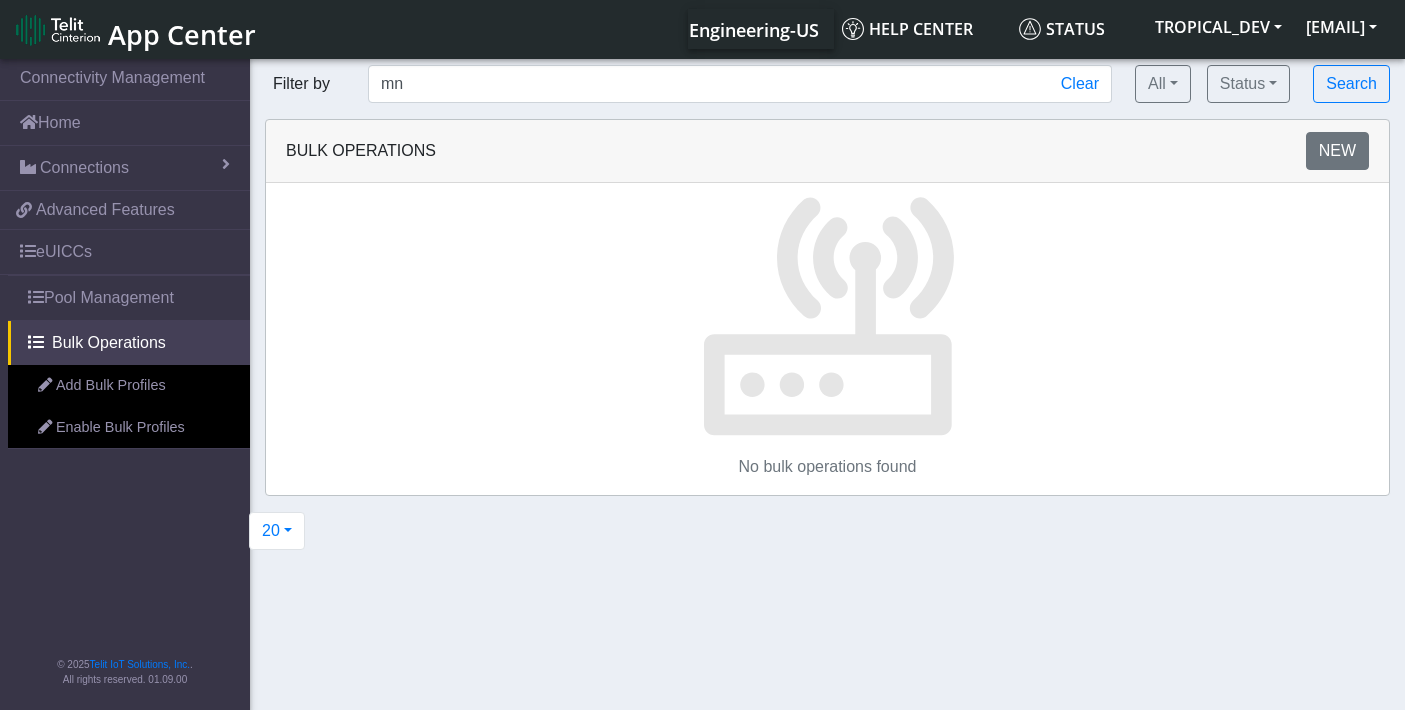 scroll, scrollTop: 0, scrollLeft: 0, axis: both 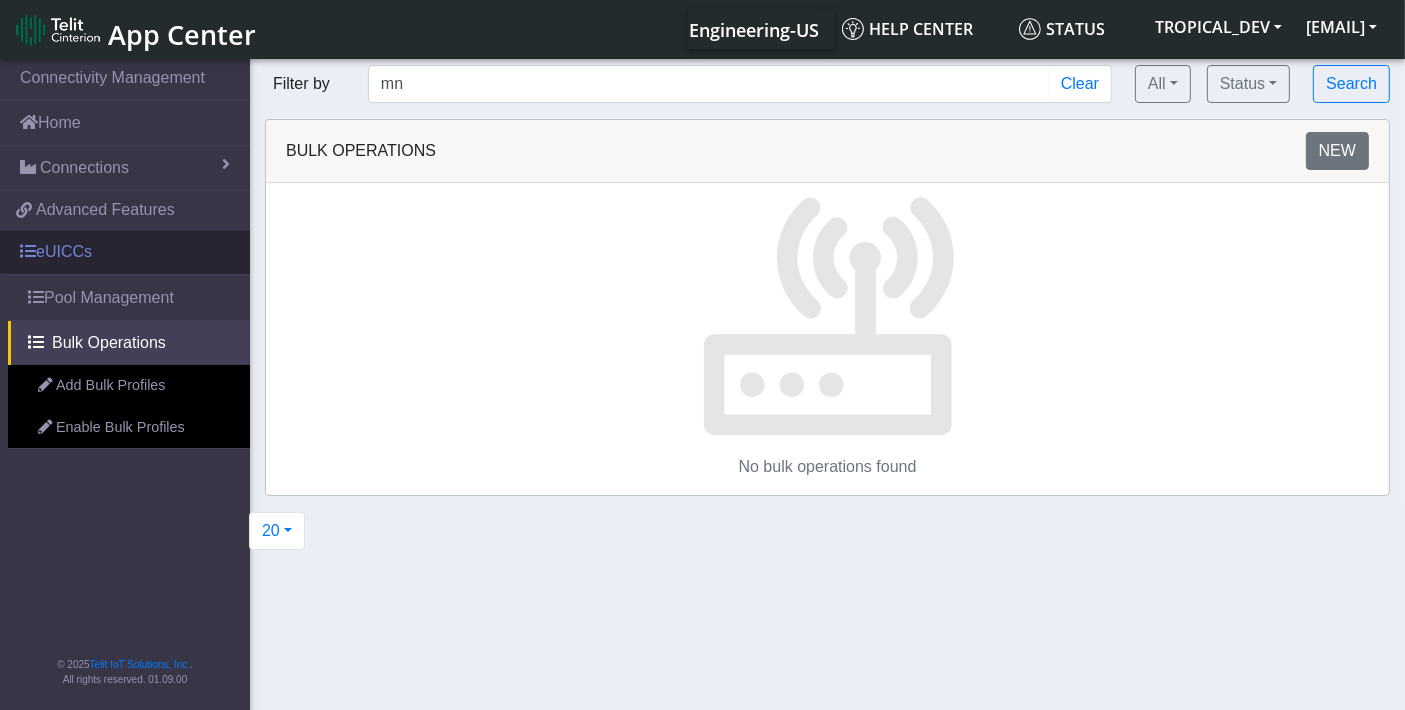 click on "eUICCs" at bounding box center (125, 252) 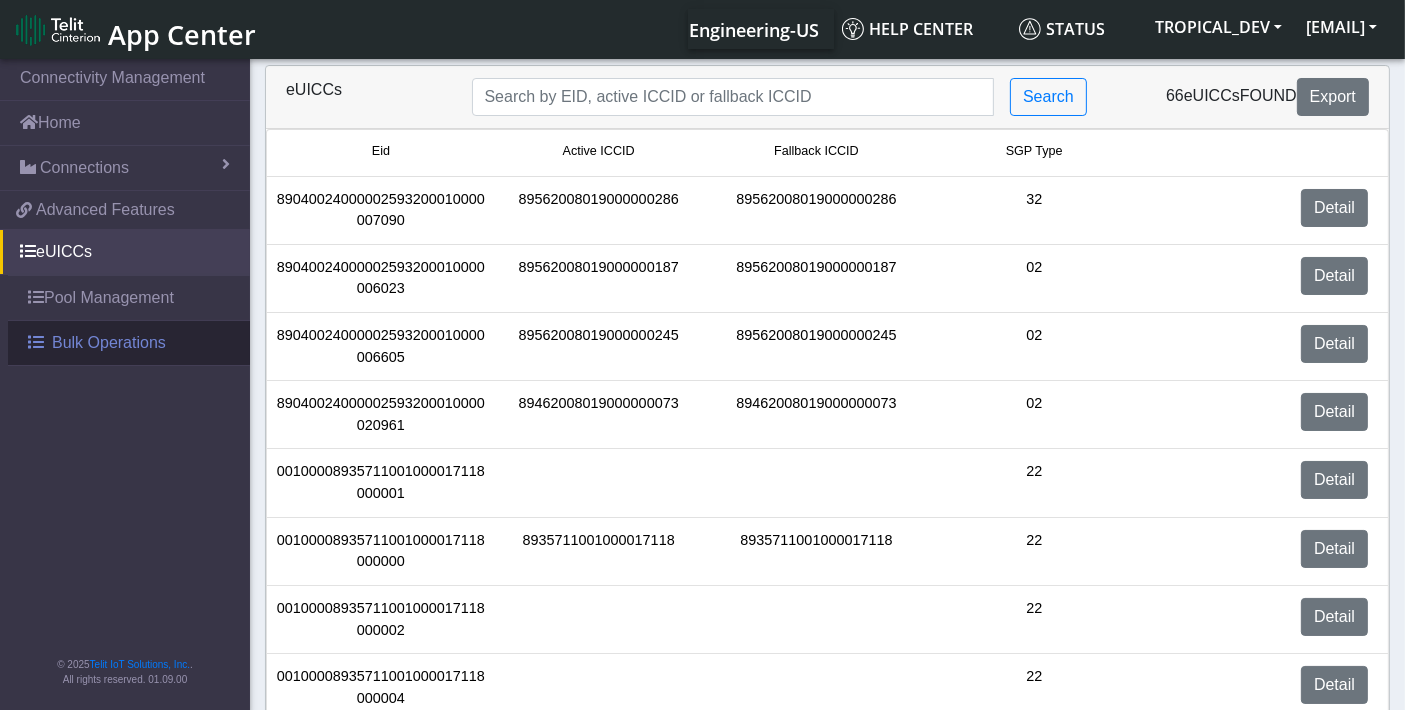 click on "Bulk Operations" at bounding box center [109, 343] 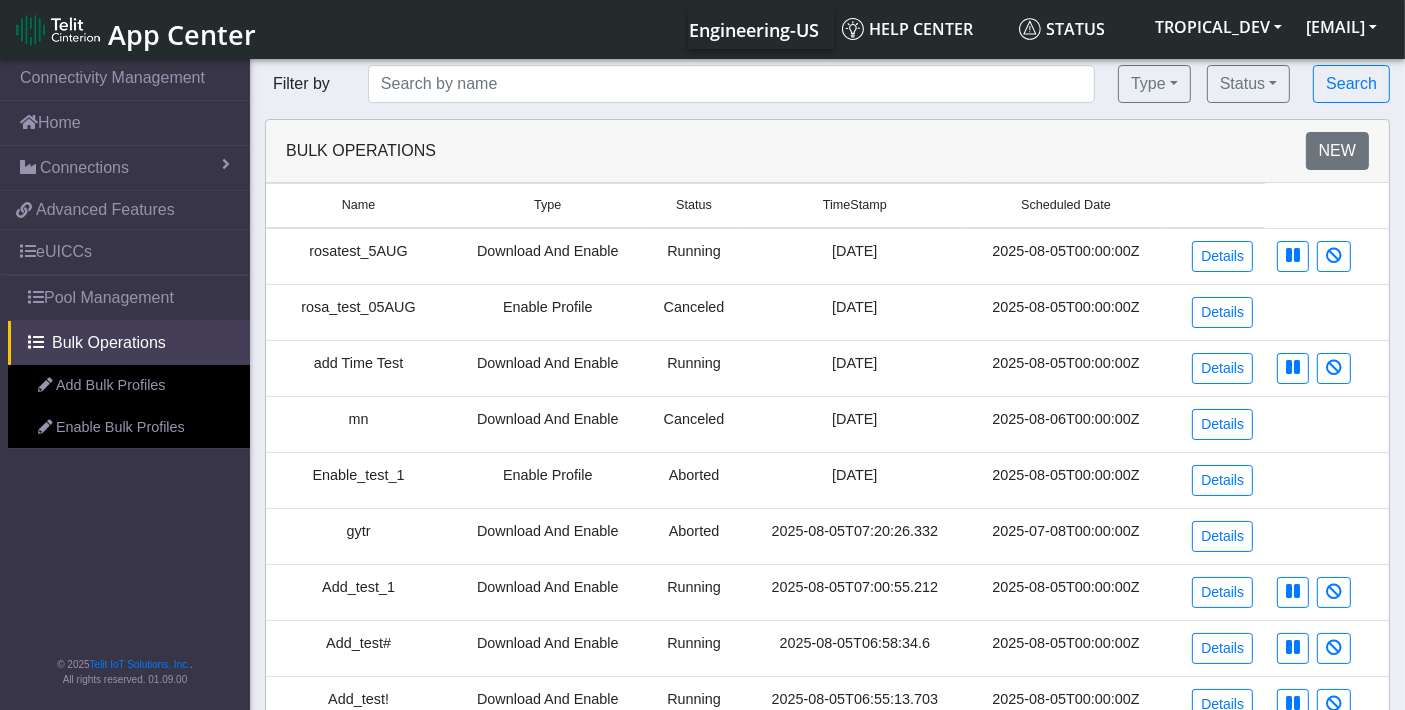click on "Canceled" at bounding box center (694, 312) 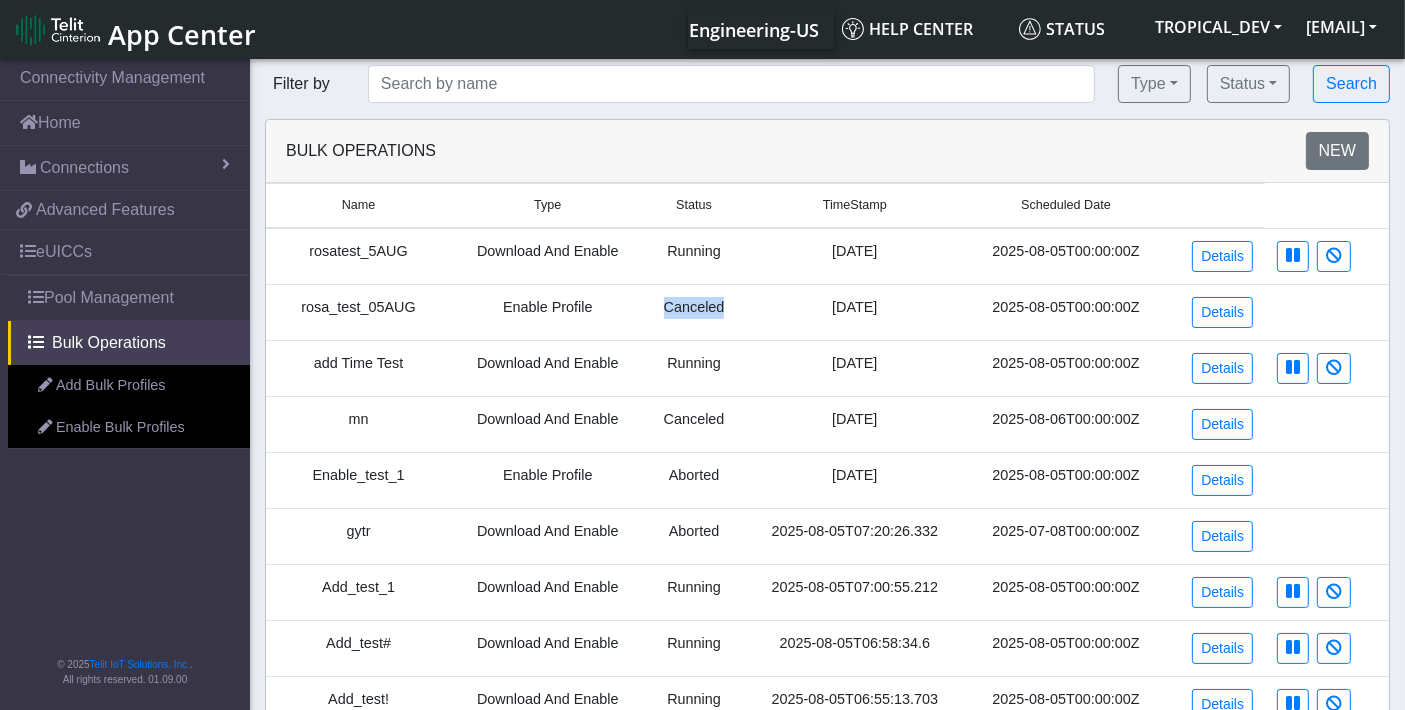 click on "Canceled" at bounding box center [694, 312] 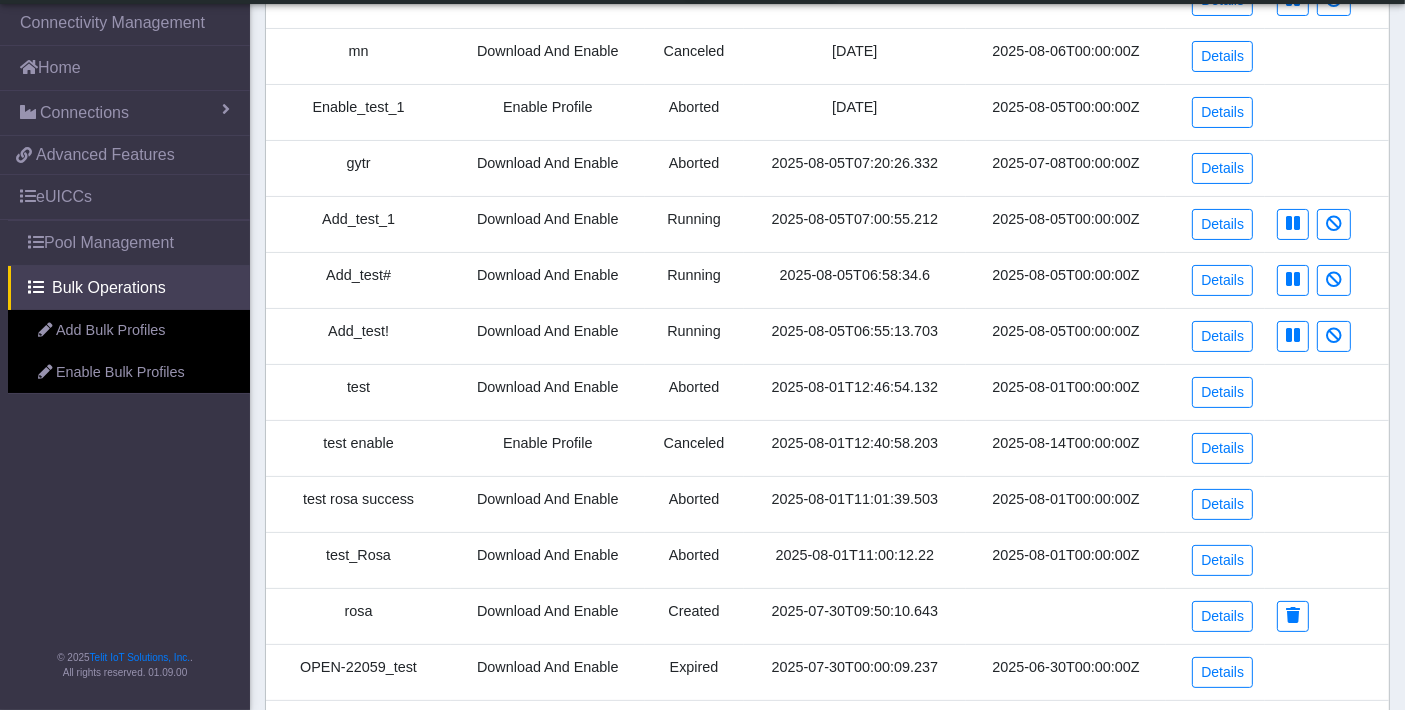 scroll, scrollTop: 333, scrollLeft: 0, axis: vertical 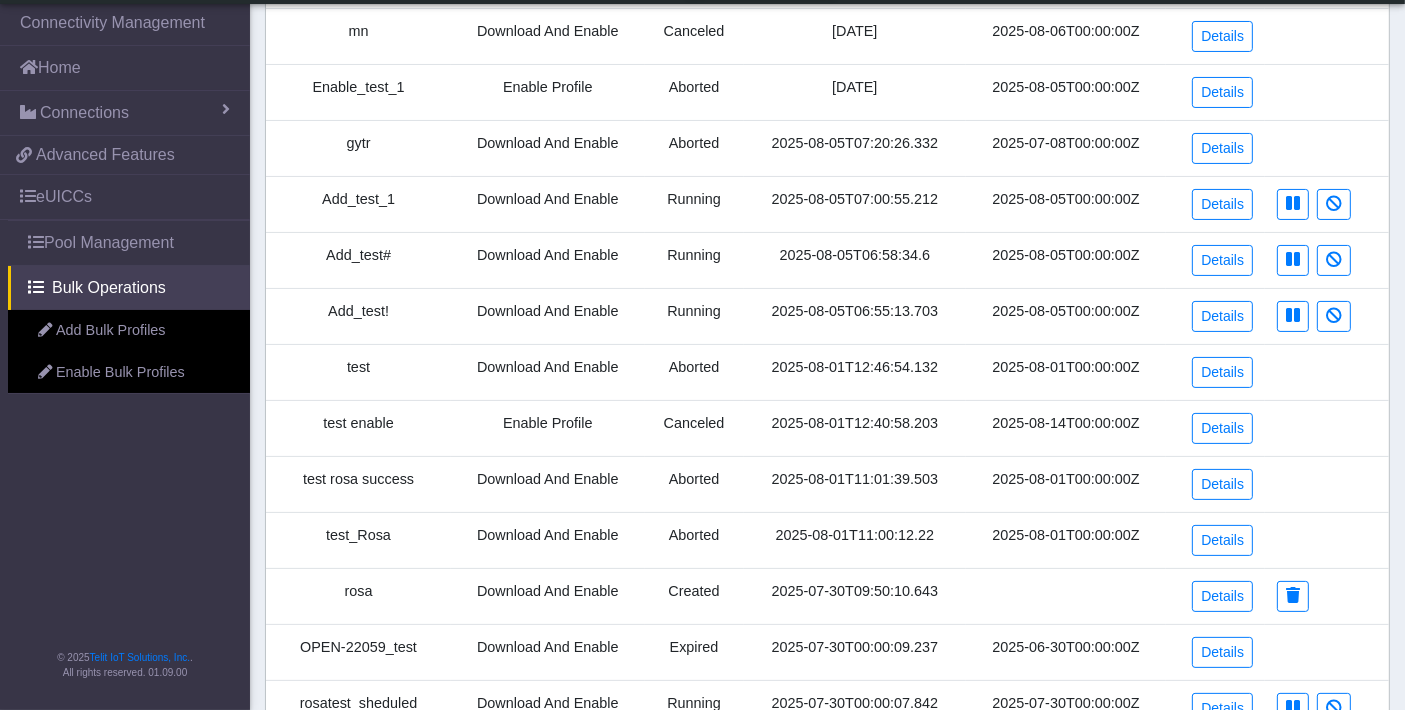 click on "Created" at bounding box center [694, 596] 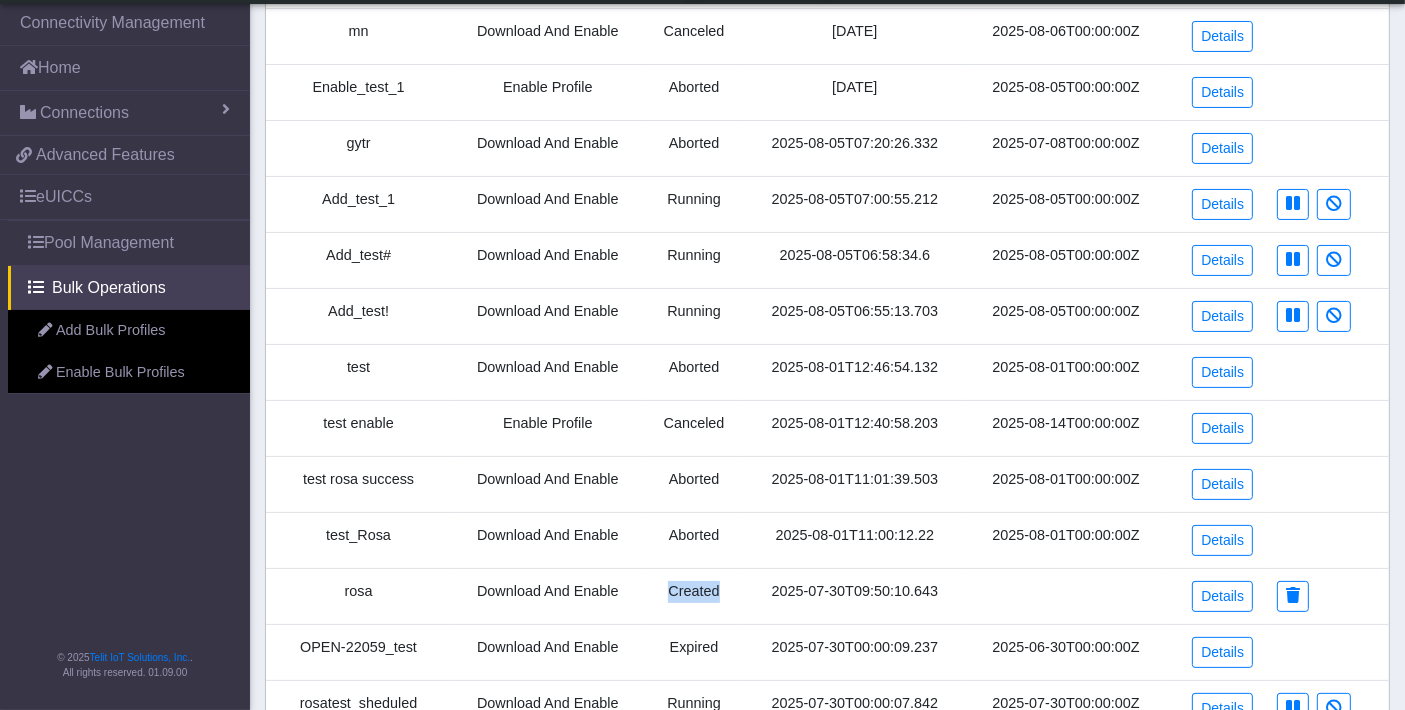 click on "Created" at bounding box center [694, 596] 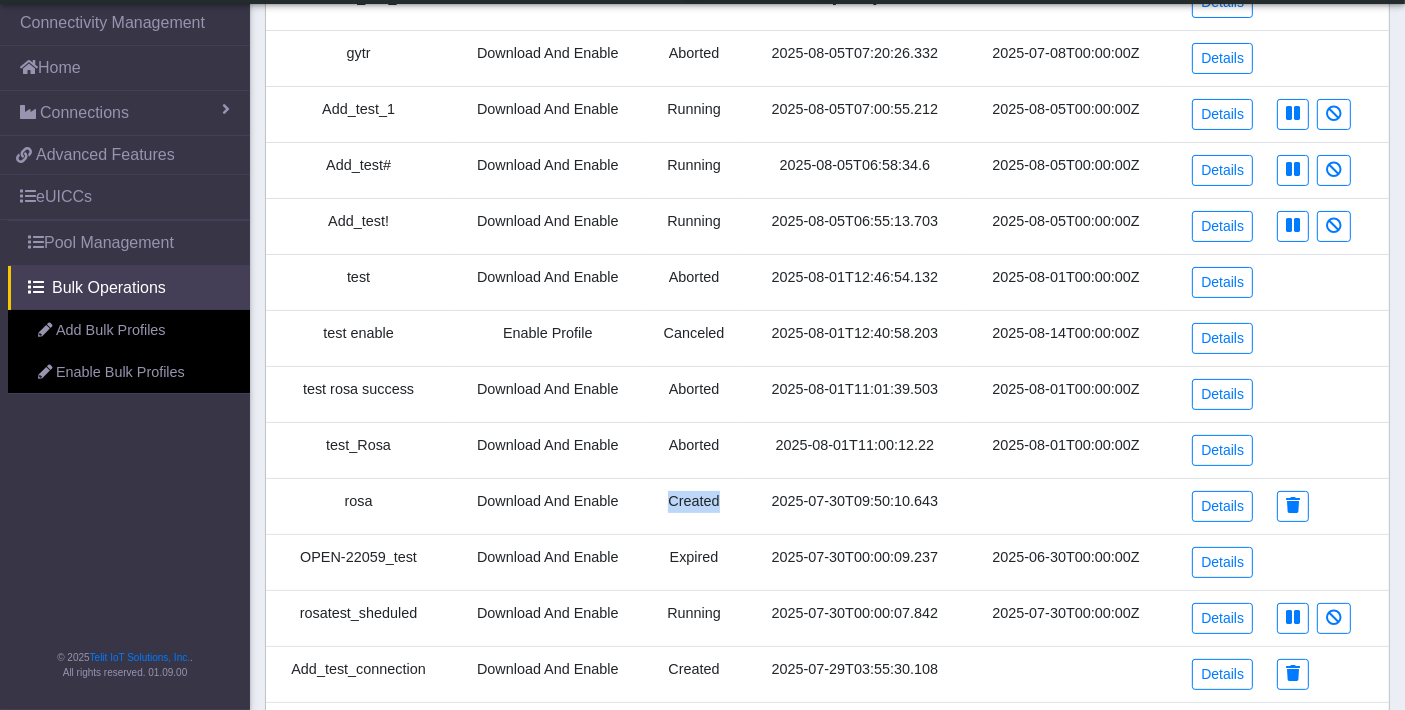 scroll, scrollTop: 444, scrollLeft: 0, axis: vertical 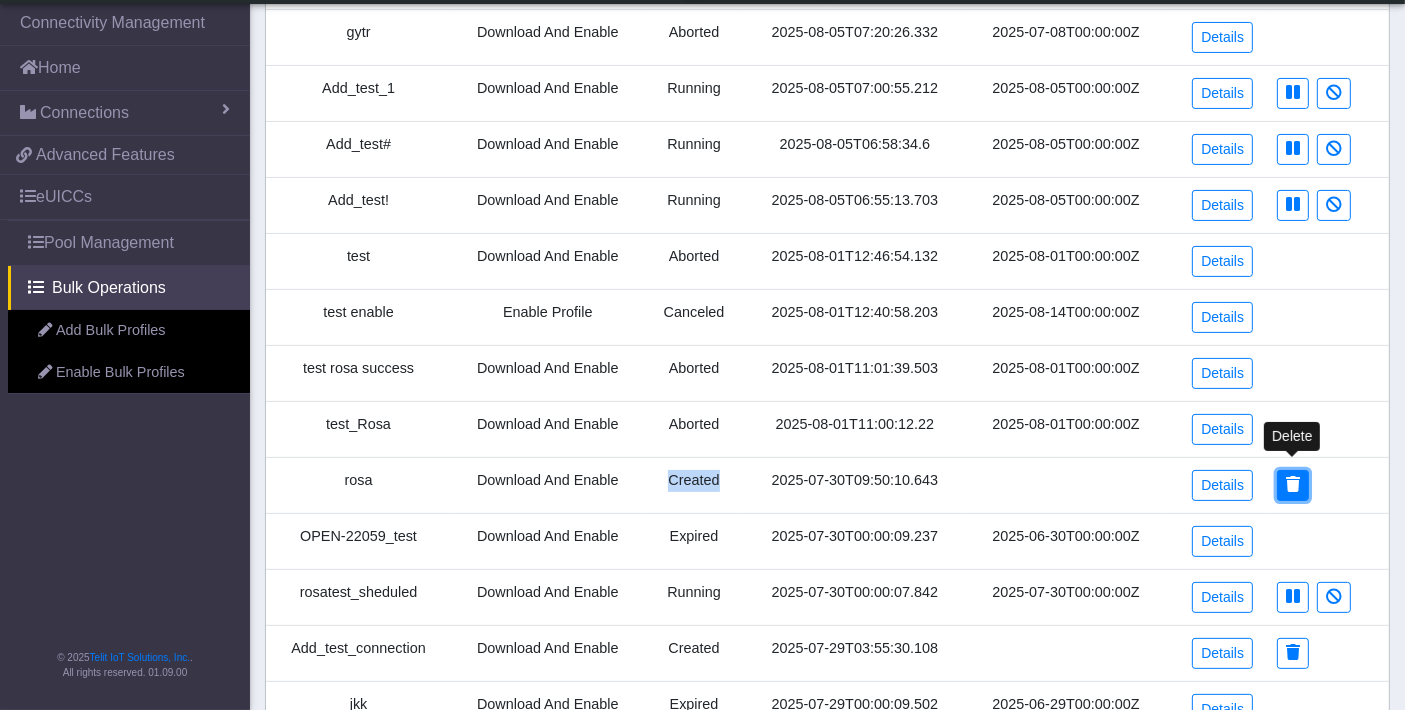 click at bounding box center [1293, 484] 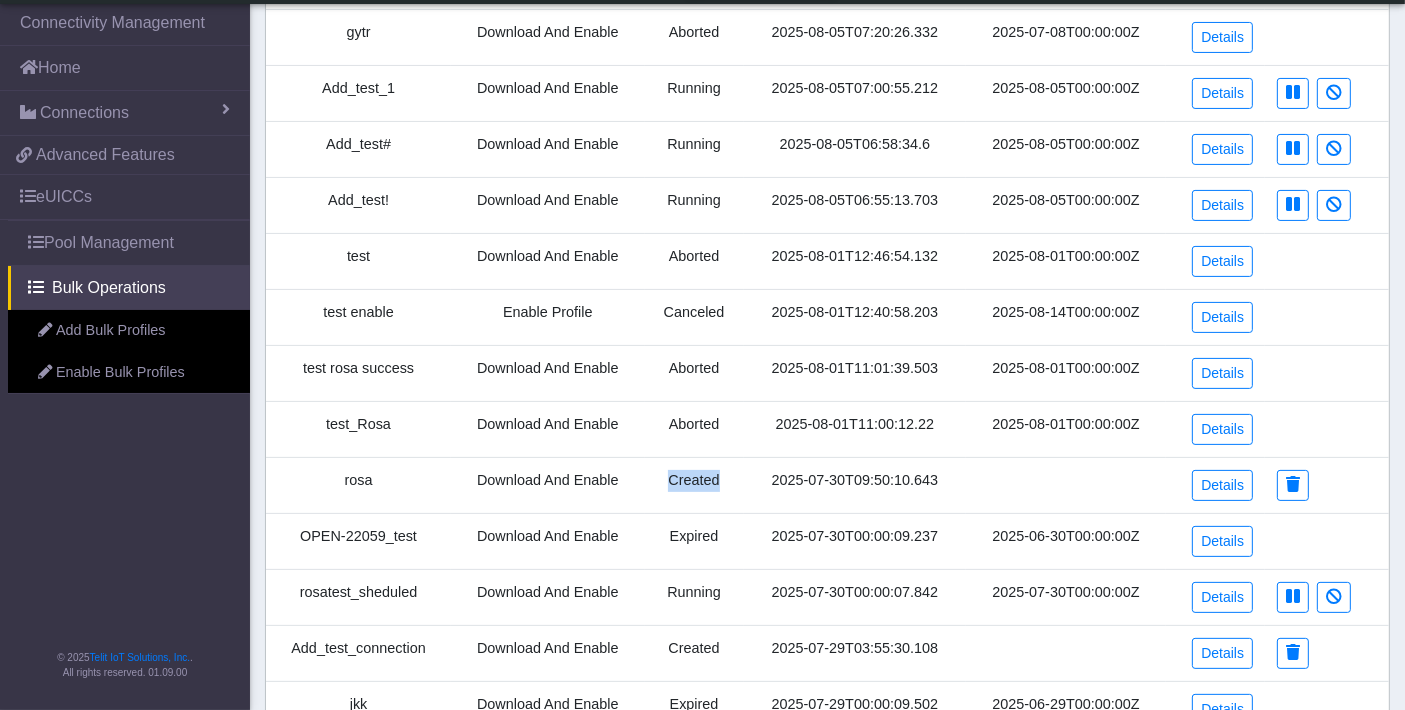 click on "Created" at bounding box center [694, 485] 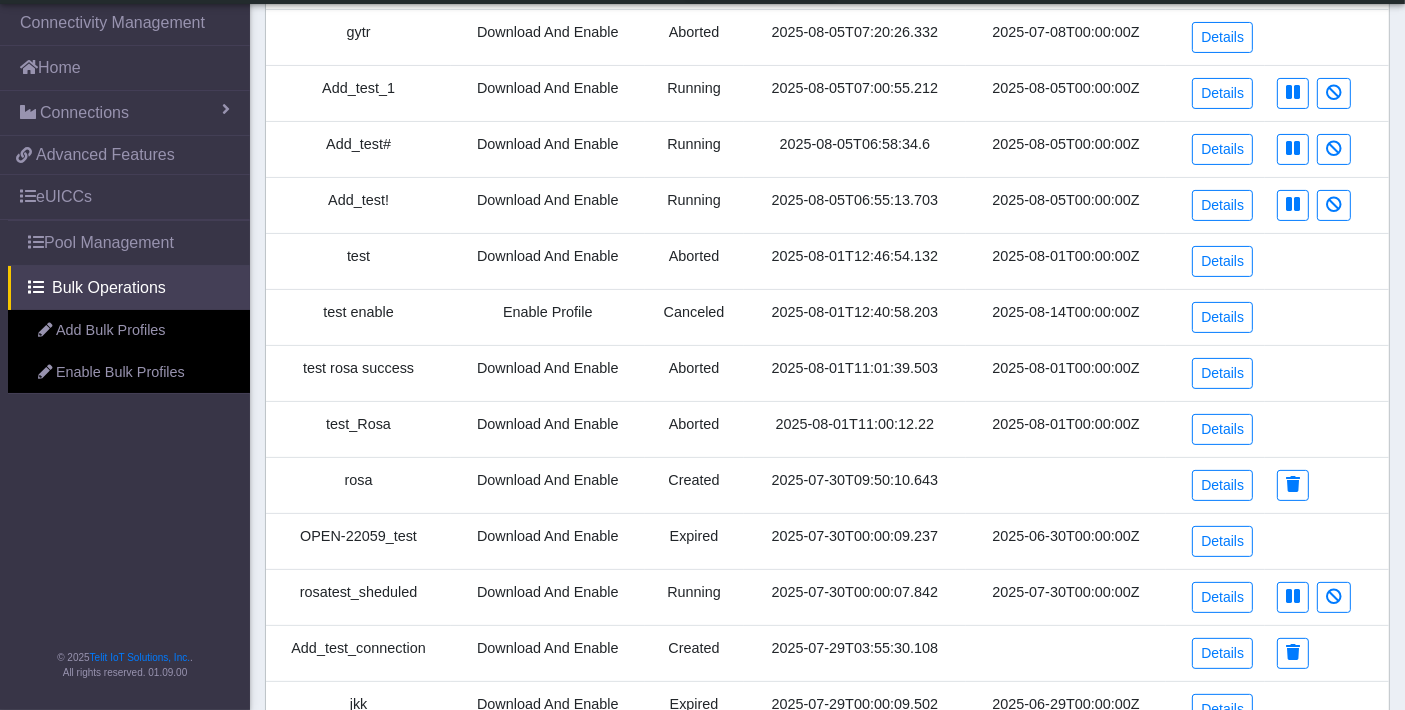 click on "Running" at bounding box center (694, 93) 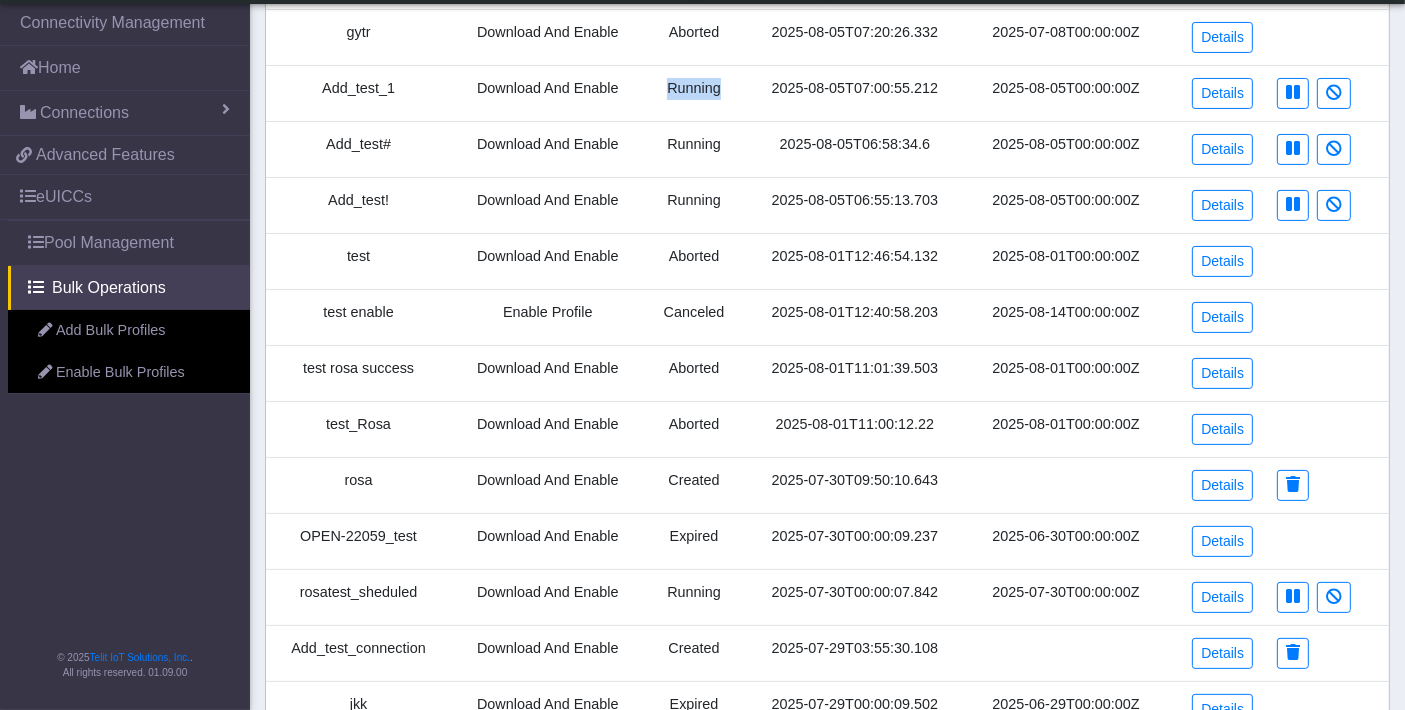 click on "Running" at bounding box center (694, 93) 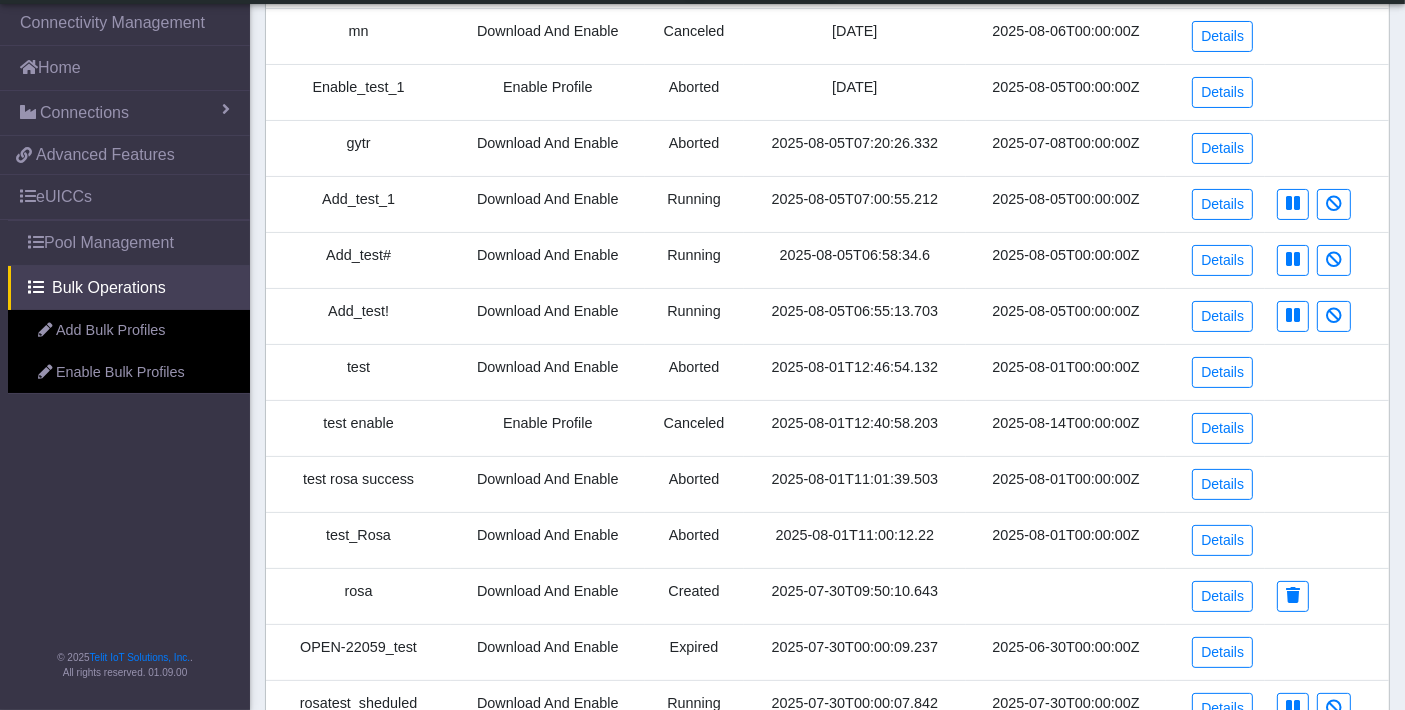 click on "Created" at bounding box center [694, 596] 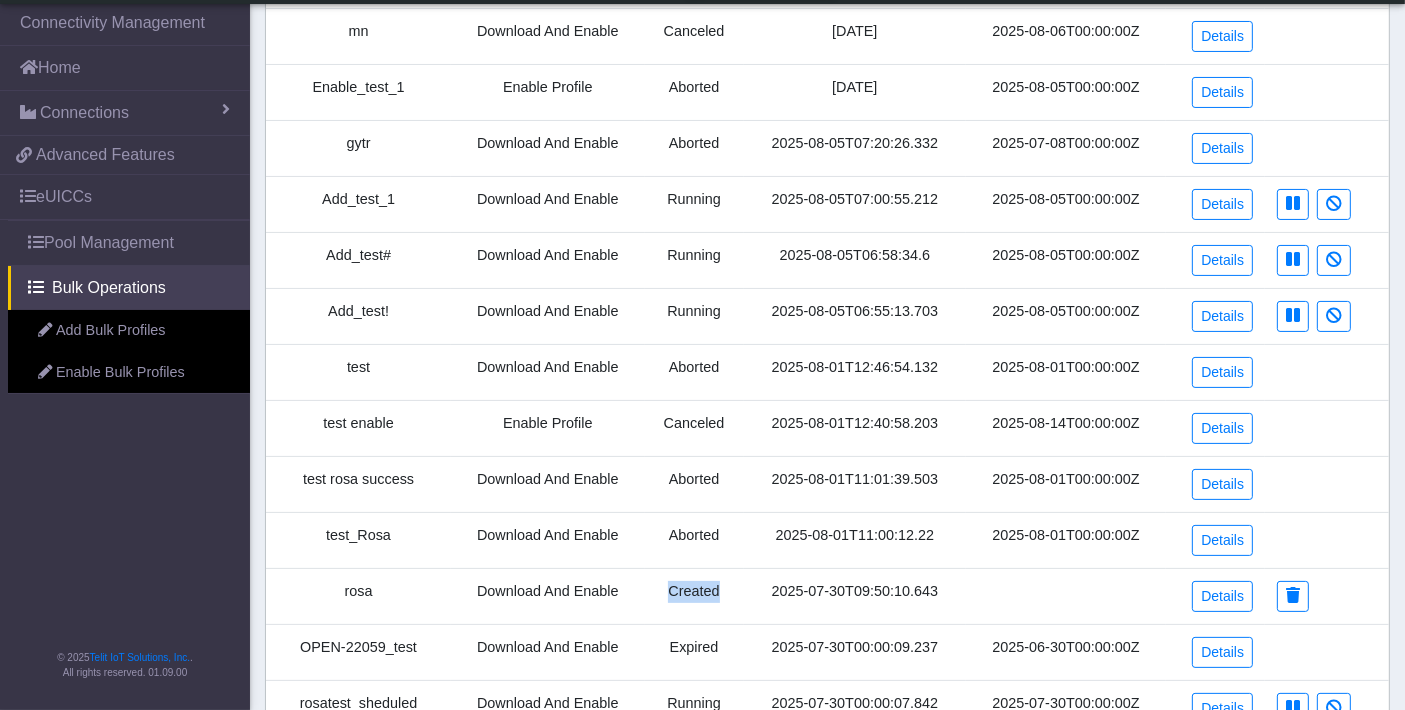 click on "Created" at bounding box center [694, 596] 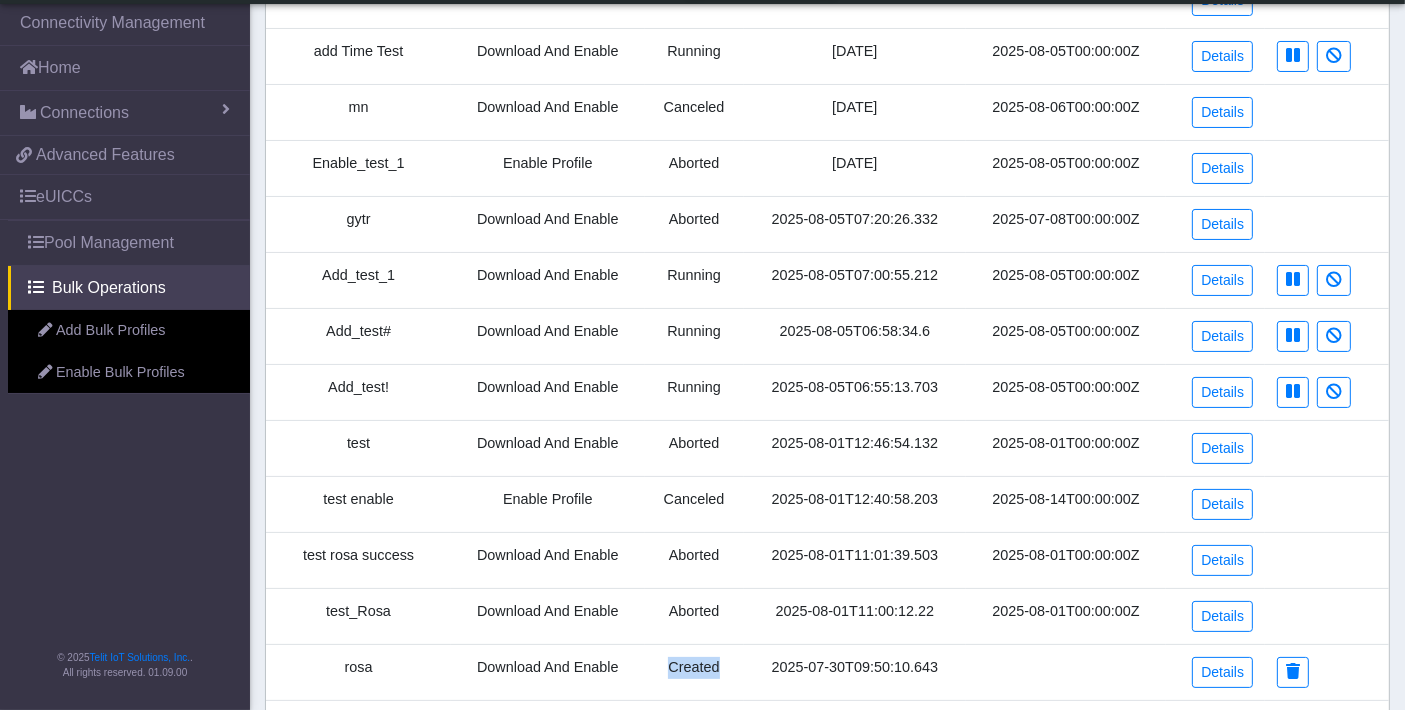 scroll, scrollTop: 222, scrollLeft: 0, axis: vertical 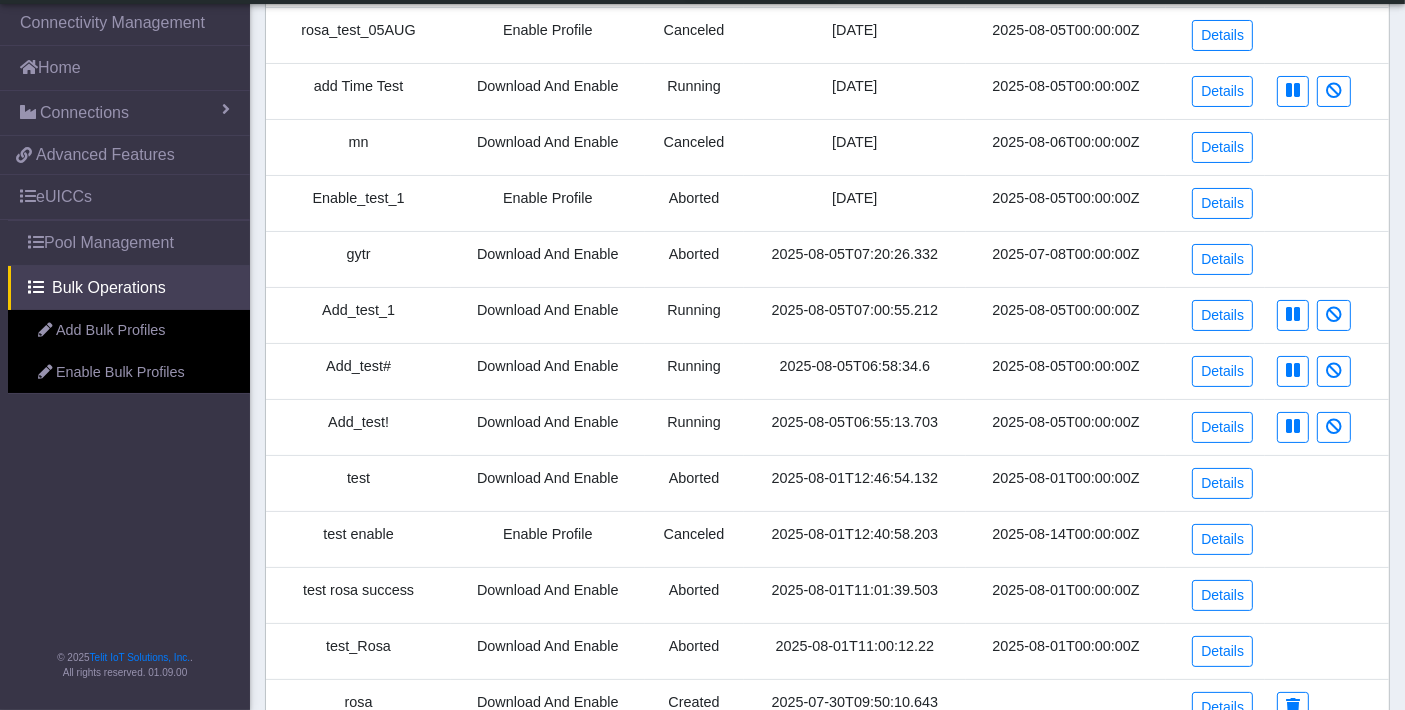 click on "Running" at bounding box center (694, 315) 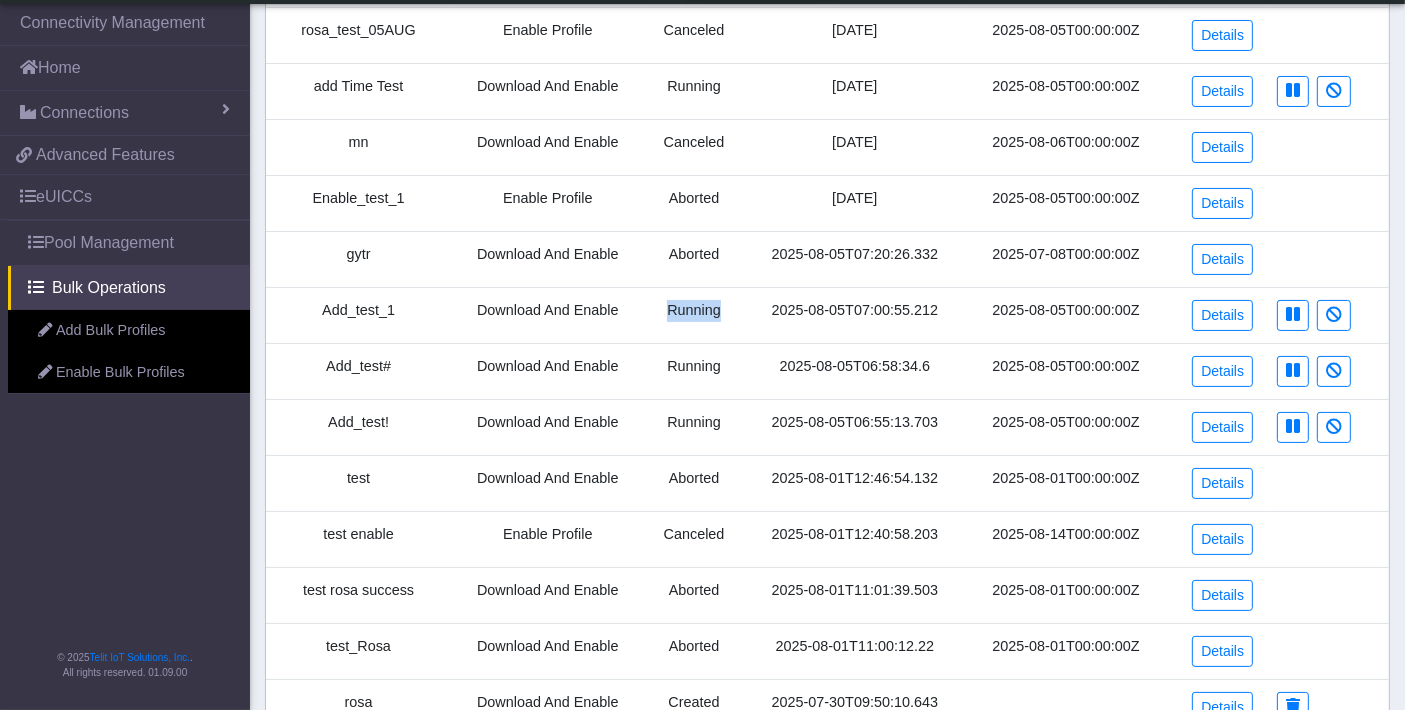 click on "Running" at bounding box center [694, 315] 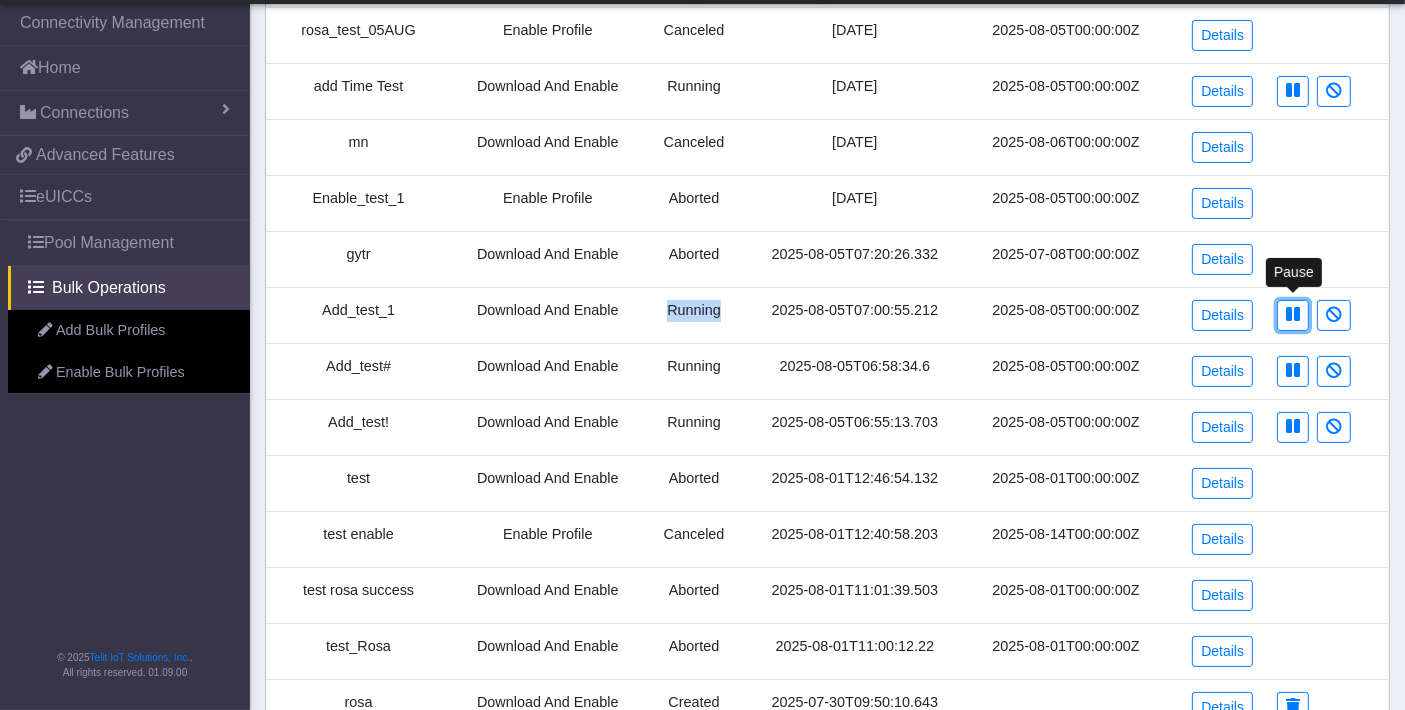 drag, startPoint x: 1294, startPoint y: 304, endPoint x: 802, endPoint y: 90, distance: 536.5259 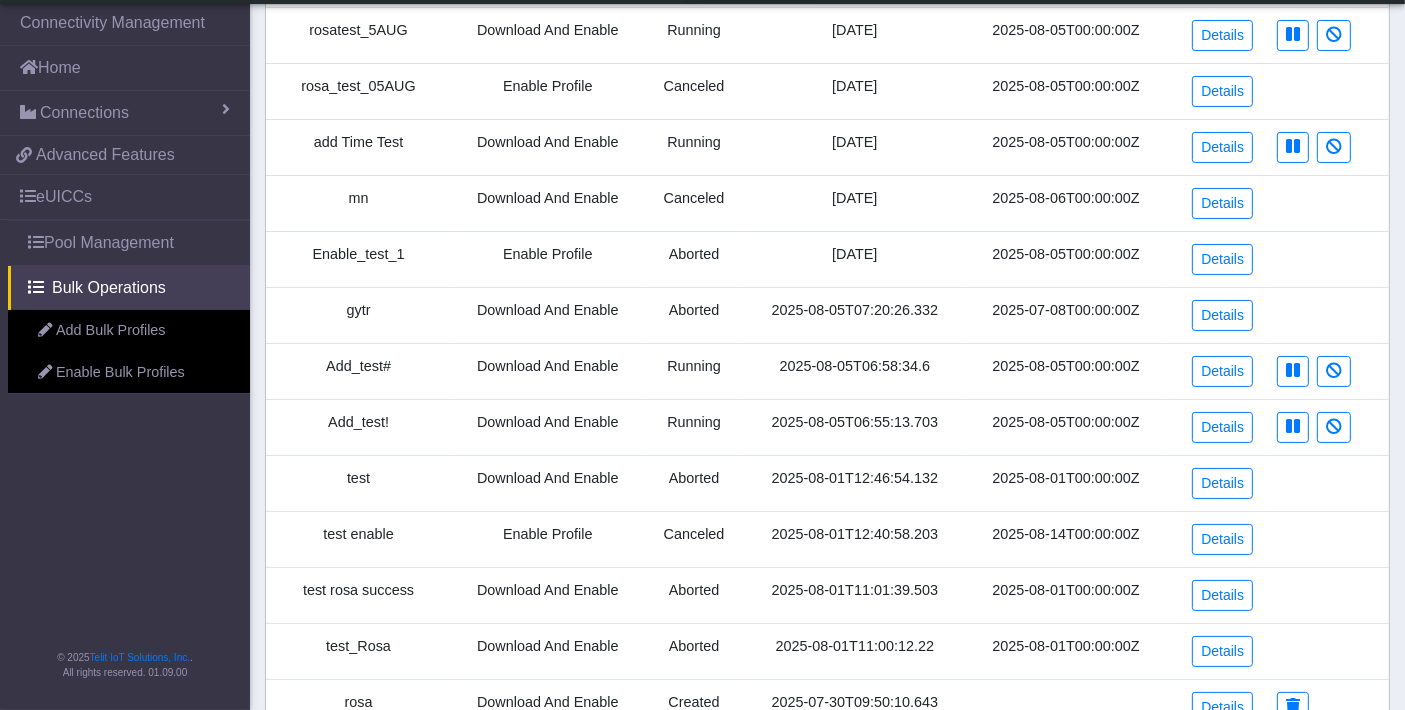 scroll, scrollTop: 0, scrollLeft: 0, axis: both 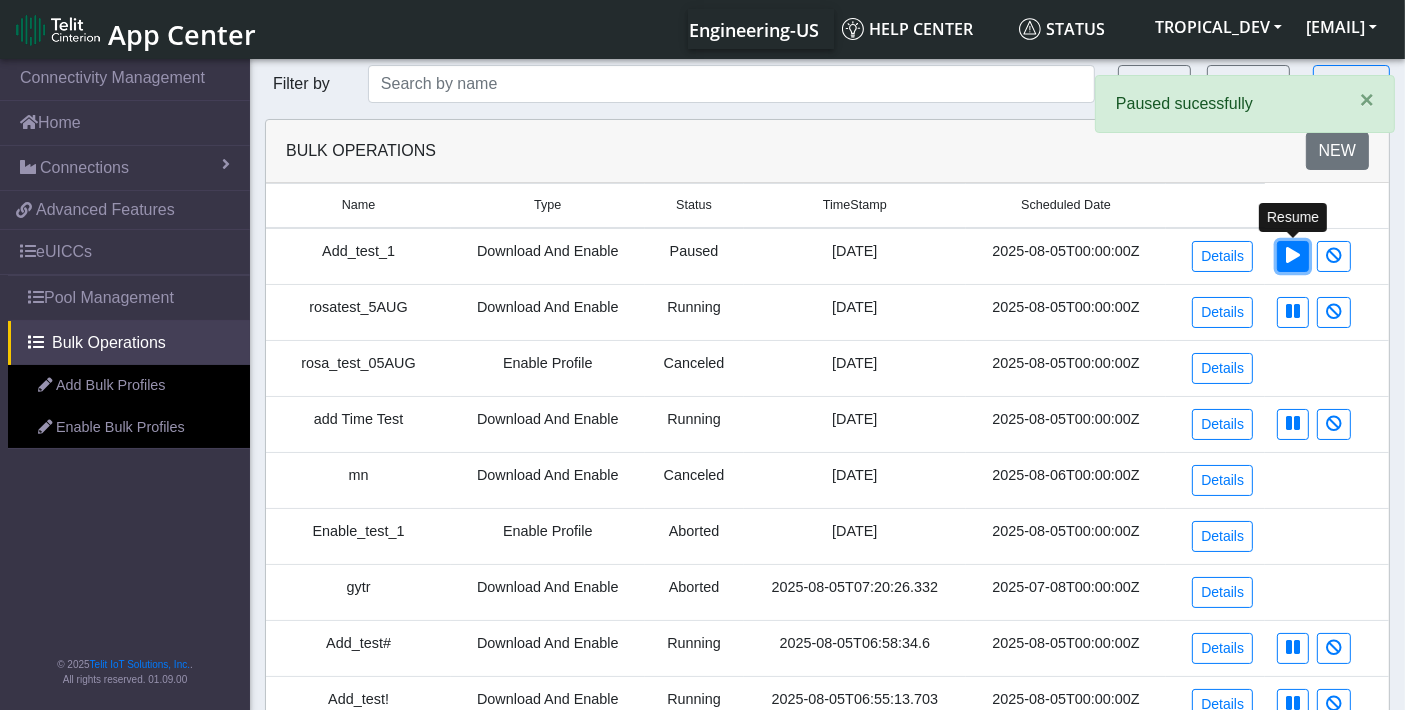 click at bounding box center [1293, 255] 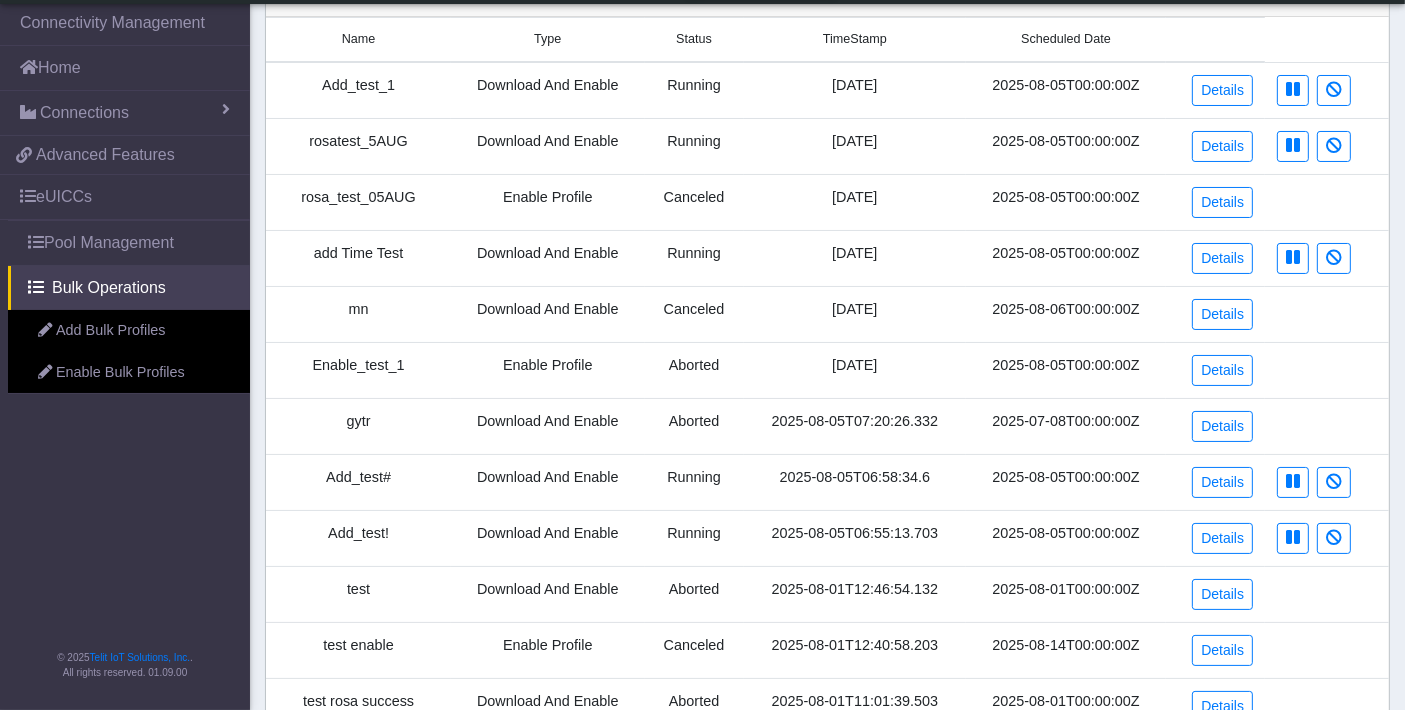 scroll, scrollTop: 333, scrollLeft: 0, axis: vertical 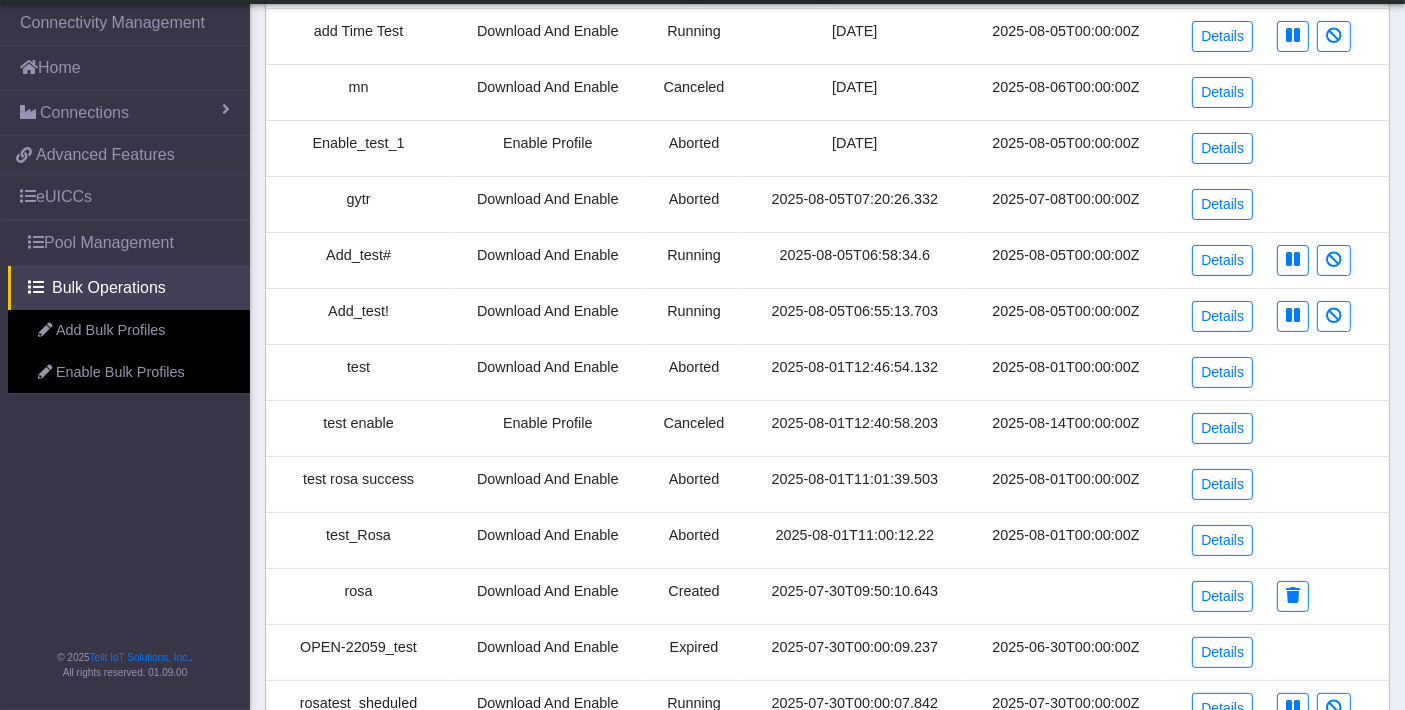 click on "Canceled" at bounding box center (694, 428) 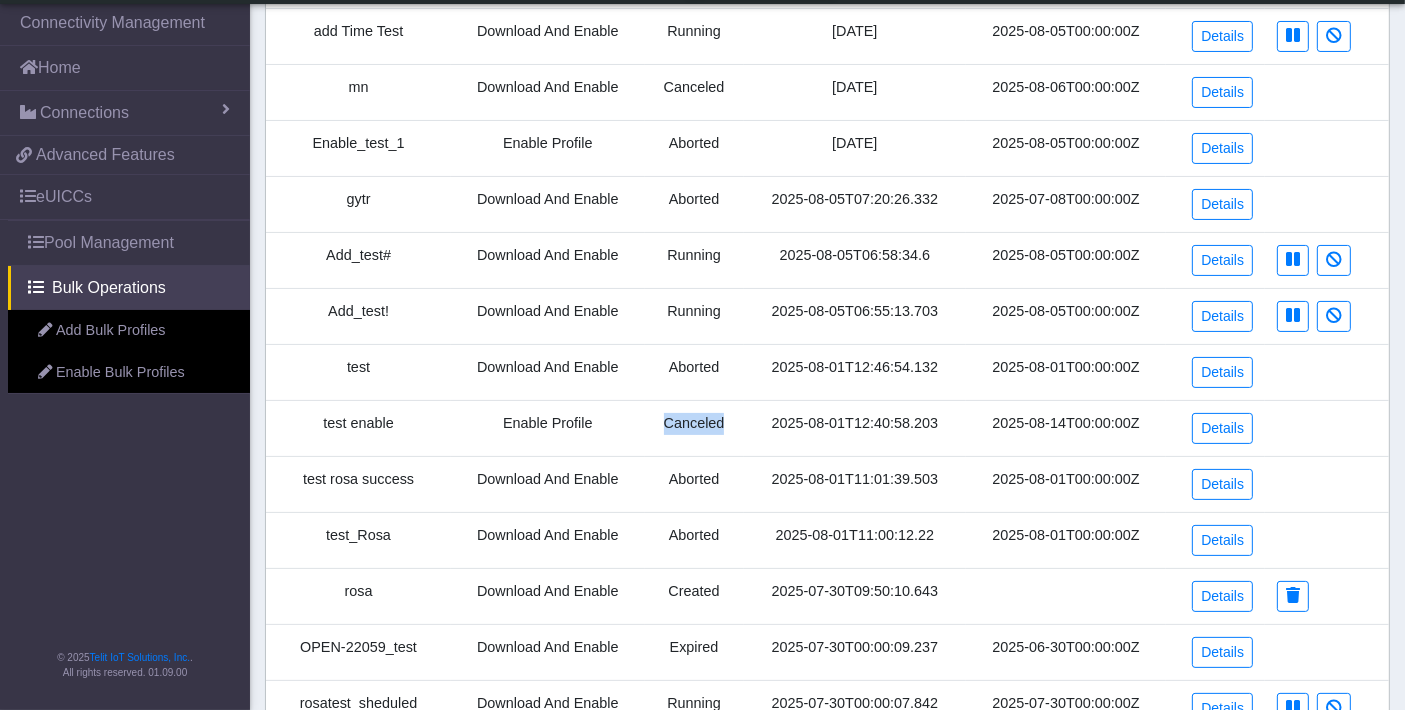 click on "Canceled" at bounding box center (694, 428) 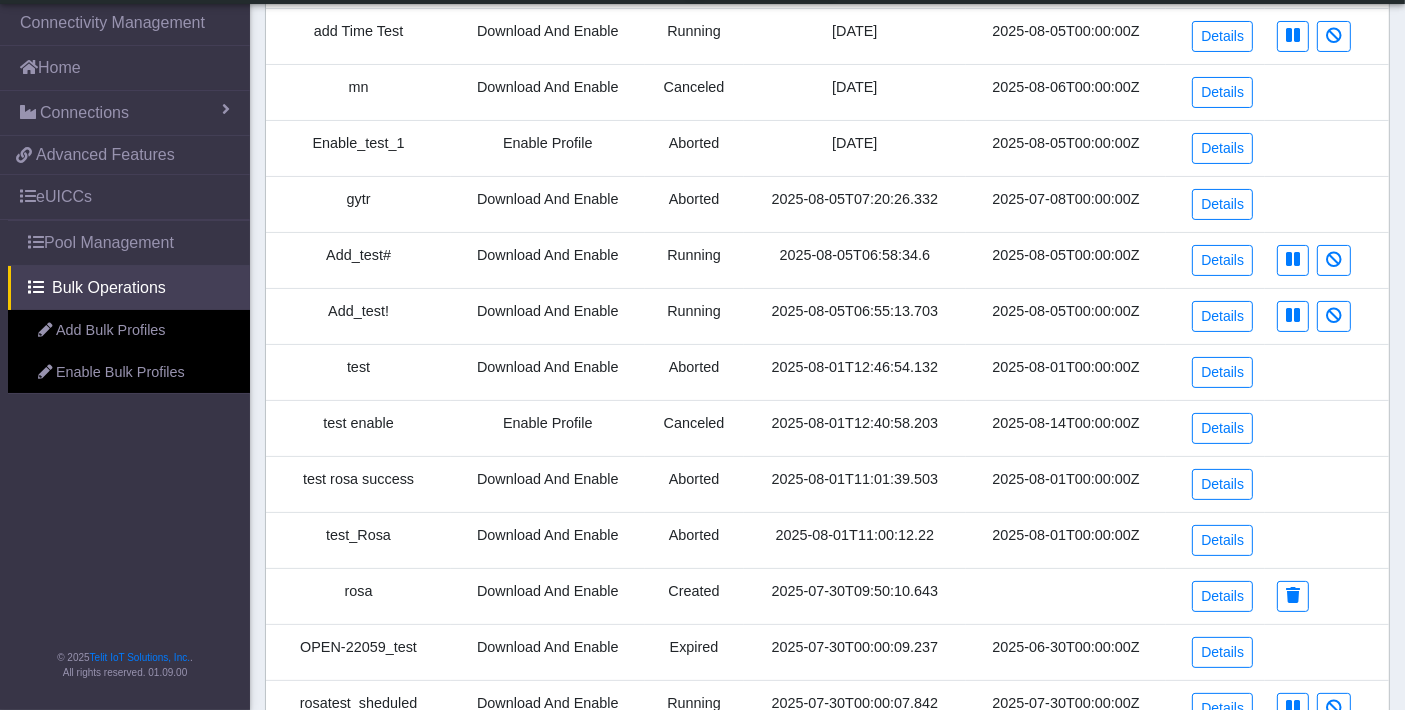 click on "Created" at bounding box center [694, 596] 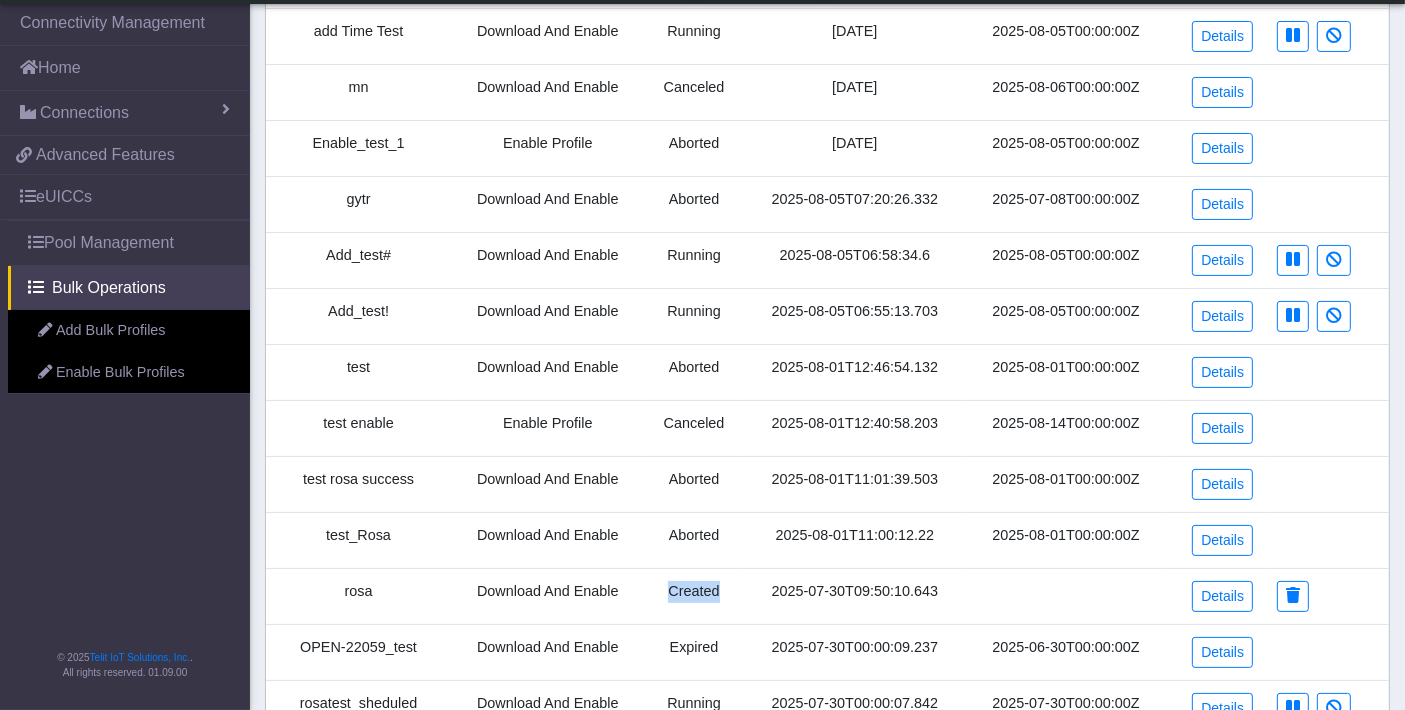 click on "Created" at bounding box center (694, 596) 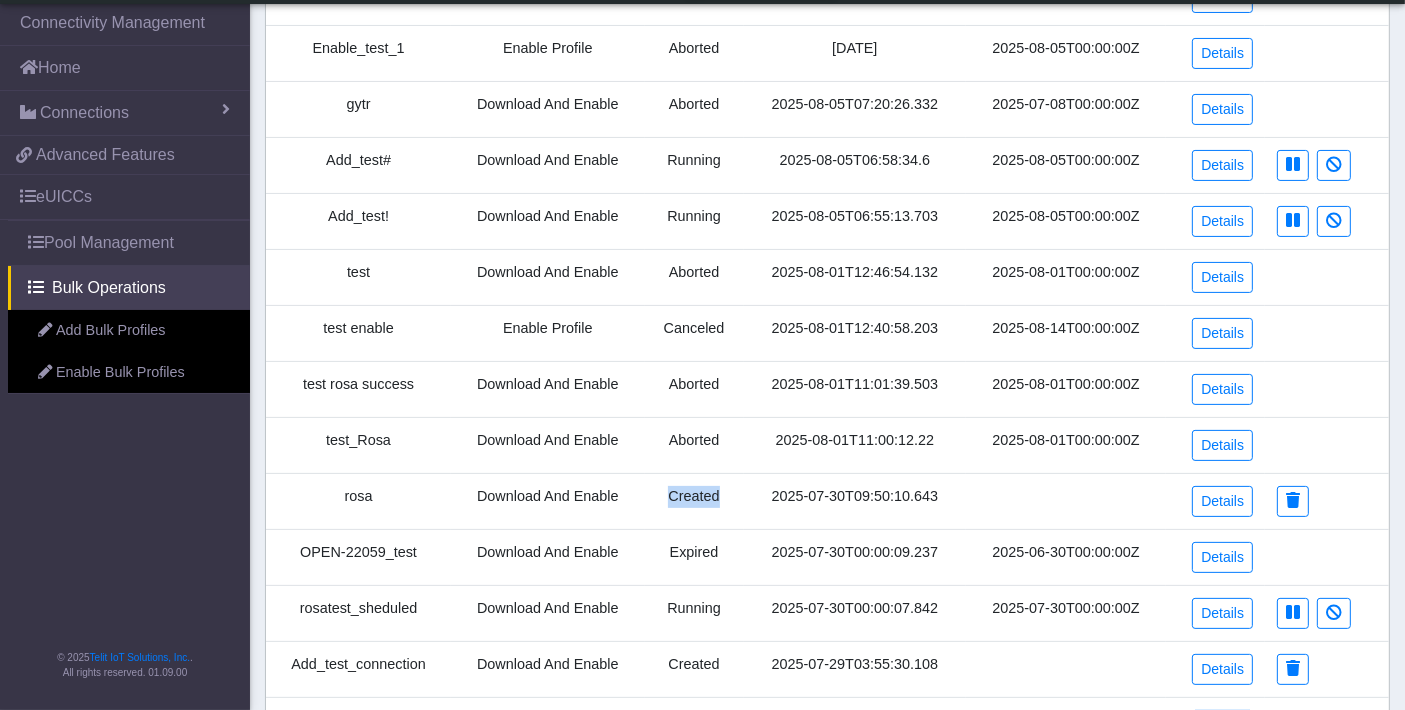 scroll, scrollTop: 555, scrollLeft: 0, axis: vertical 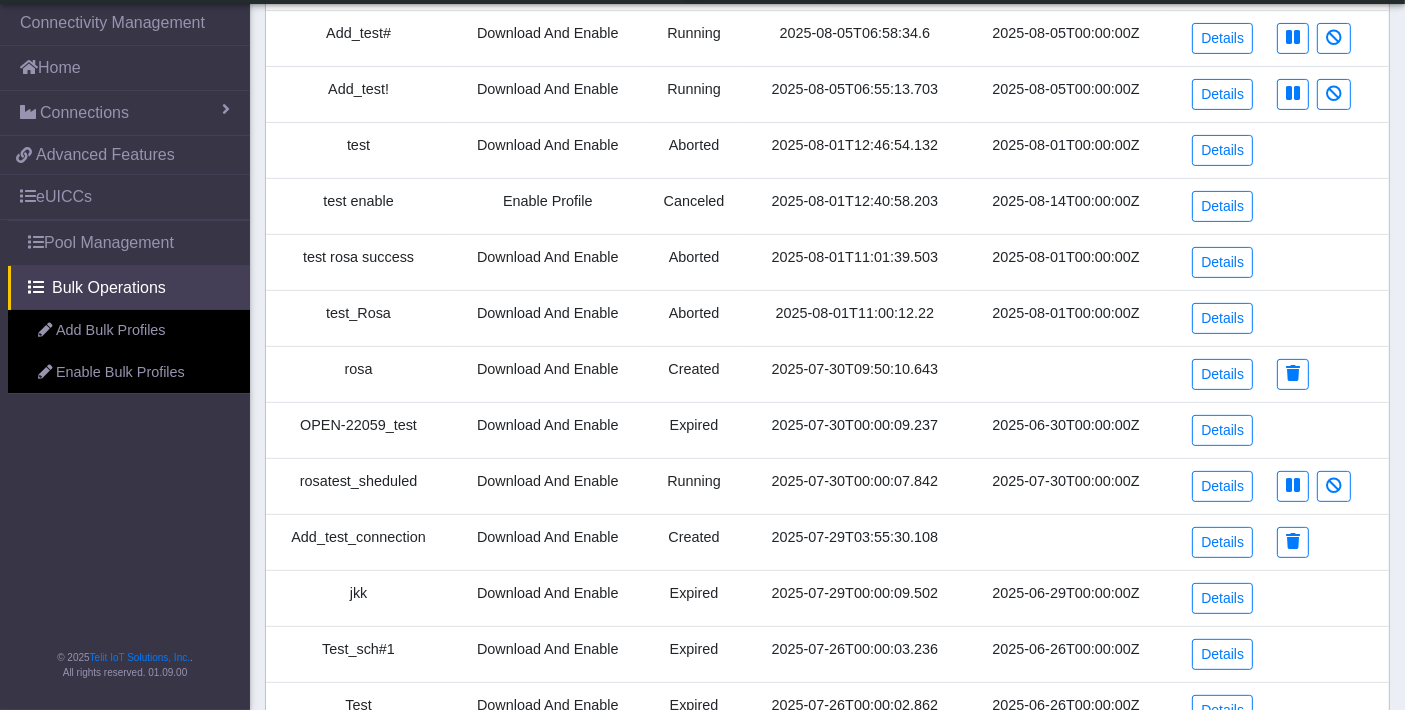 click at bounding box center [1066, 374] 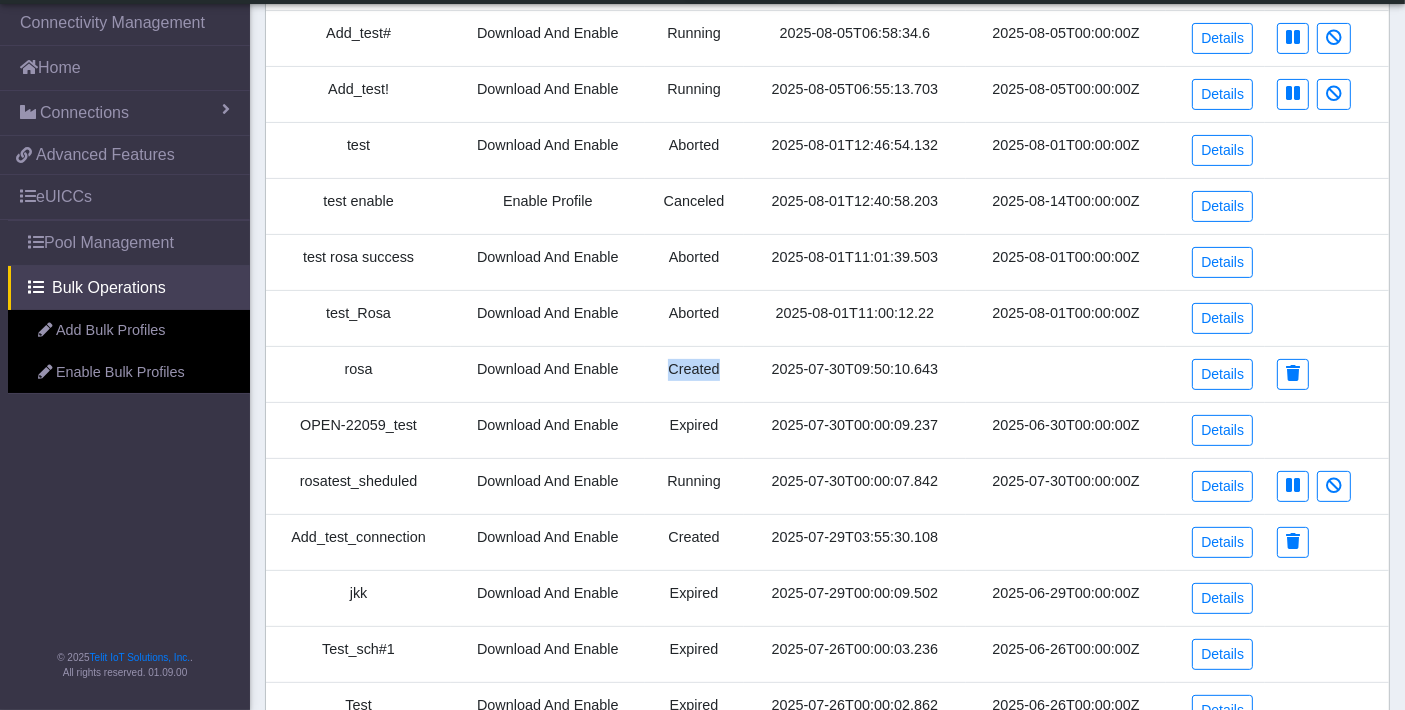click on "Created" at bounding box center (694, 374) 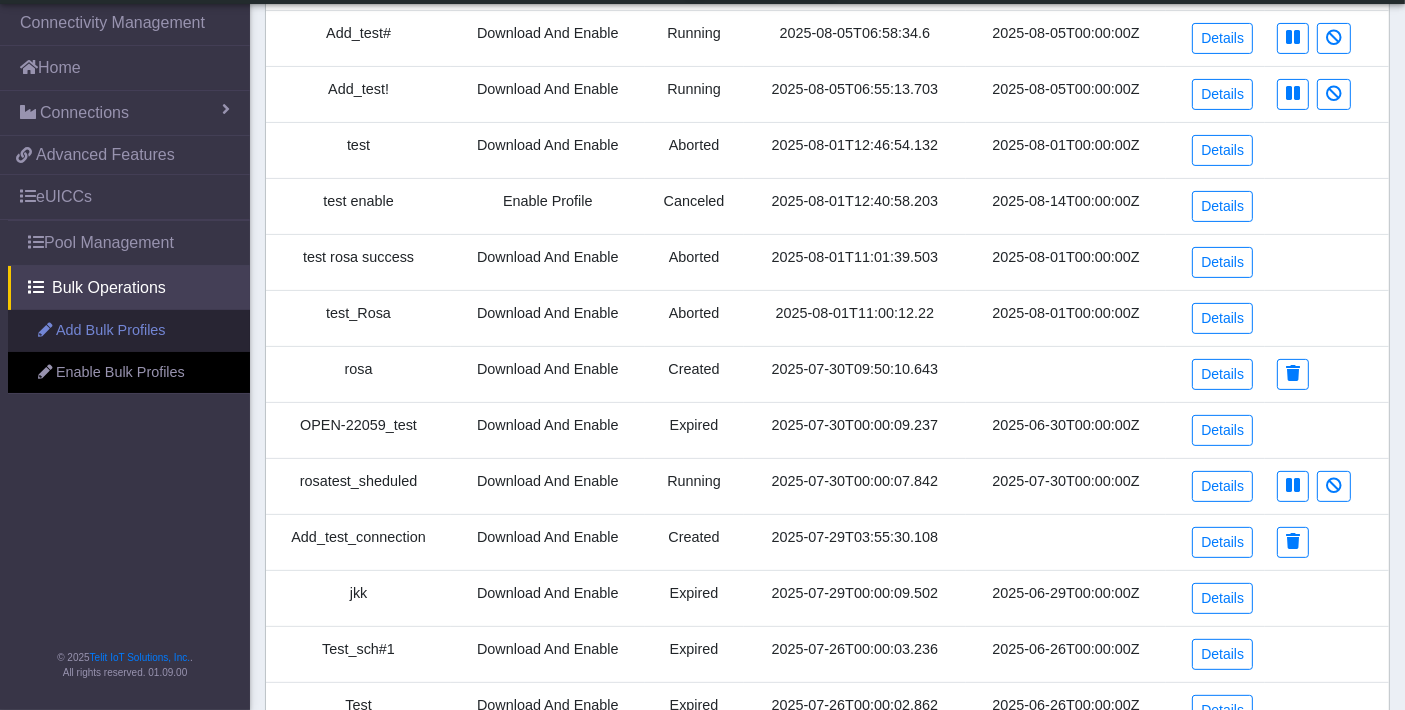 click on "Add Bulk Profiles" at bounding box center (129, 331) 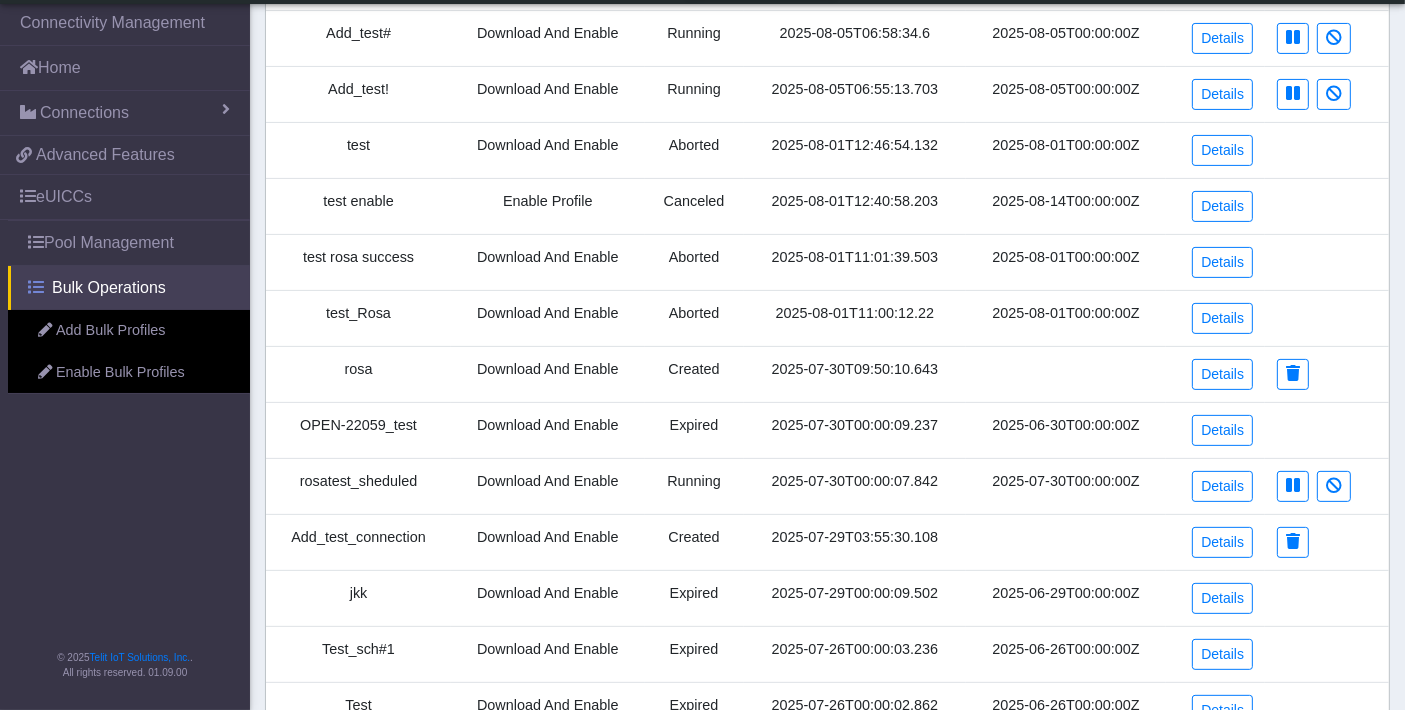 scroll, scrollTop: 0, scrollLeft: 0, axis: both 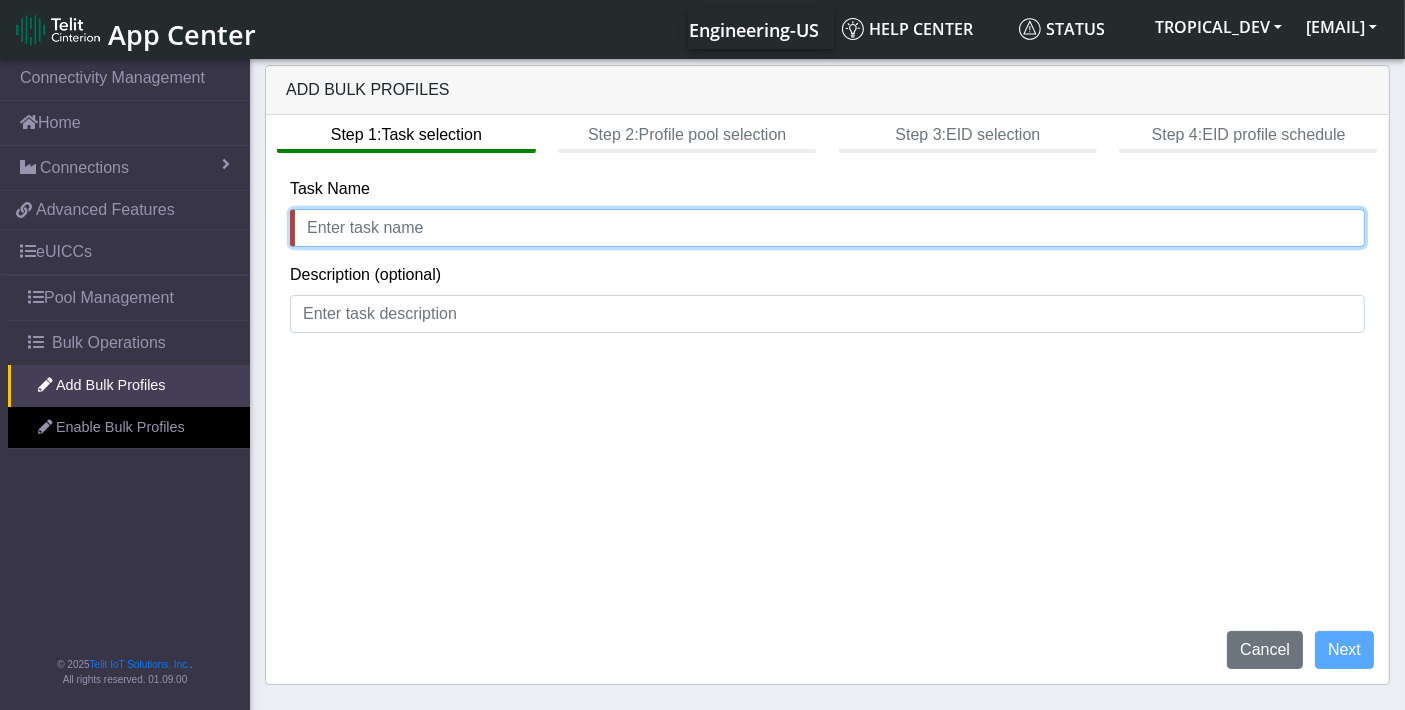 click 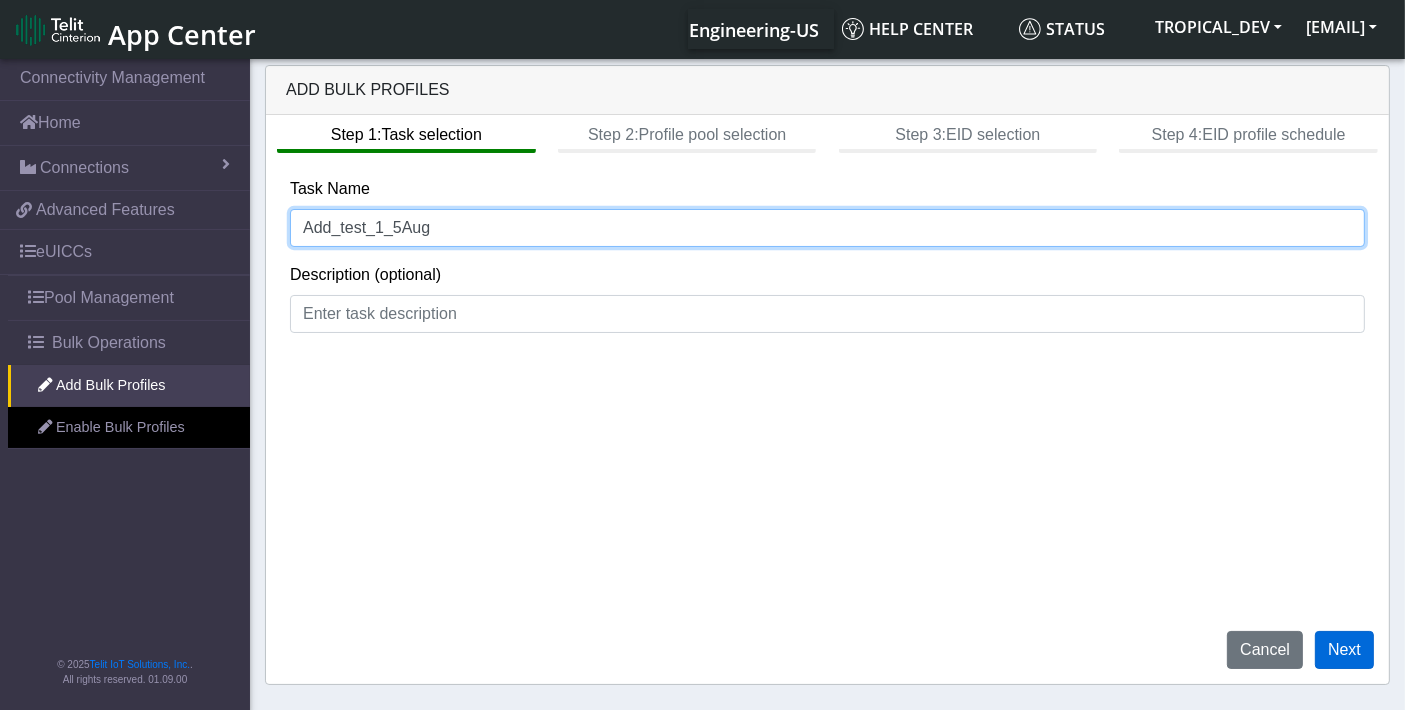 type on "Add_test_1_5Aug" 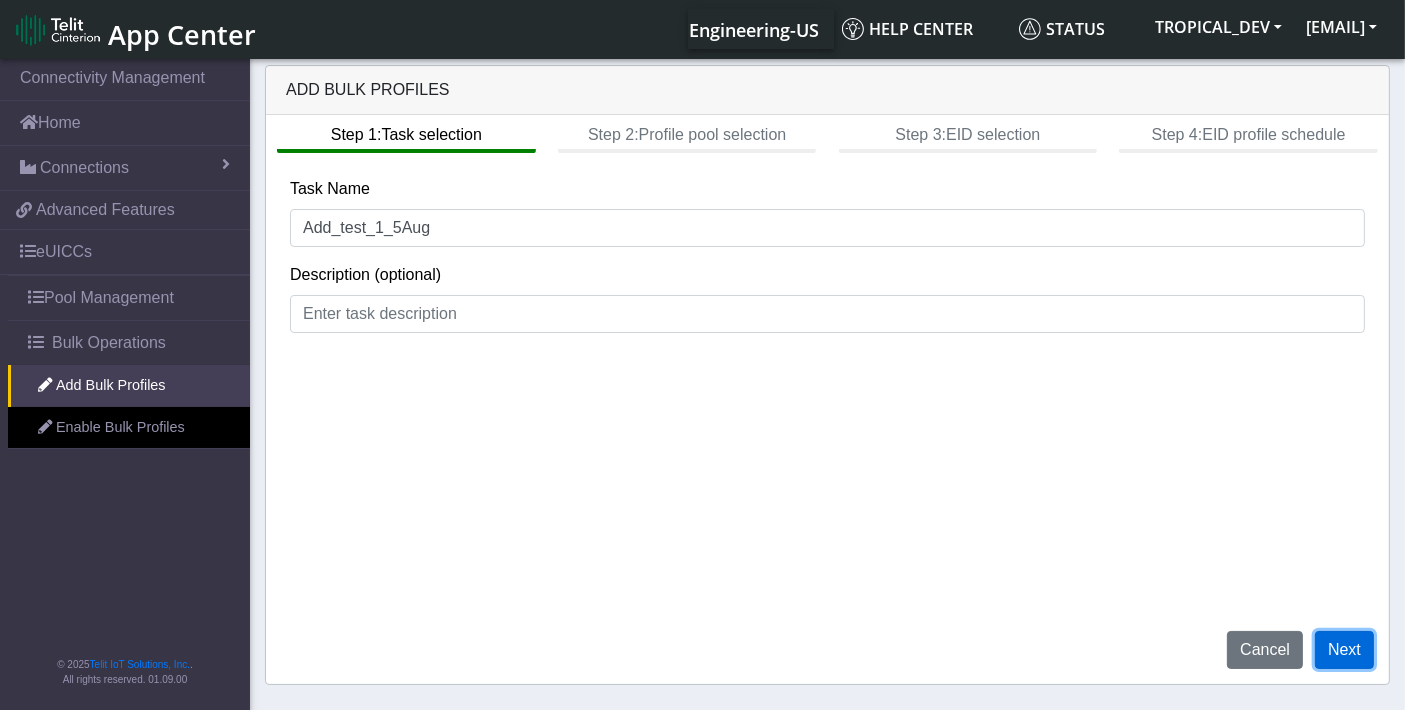 click on "Next" at bounding box center [1344, 650] 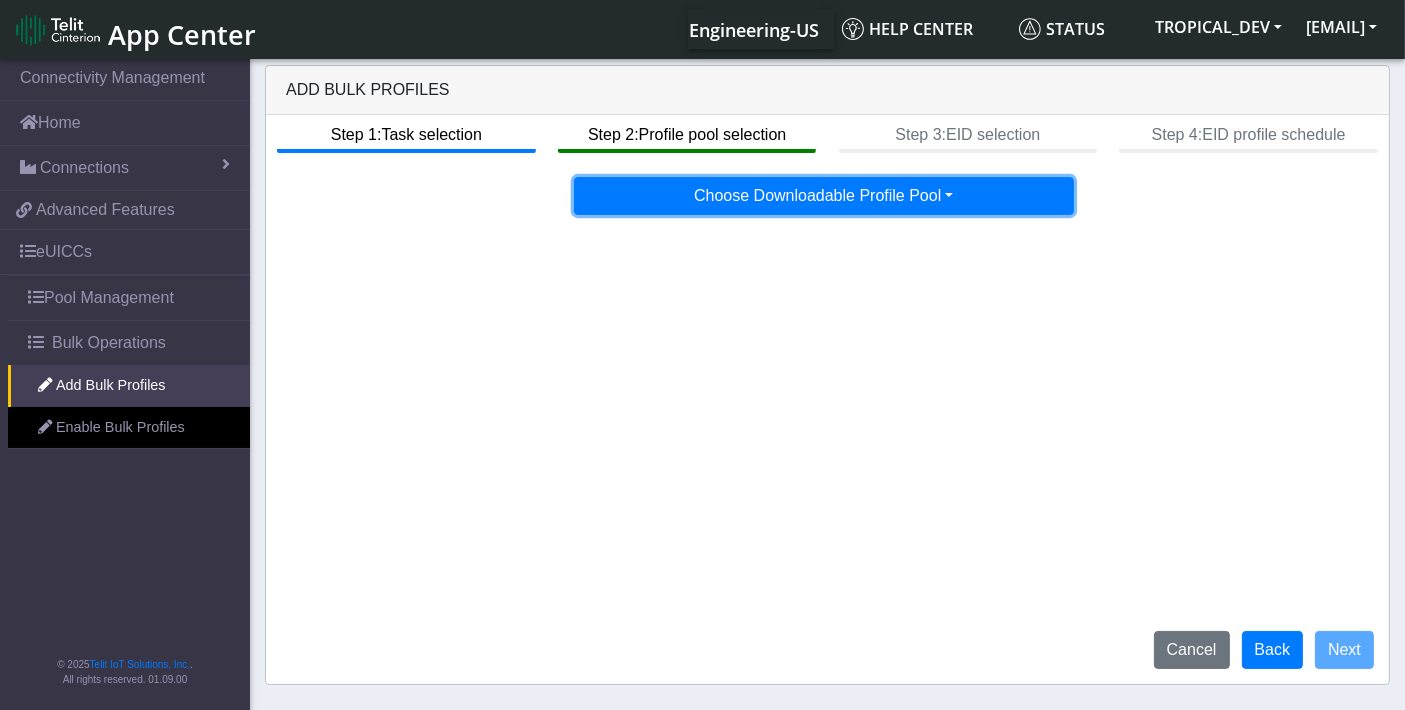 click on "Choose Downloadable Profile Pool" at bounding box center [824, 196] 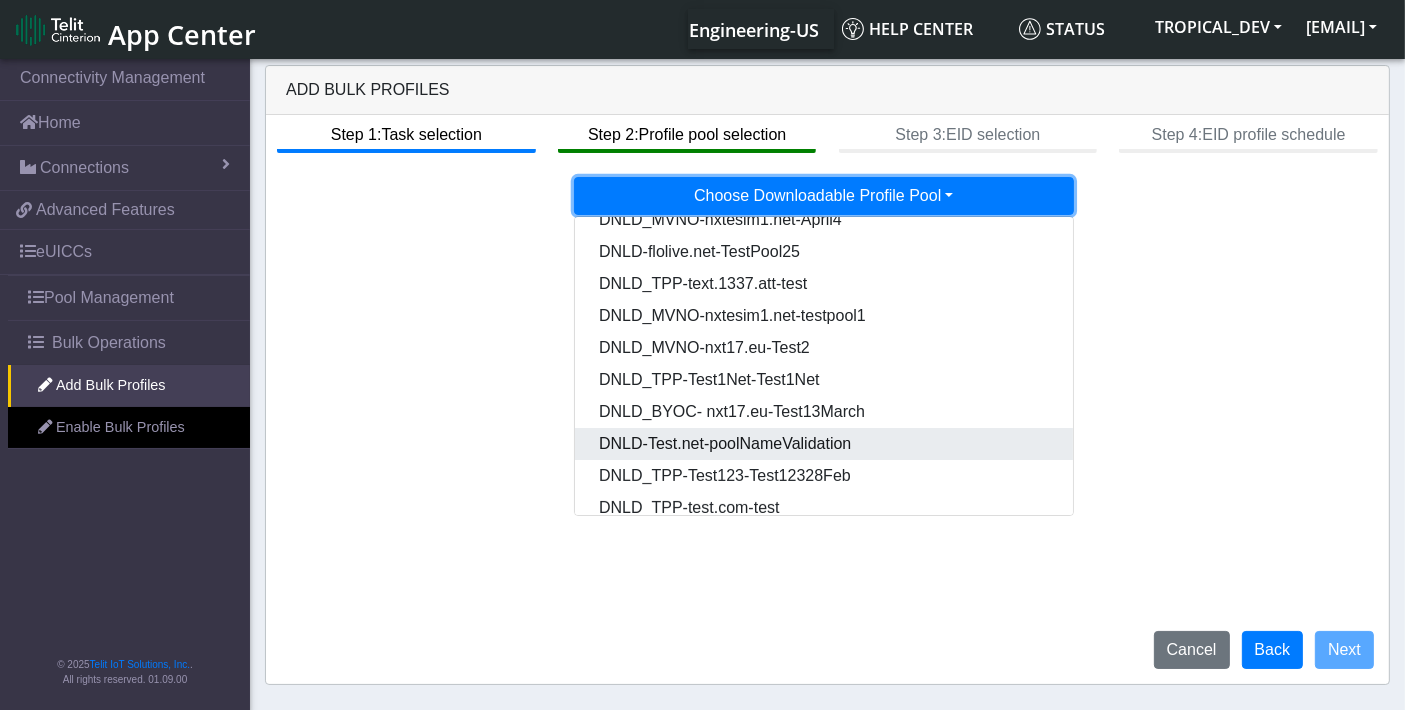 scroll, scrollTop: 222, scrollLeft: 0, axis: vertical 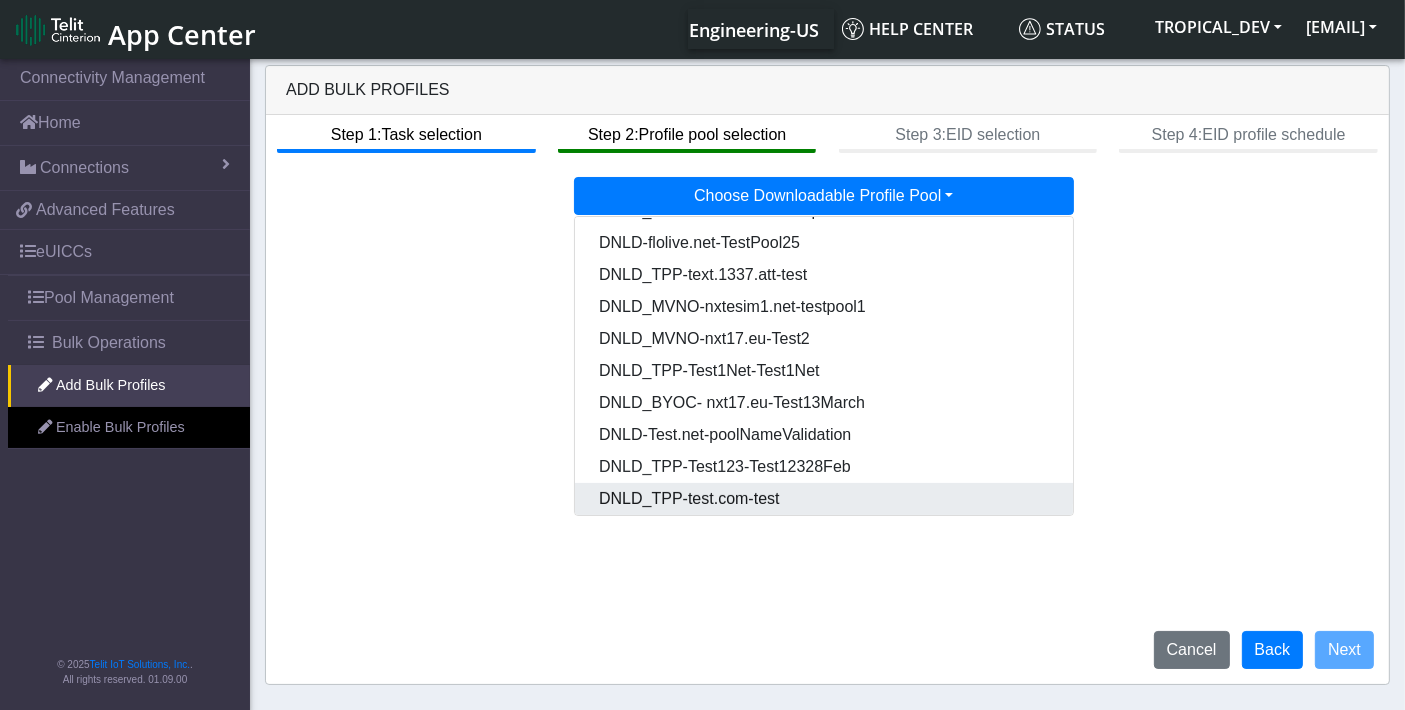 click on "DNLD_TPP-test.com-test" at bounding box center (825, 499) 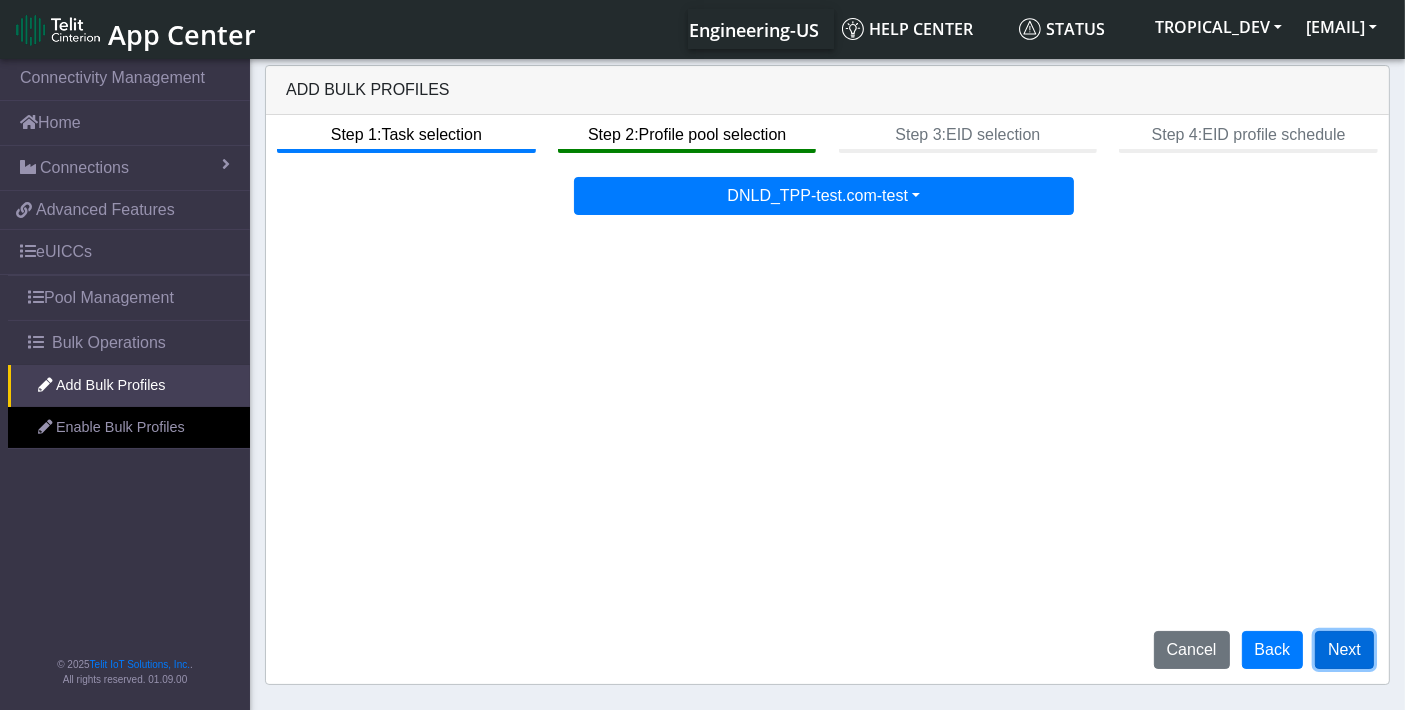 click on "Next" at bounding box center (1344, 650) 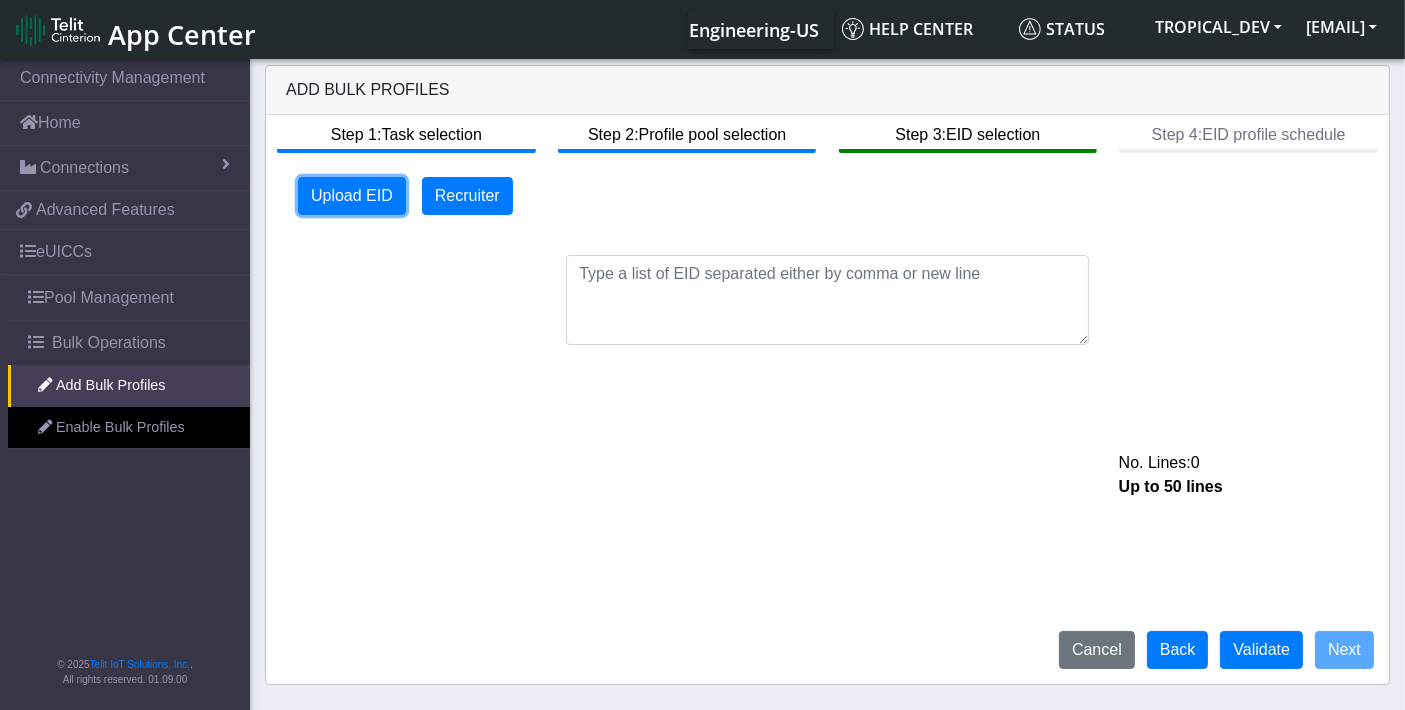 click on "Upload EID" at bounding box center (352, 196) 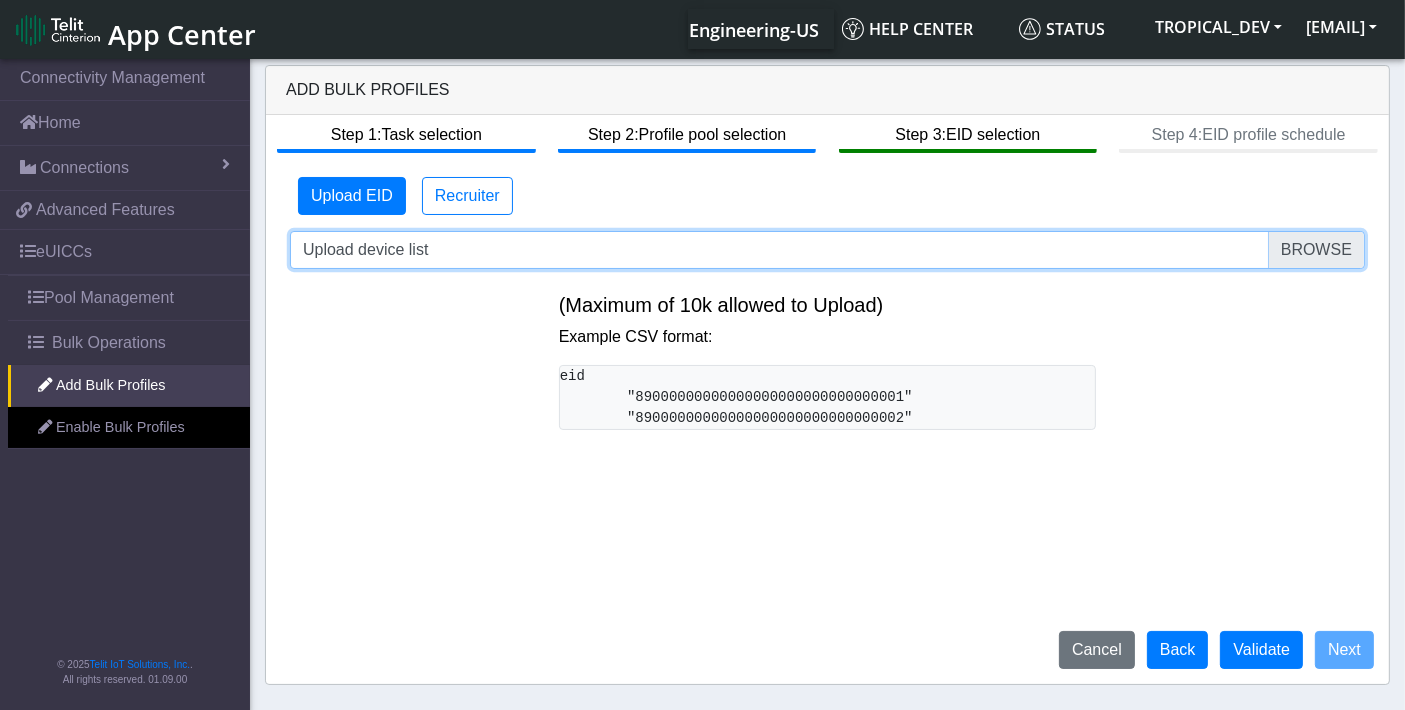 click on "Upload device list" at bounding box center [827, 250] 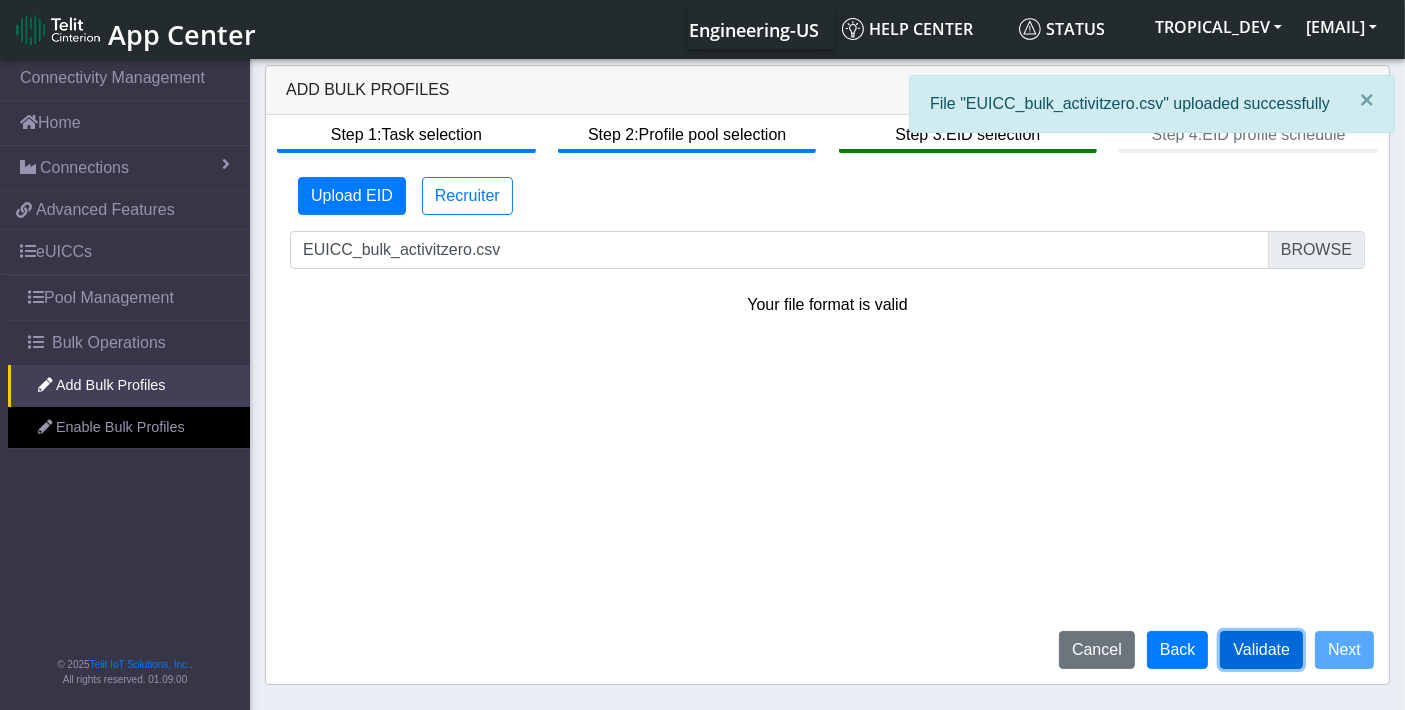 click on "Validate" at bounding box center (1261, 650) 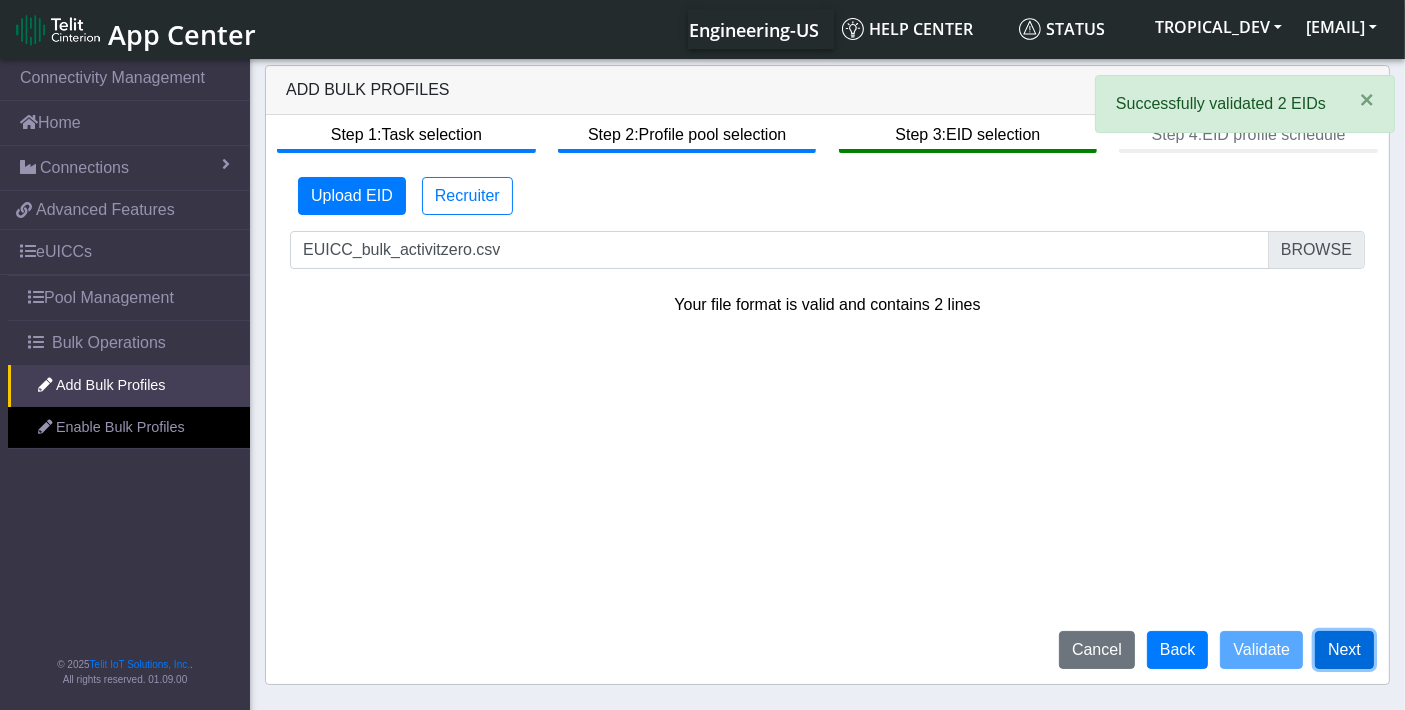 click on "Next" at bounding box center [1344, 650] 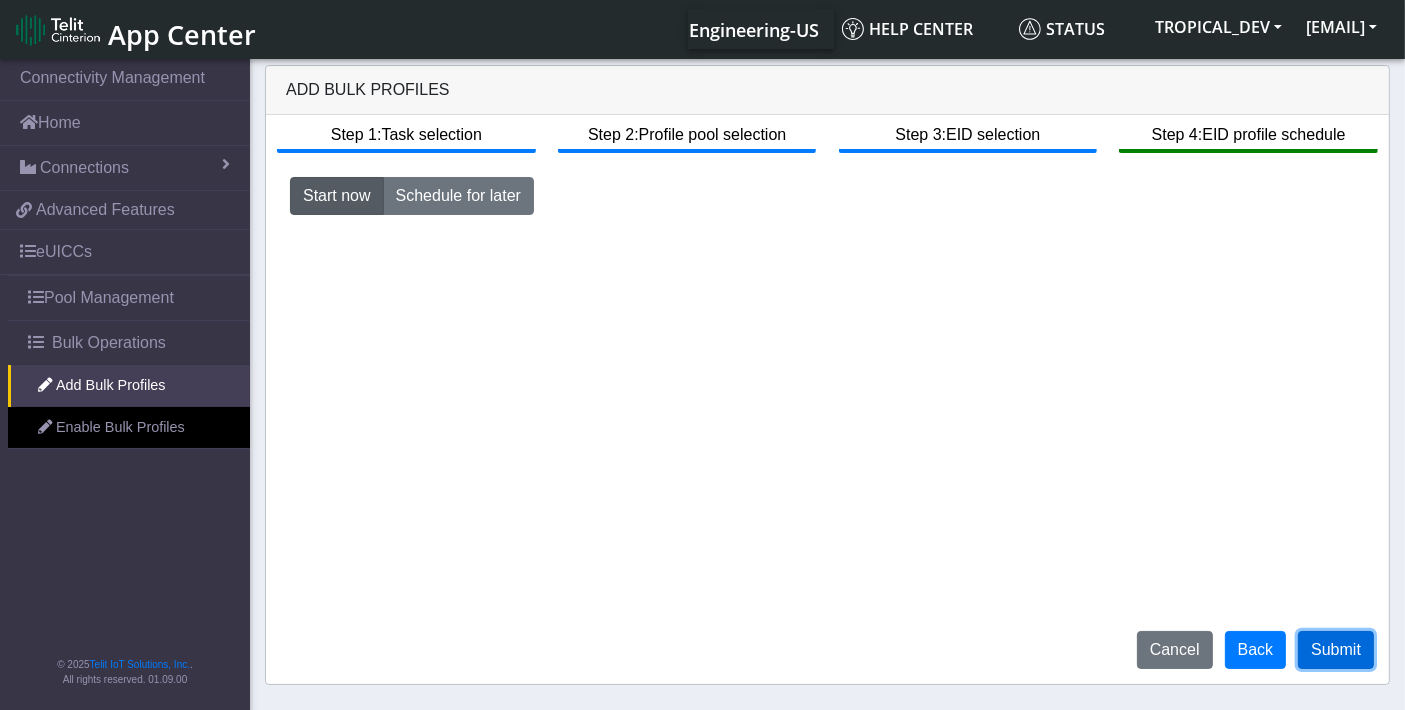 click on "Submit" at bounding box center [1336, 650] 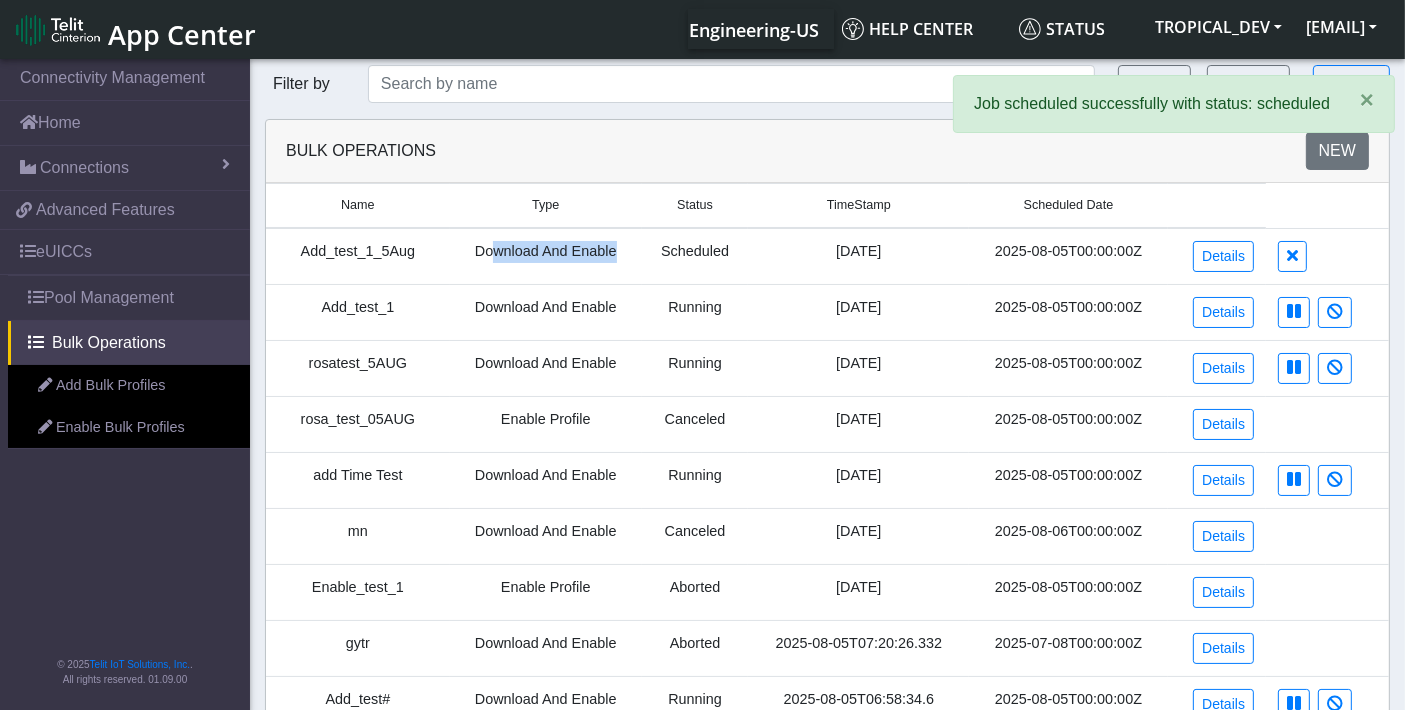 drag, startPoint x: 496, startPoint y: 252, endPoint x: 655, endPoint y: 251, distance: 159.00314 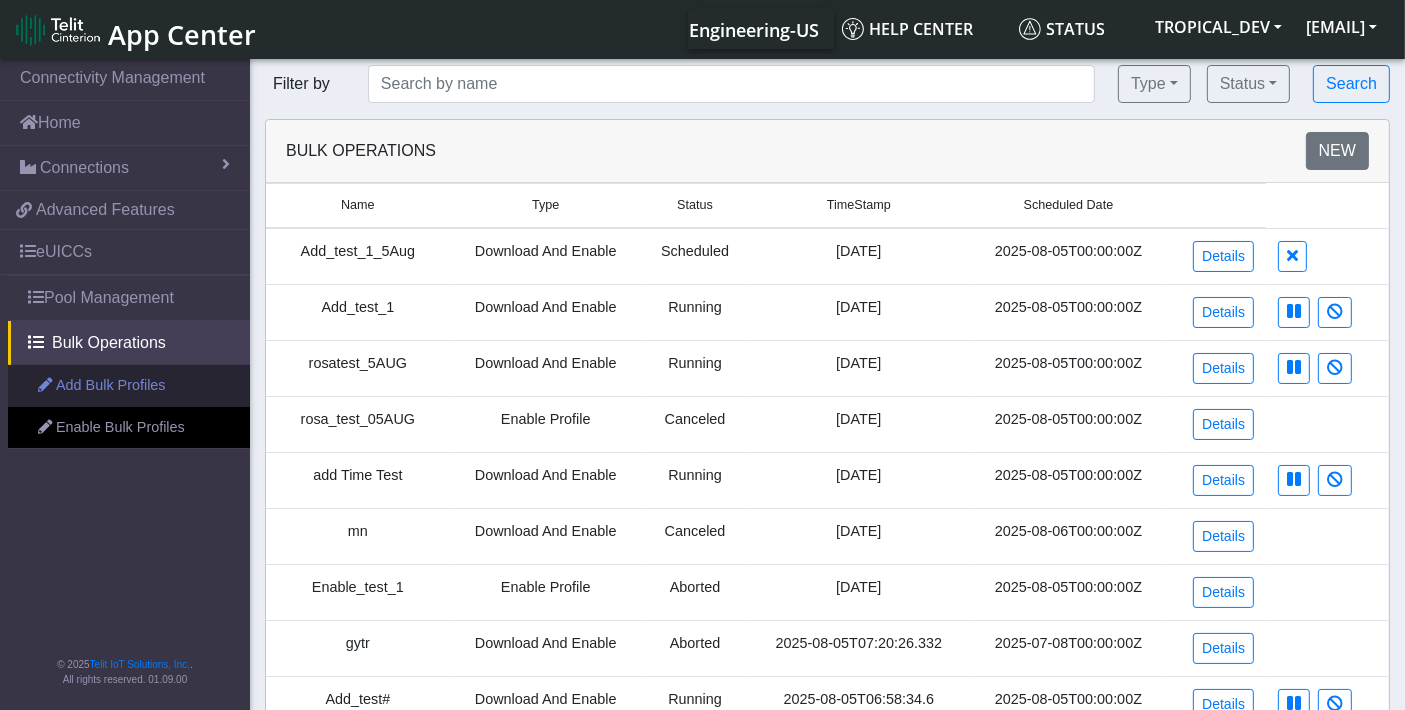 click on "Add Bulk Profiles" at bounding box center [129, 386] 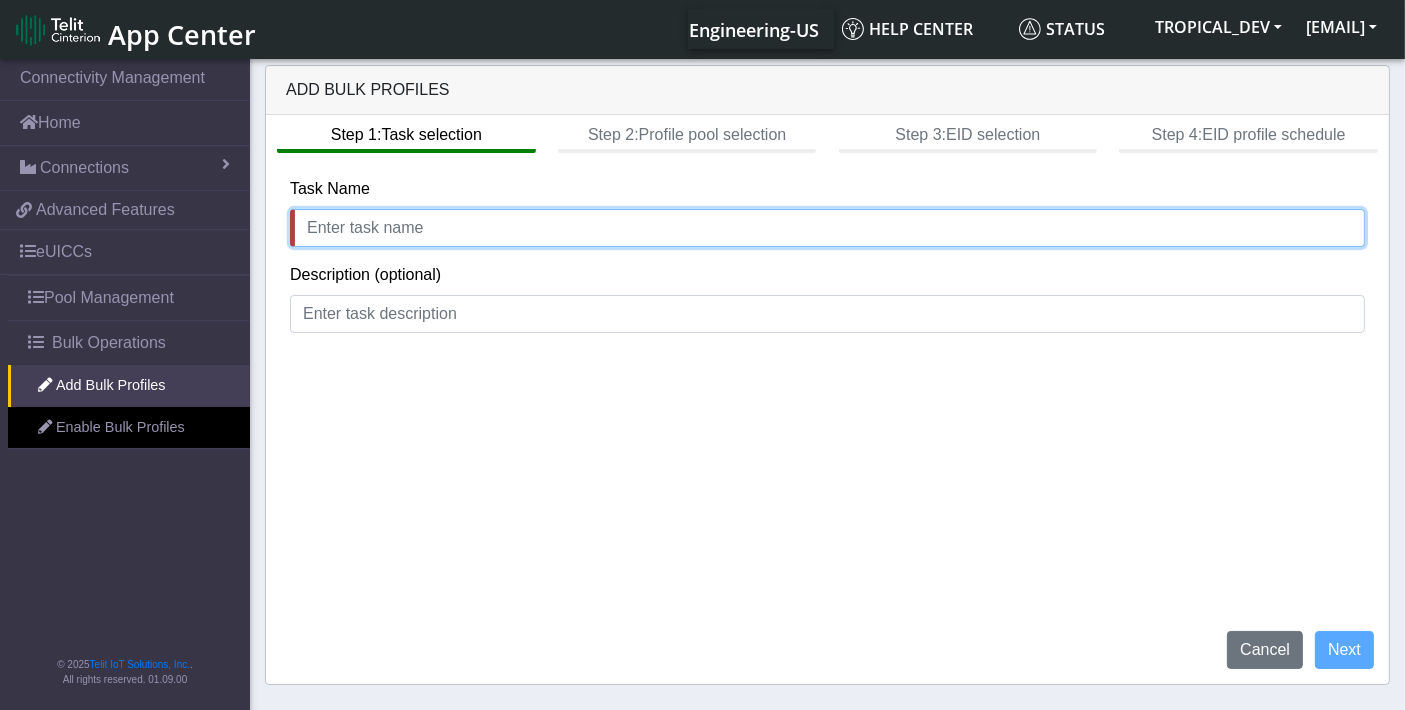 click 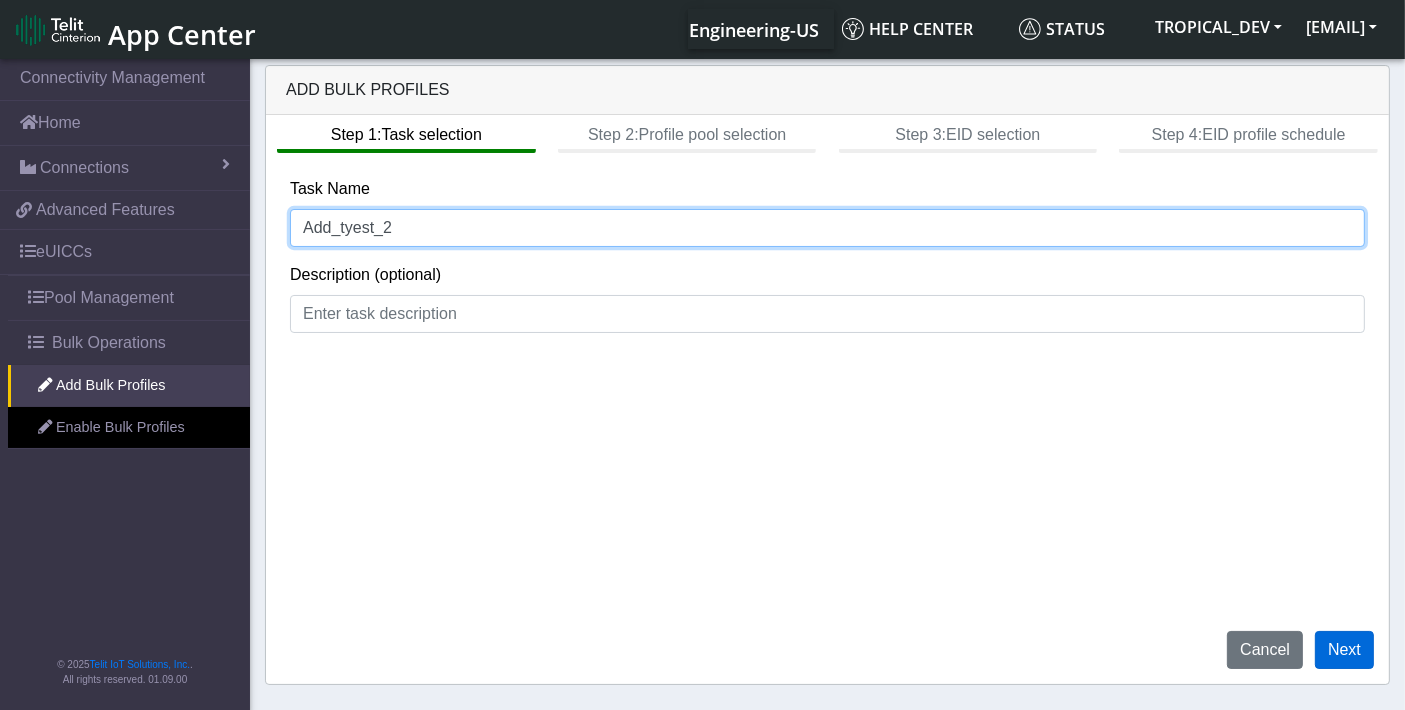 type on "Add_tyest_2" 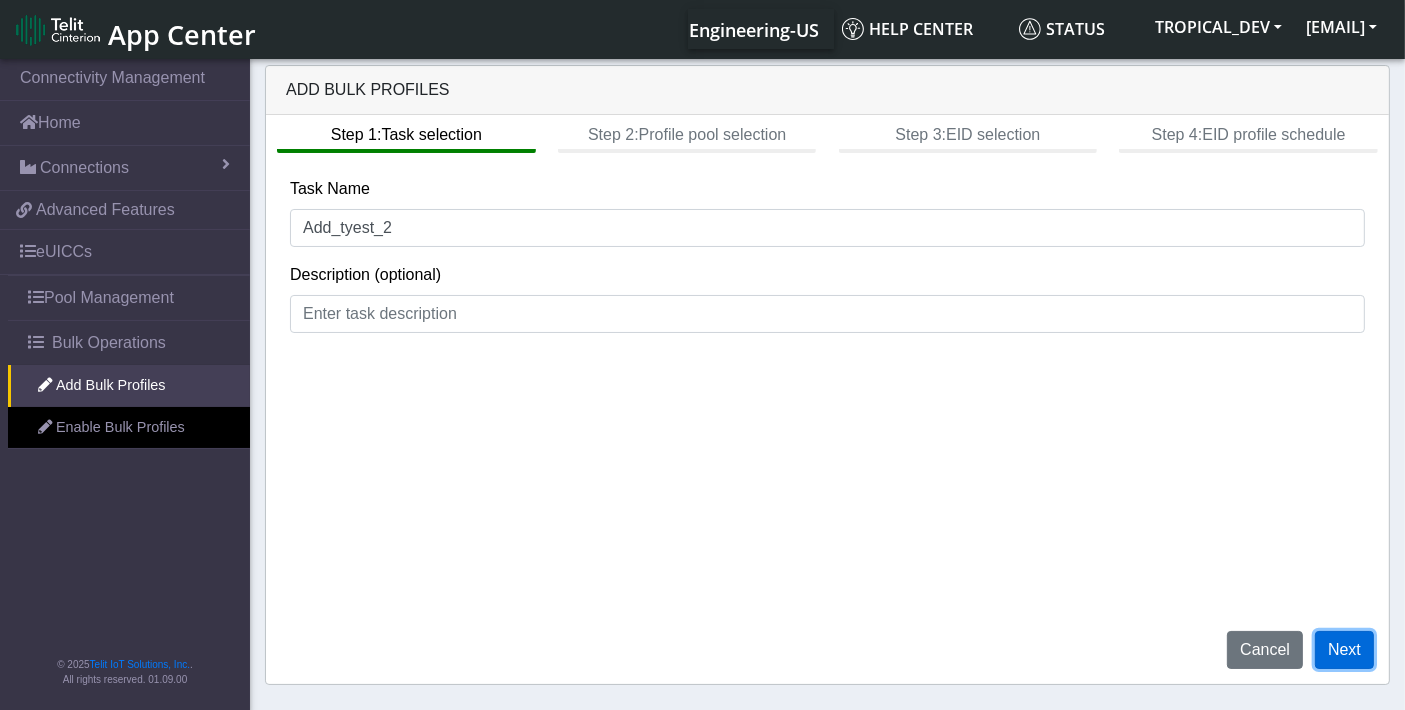 click on "Next" at bounding box center [1344, 650] 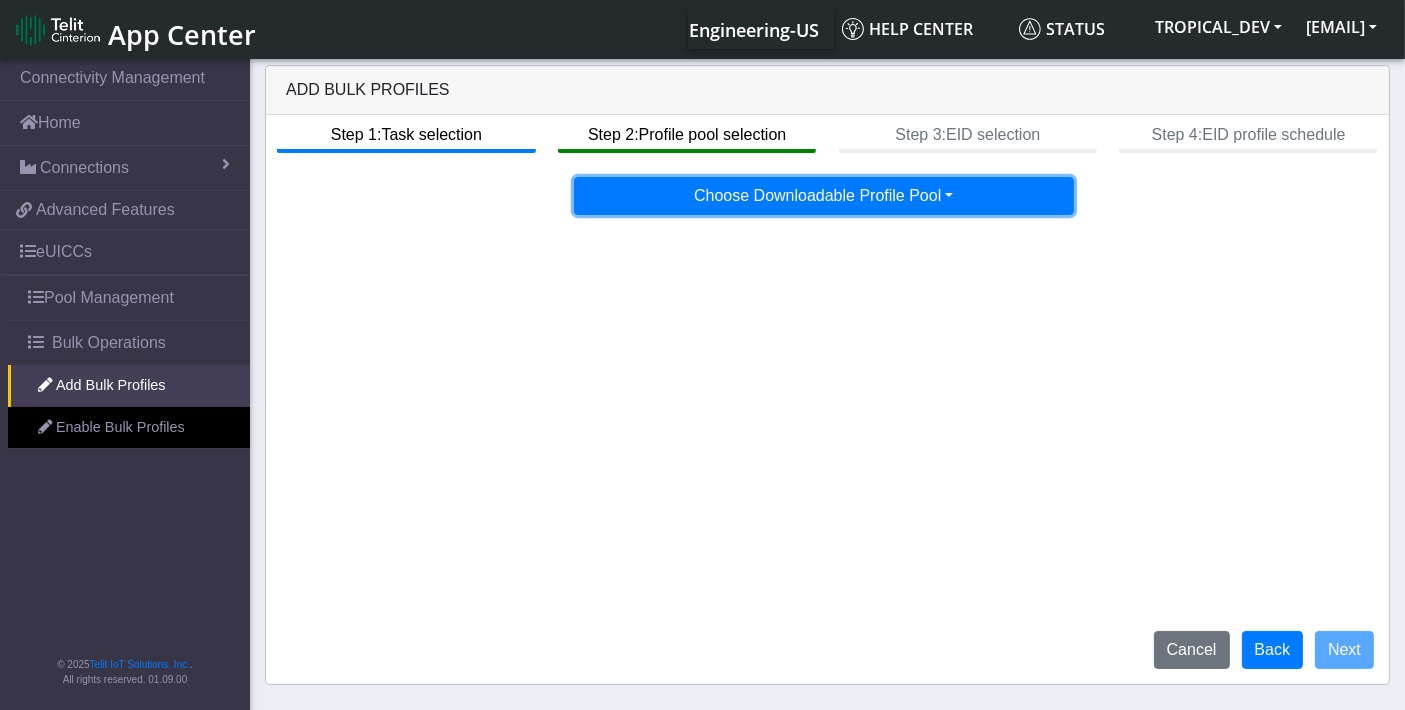 click on "Choose Downloadable Profile Pool" at bounding box center [824, 196] 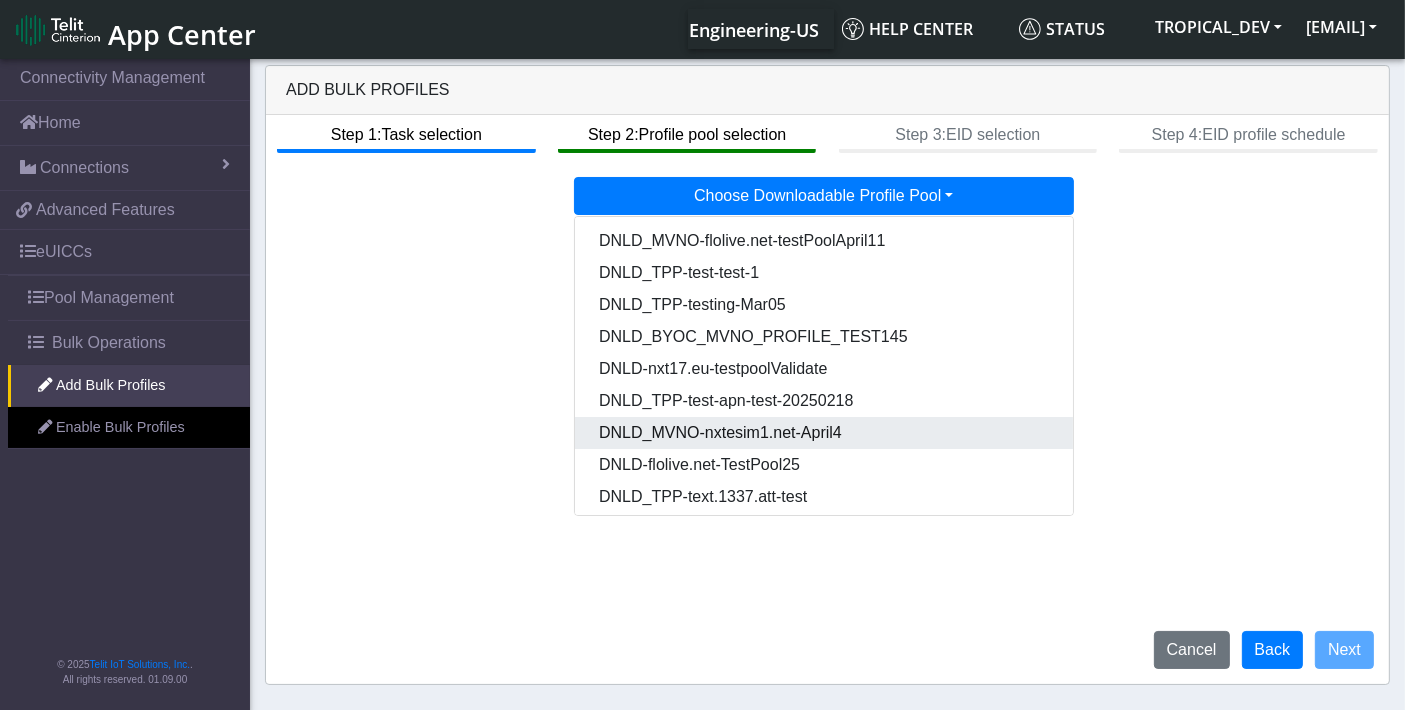 click on "DNLD_MVNO-nxtesim1.net-April4" at bounding box center [825, 433] 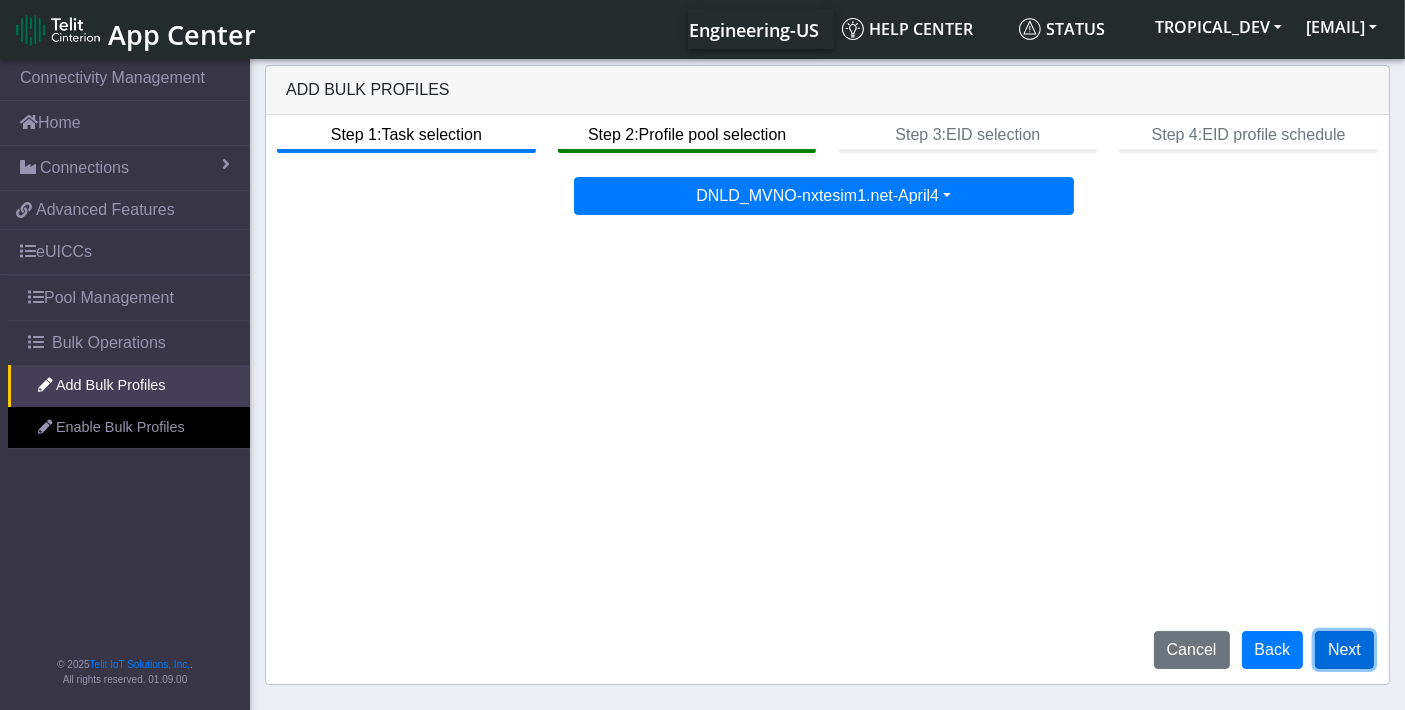 click on "Next" at bounding box center (1344, 650) 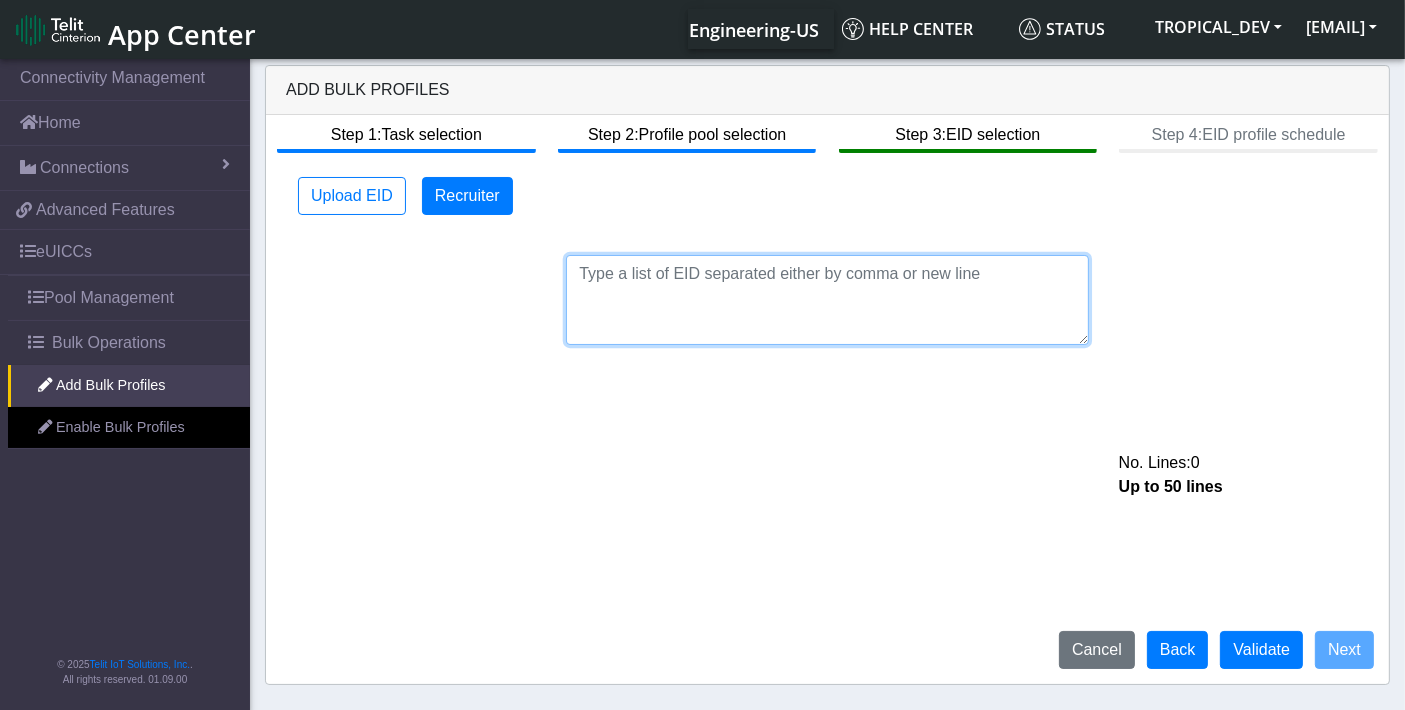 click at bounding box center [827, 300] 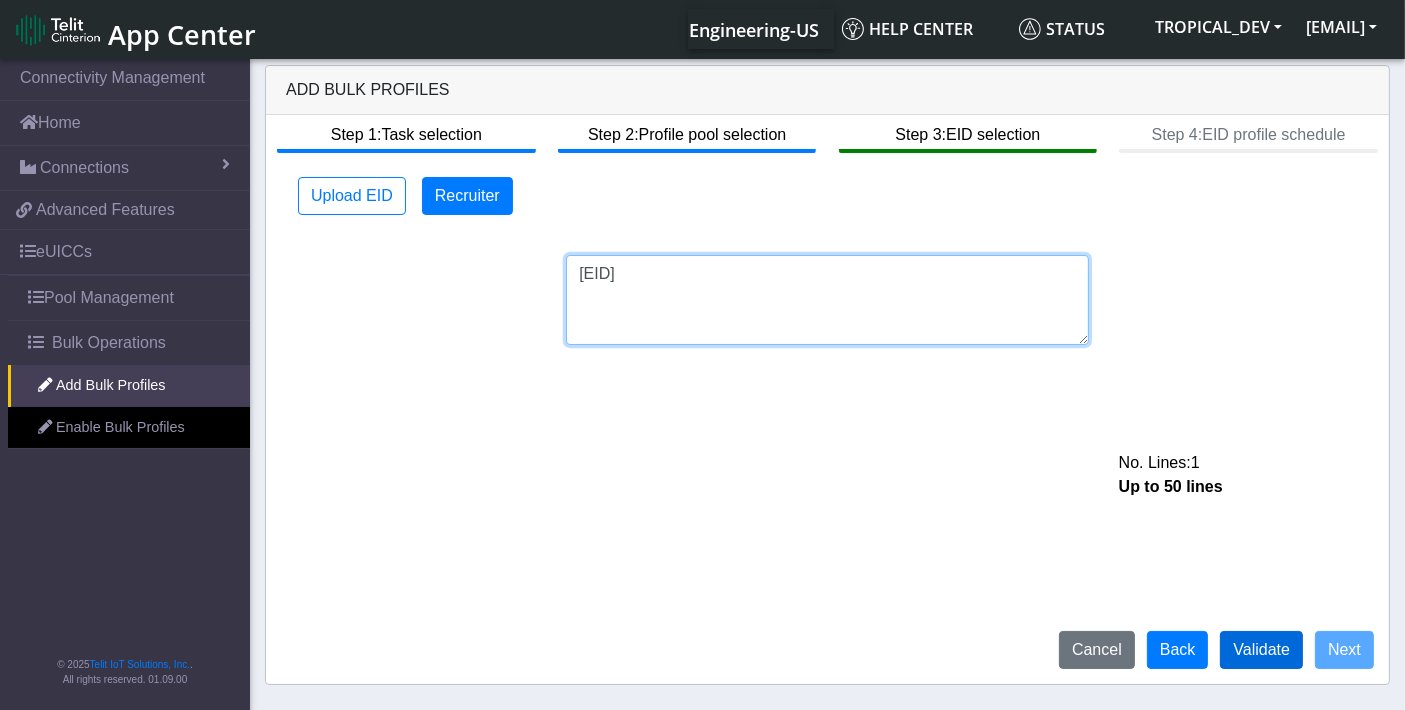 type on "[EID]" 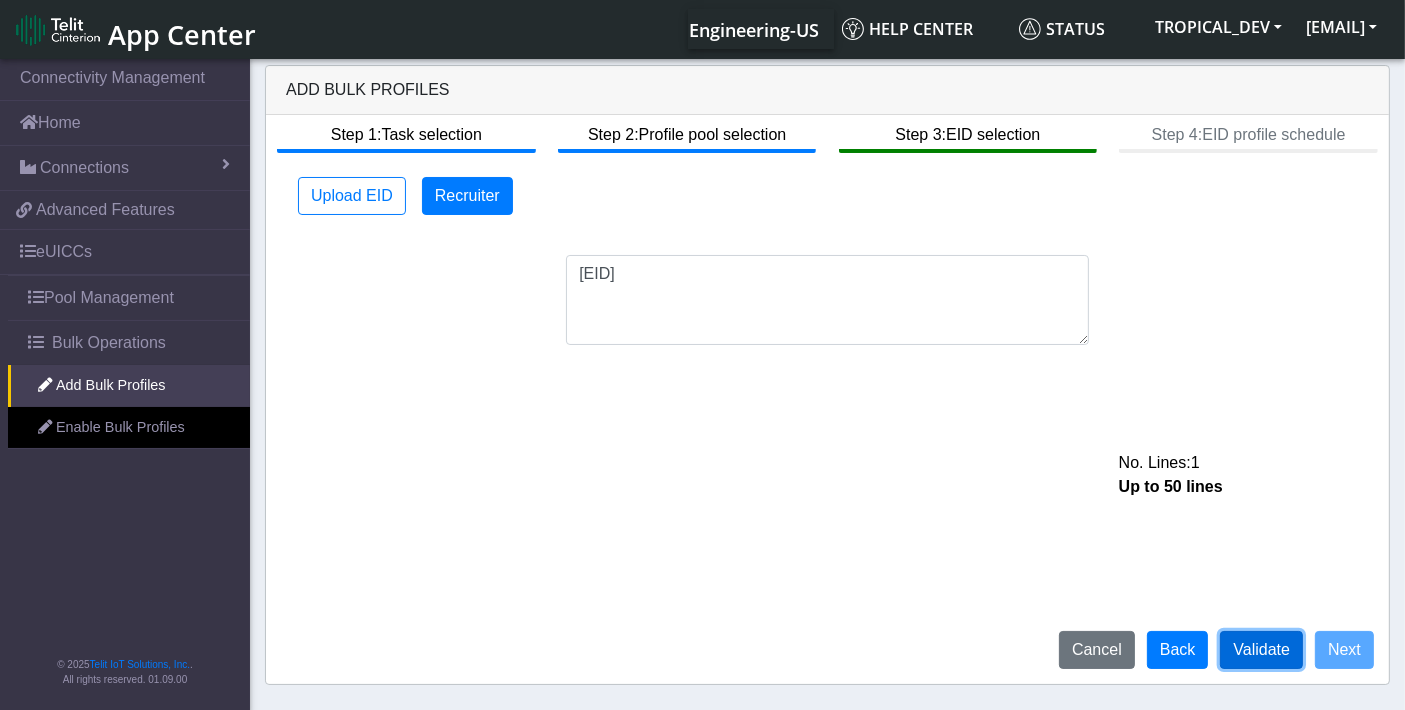 click on "Validate" at bounding box center (1261, 650) 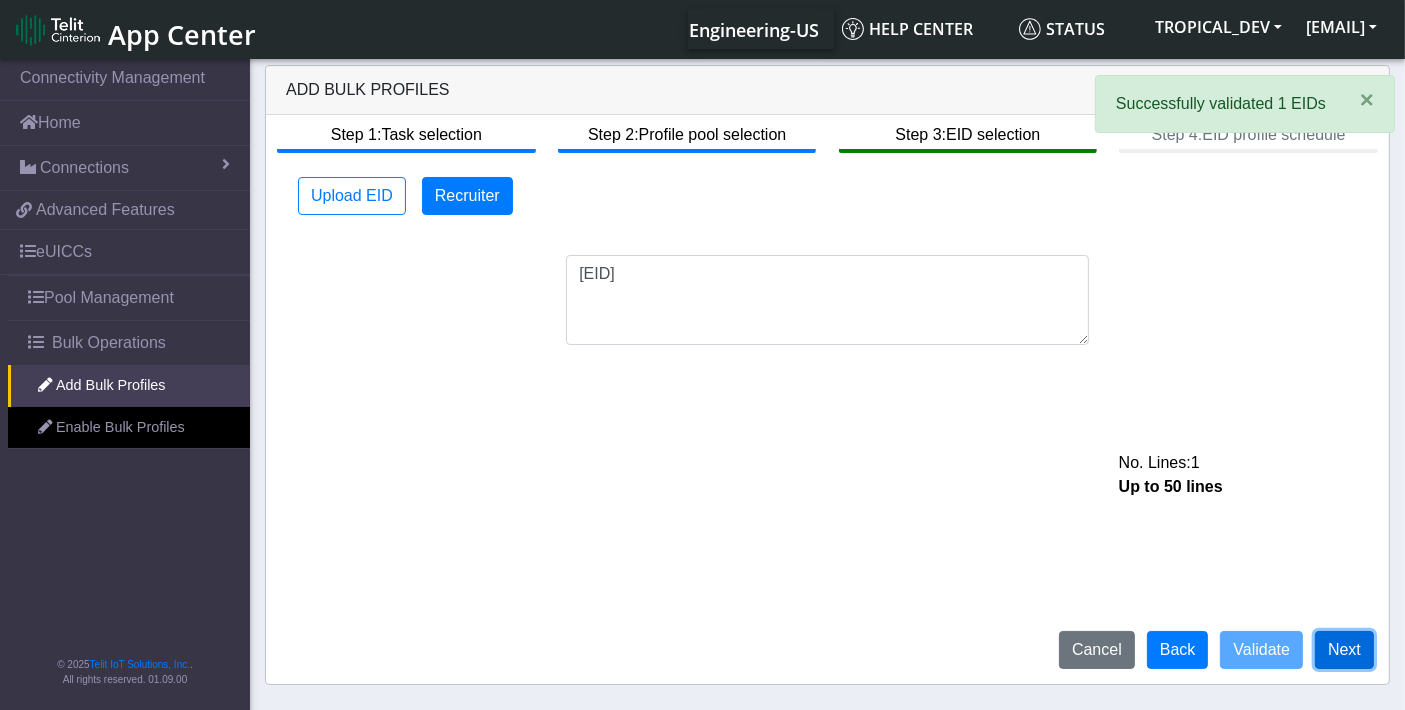 click on "Next" at bounding box center [1344, 650] 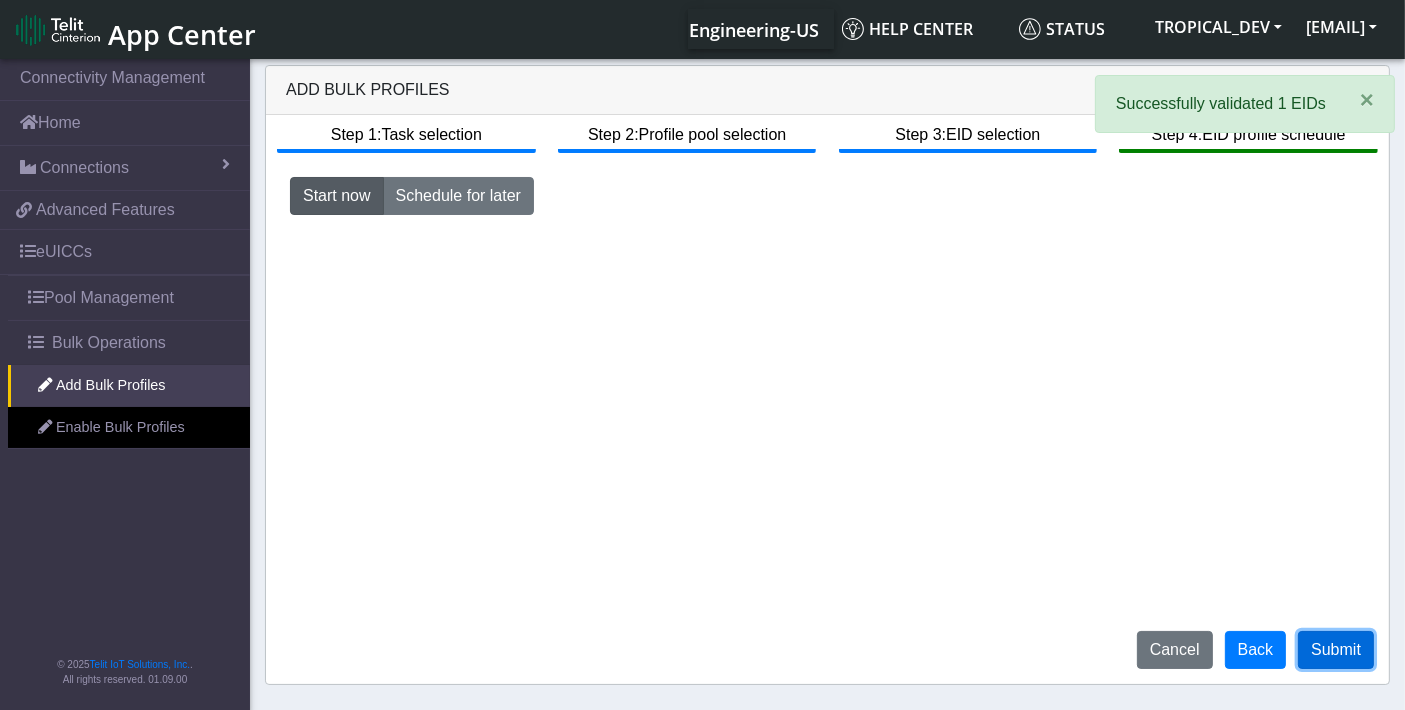 click on "Submit" at bounding box center [1336, 650] 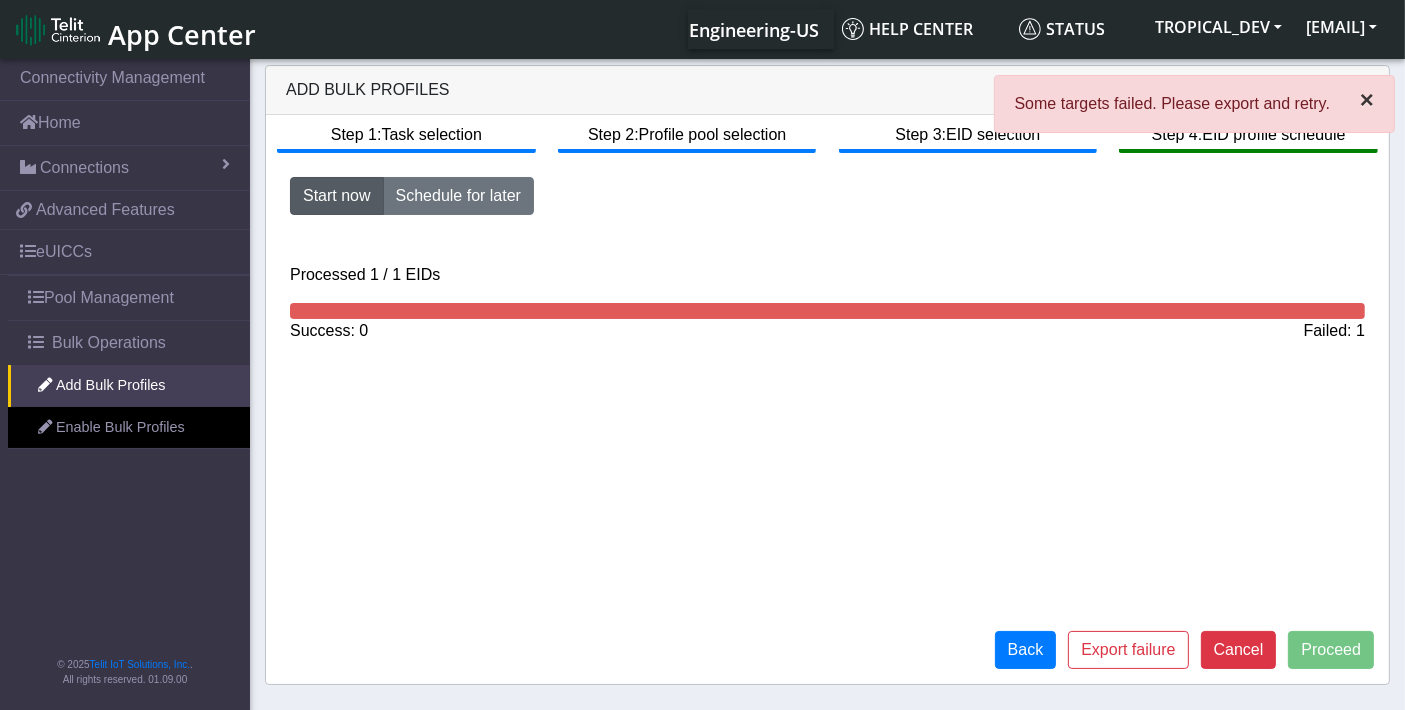 click on "×" at bounding box center (1367, 99) 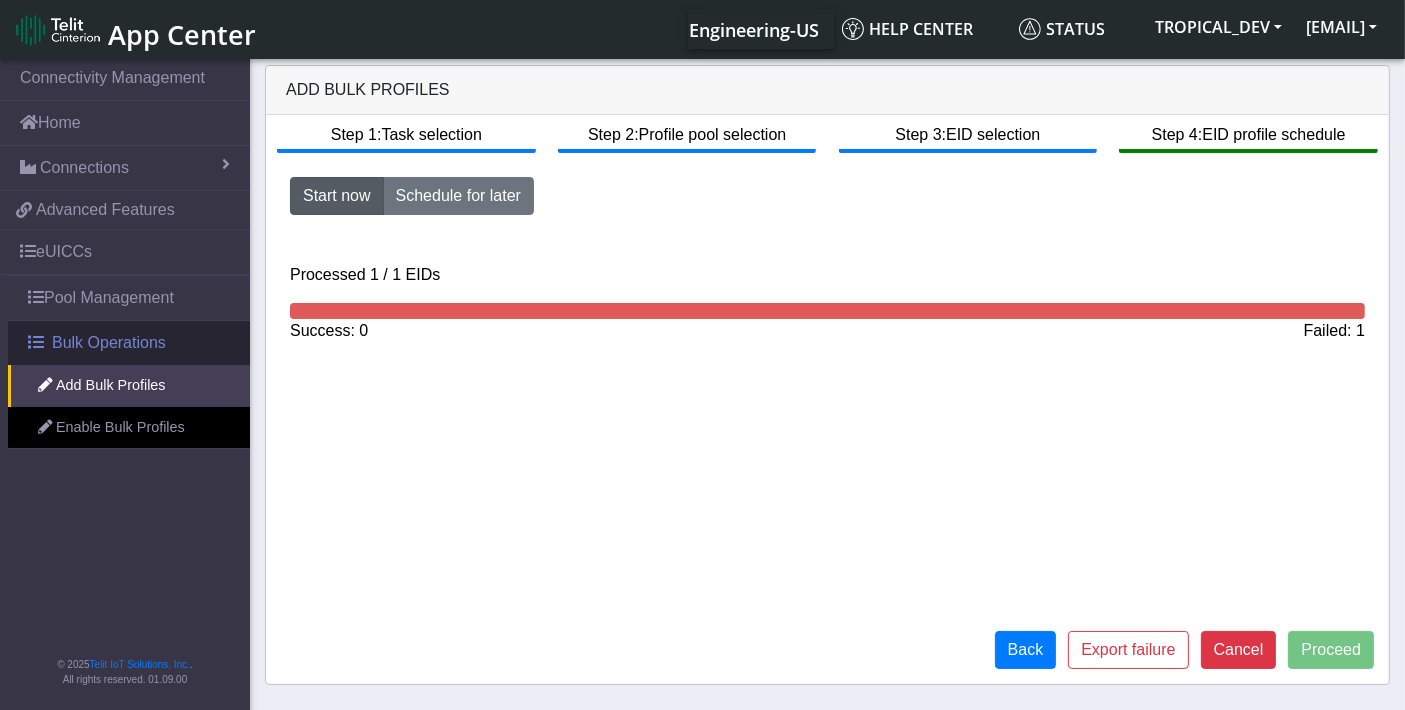 click on "Bulk Operations" at bounding box center (109, 343) 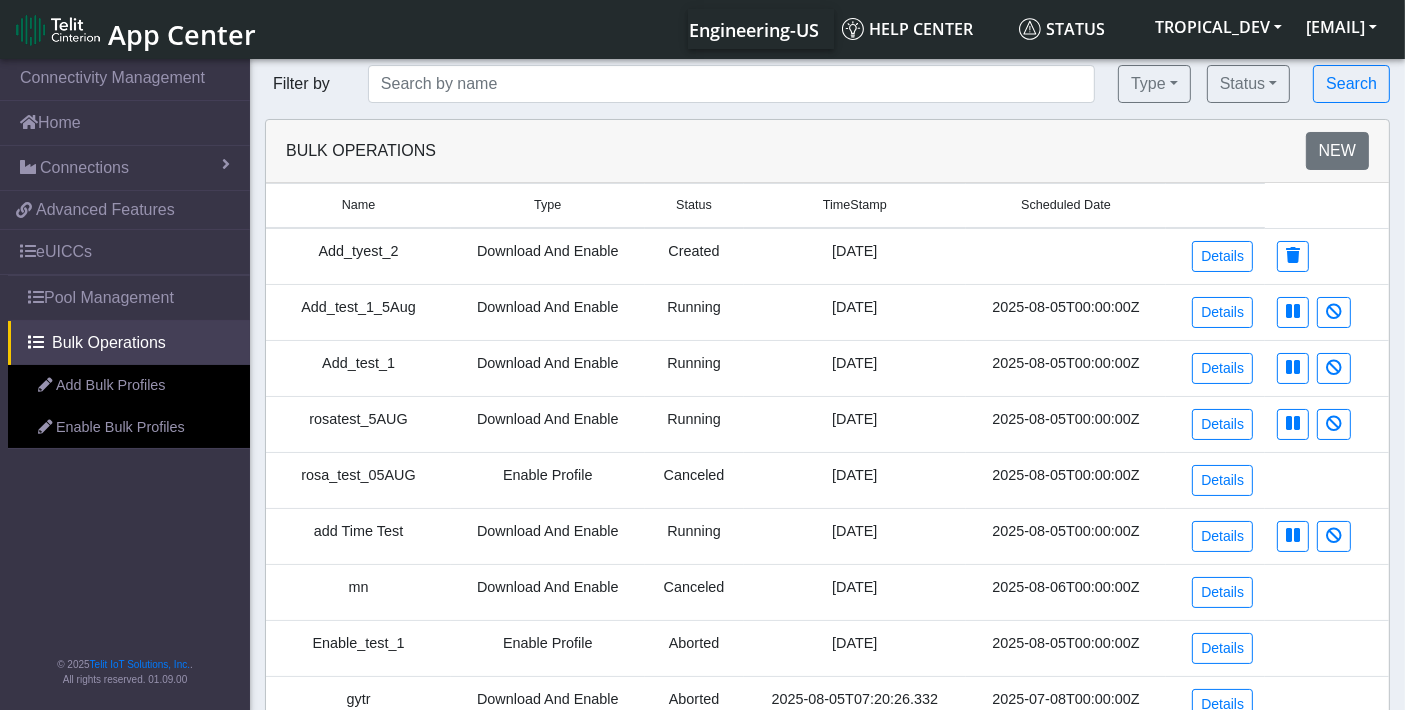 drag, startPoint x: 326, startPoint y: 251, endPoint x: 953, endPoint y: 251, distance: 627 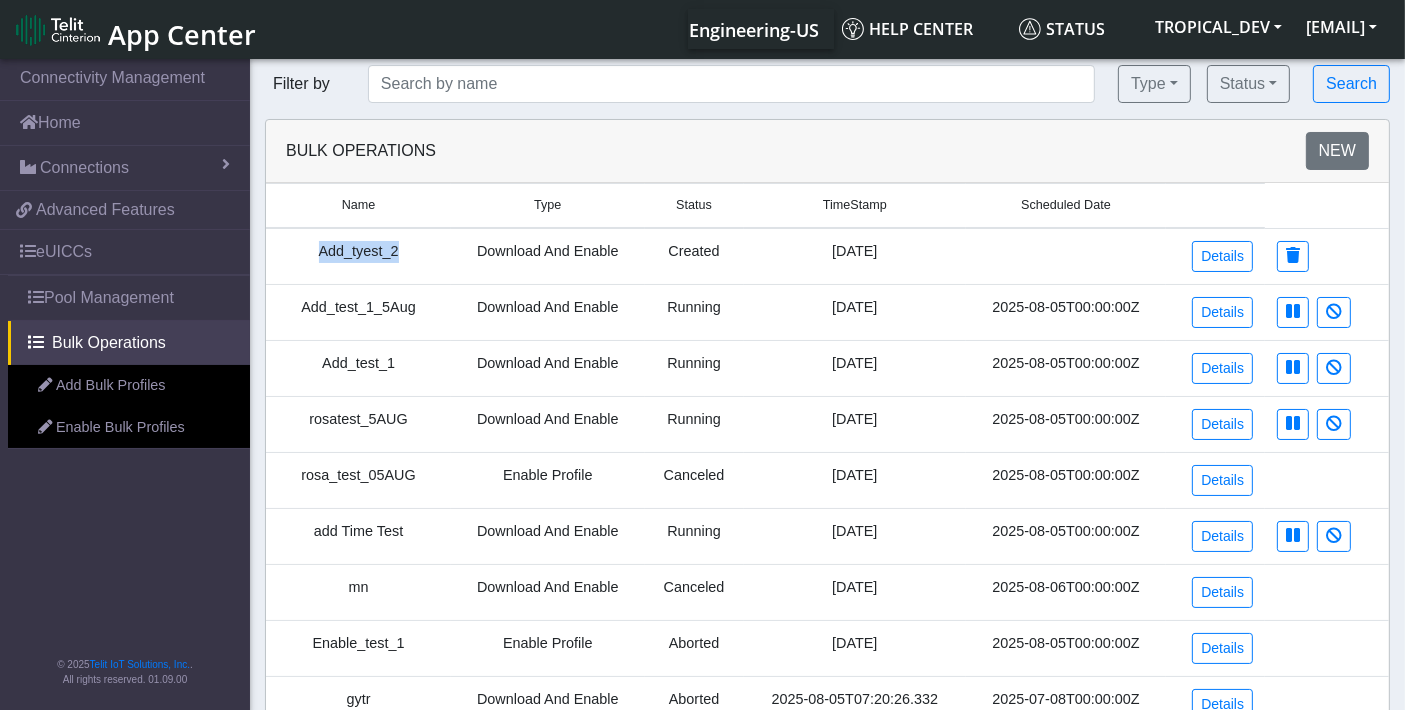 click on "Add_tyest_2" at bounding box center [358, 256] 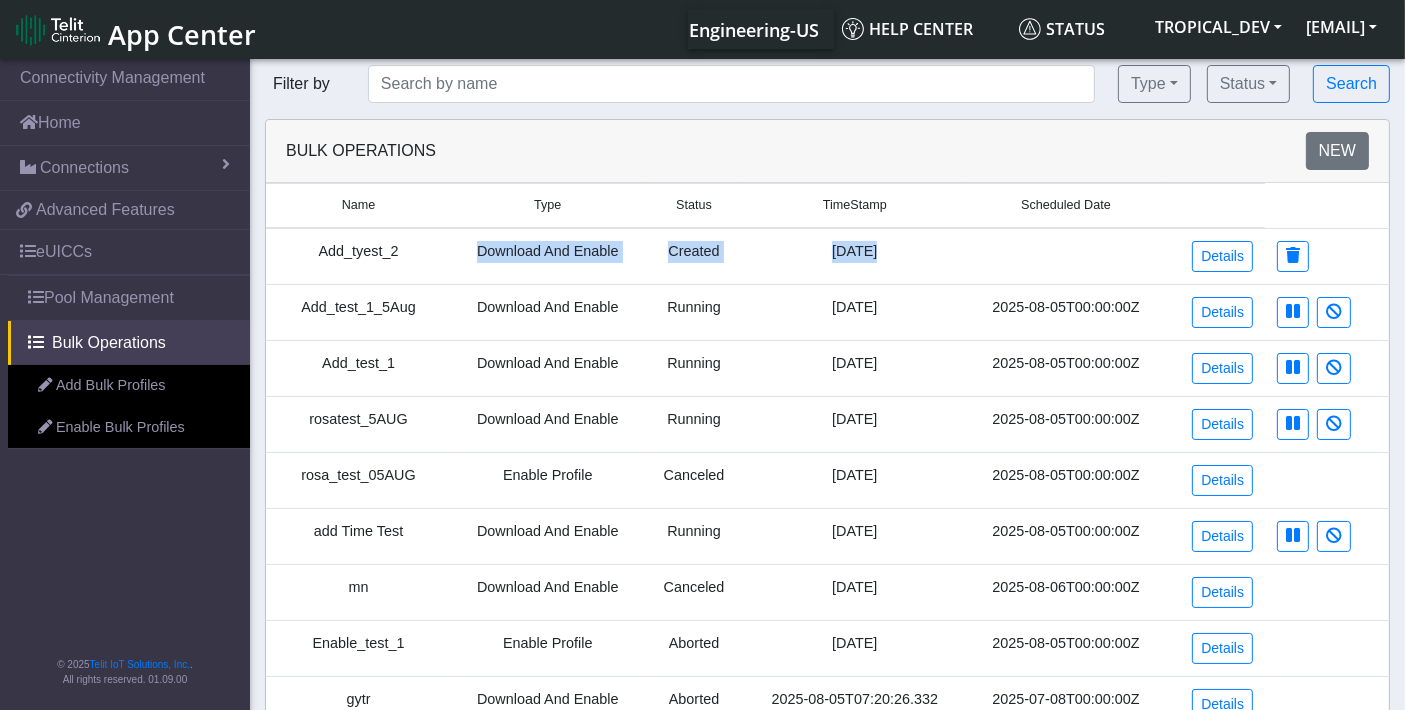 drag, startPoint x: 480, startPoint y: 256, endPoint x: 967, endPoint y: 264, distance: 487.0657 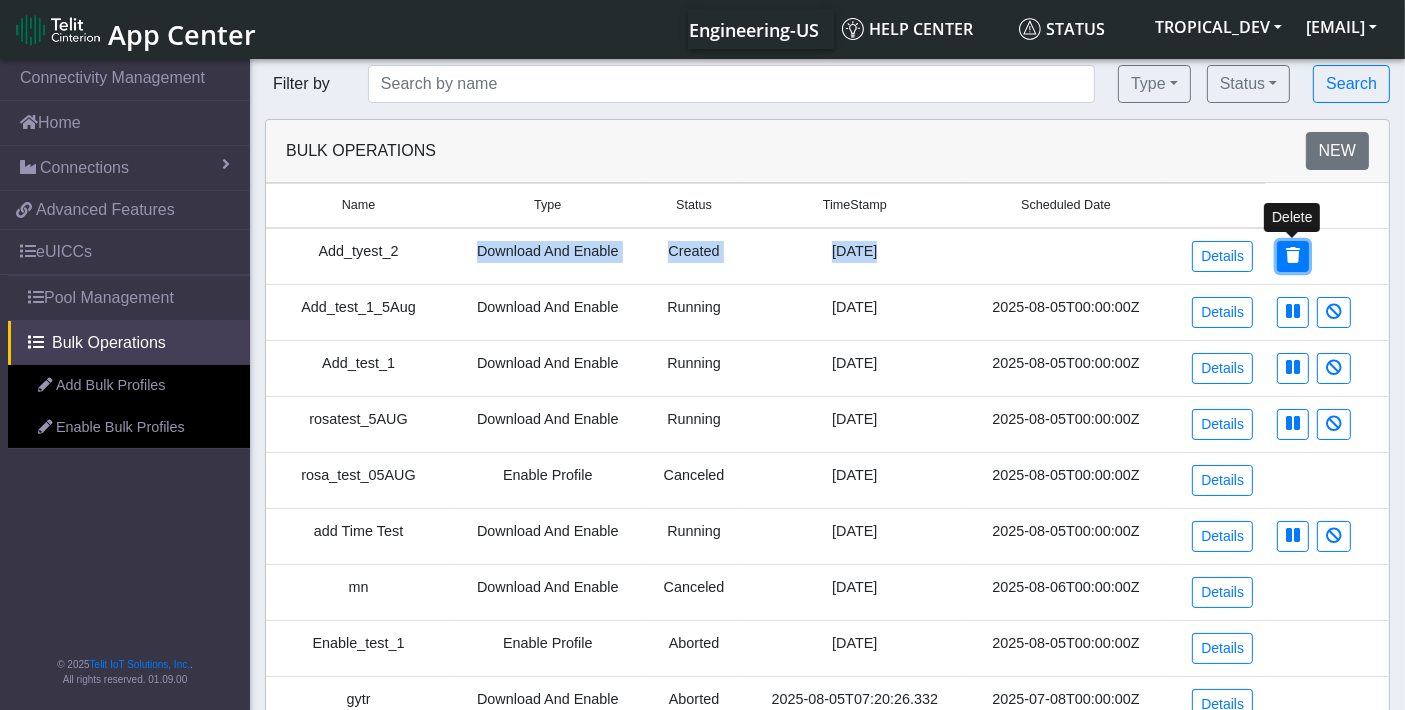 click at bounding box center (1293, 255) 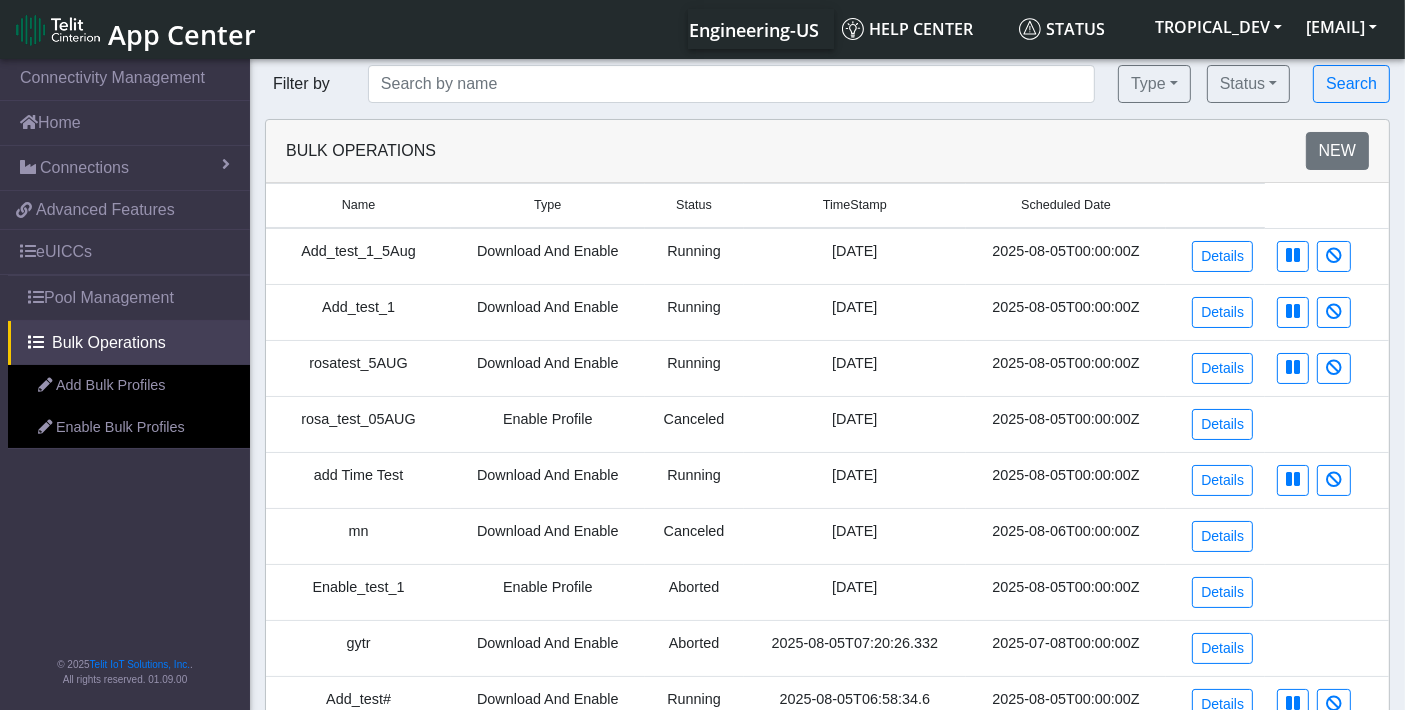 click on "Running" at bounding box center (694, 256) 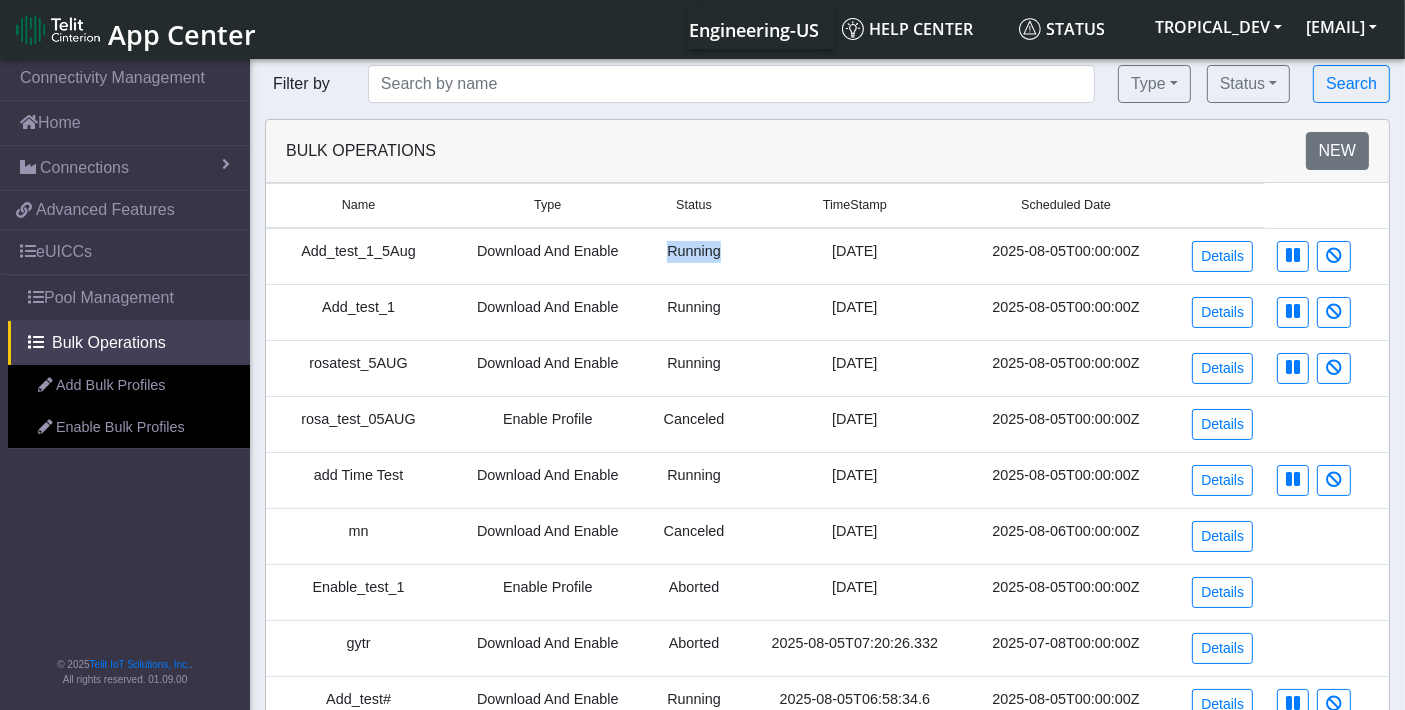 click on "Running" at bounding box center [694, 256] 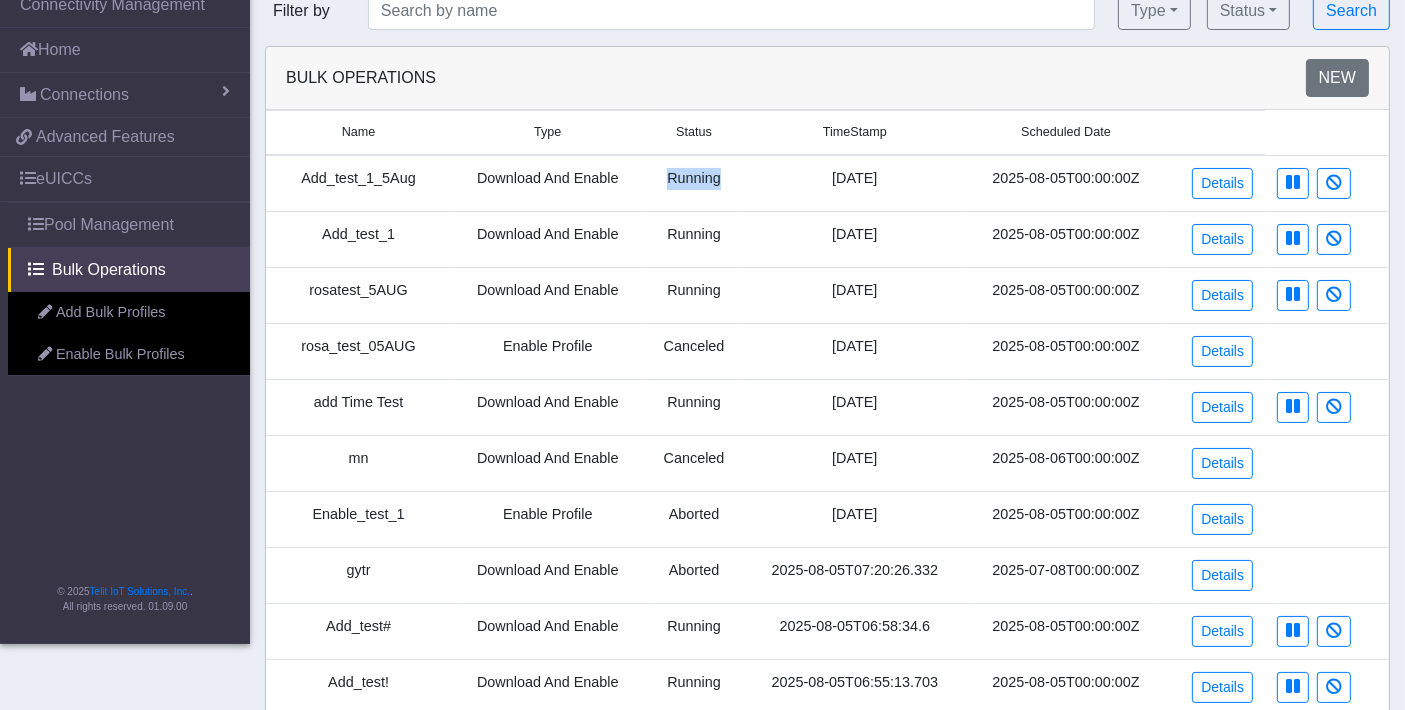 scroll, scrollTop: 0, scrollLeft: 0, axis: both 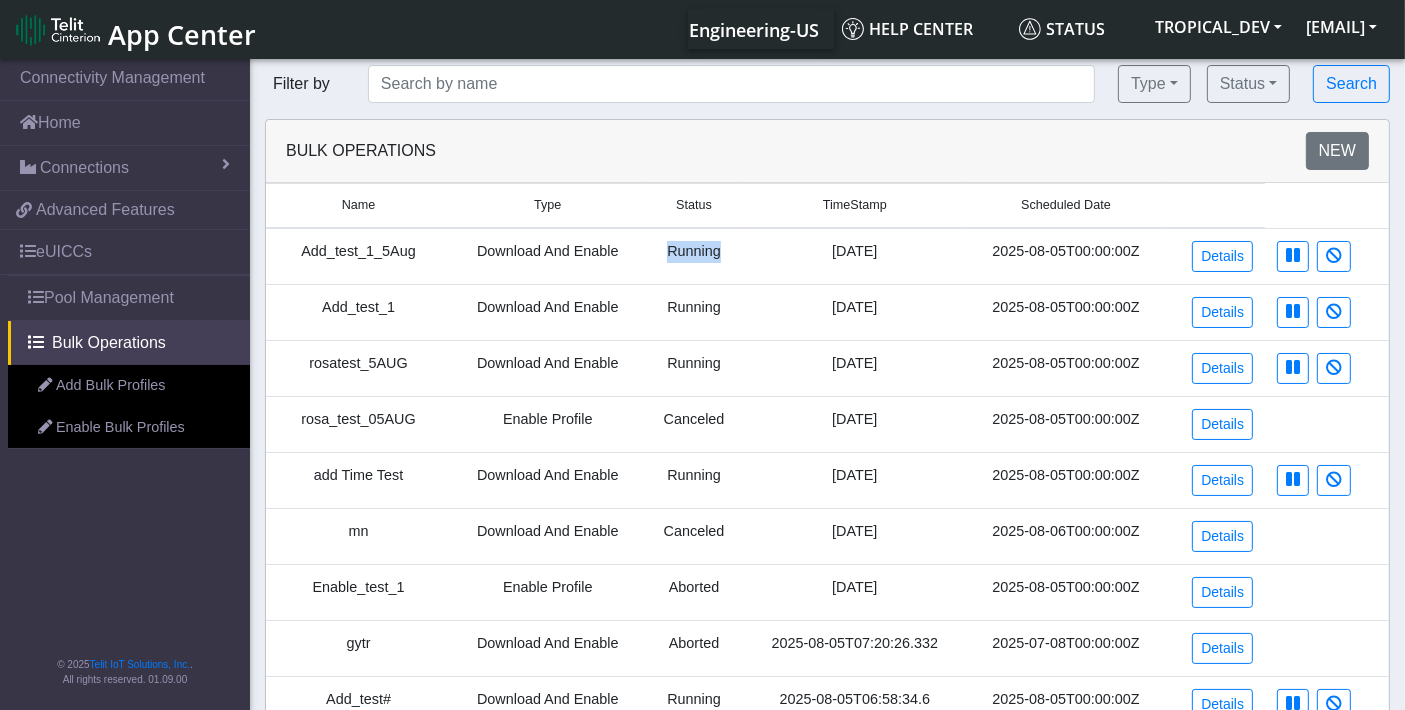 click on "Add_test_1_5Aug" at bounding box center [358, 256] 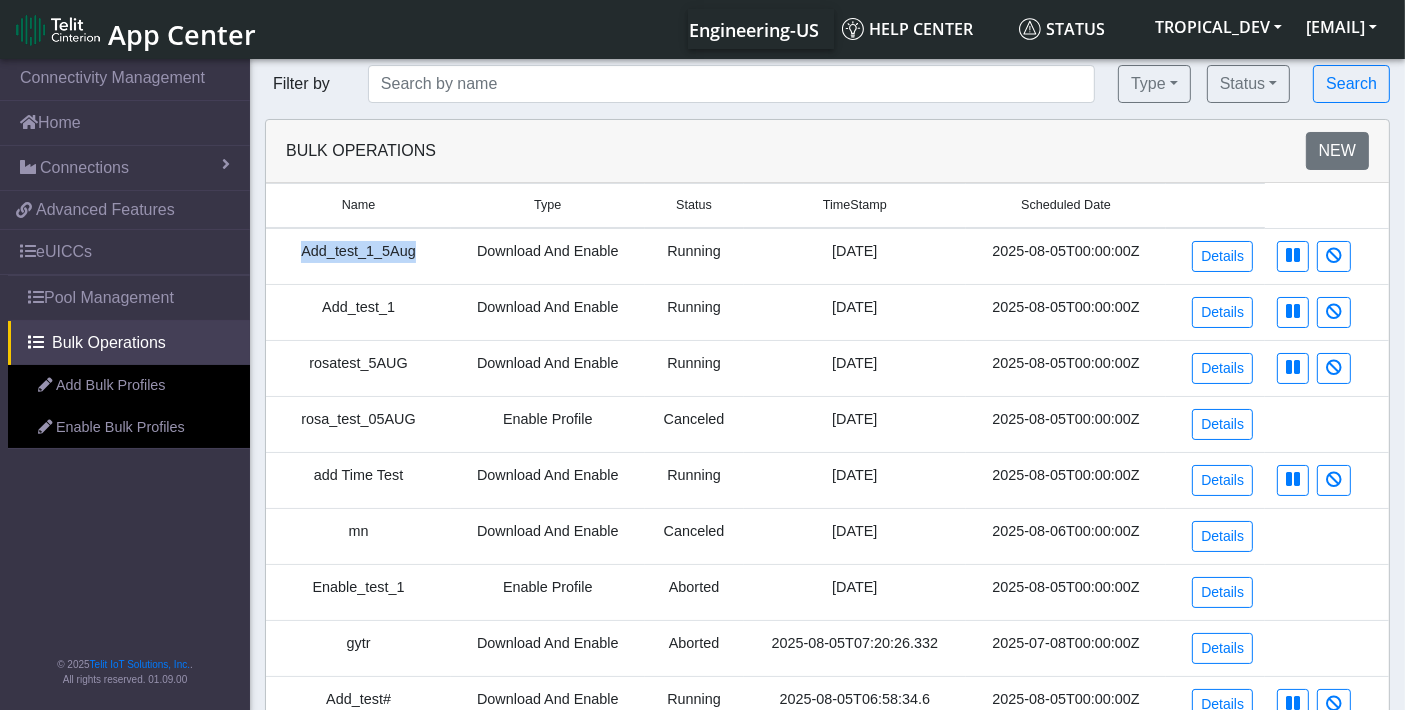 click on "Add_test_1_5Aug" at bounding box center (358, 256) 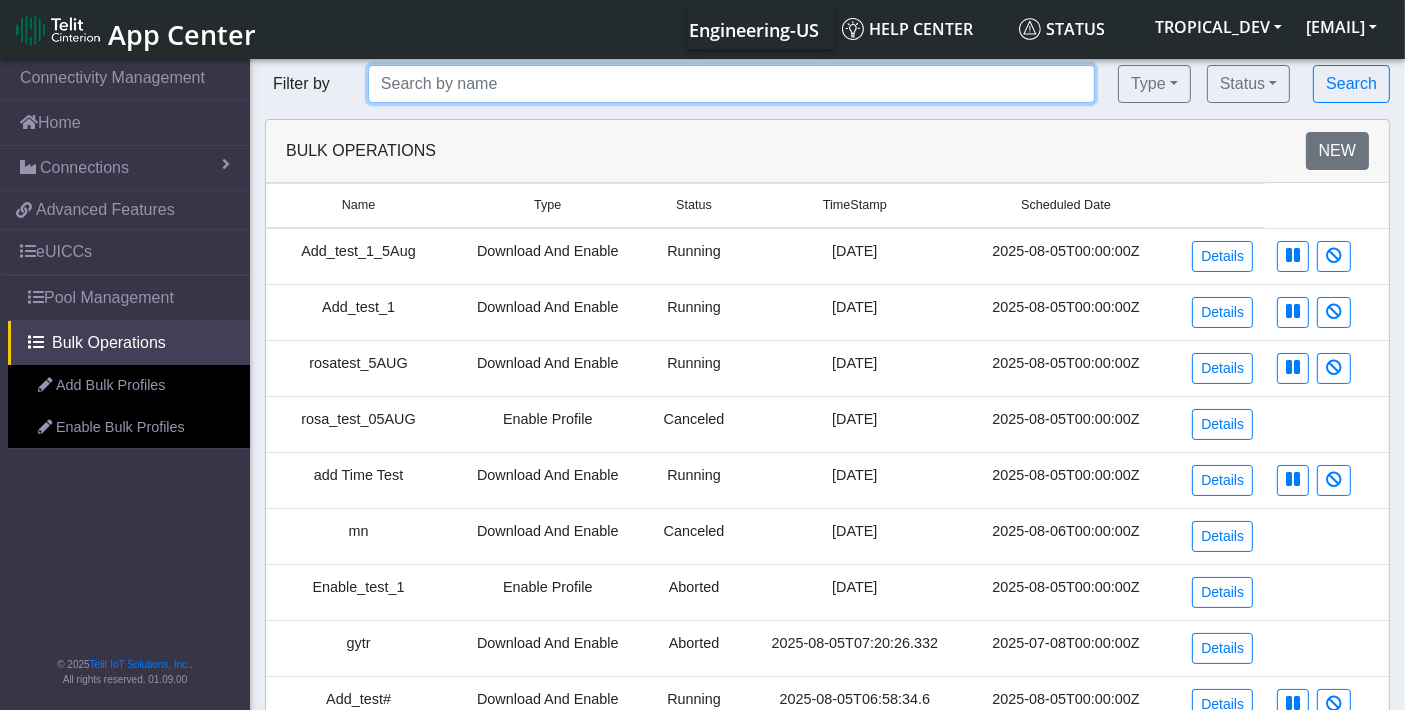 click 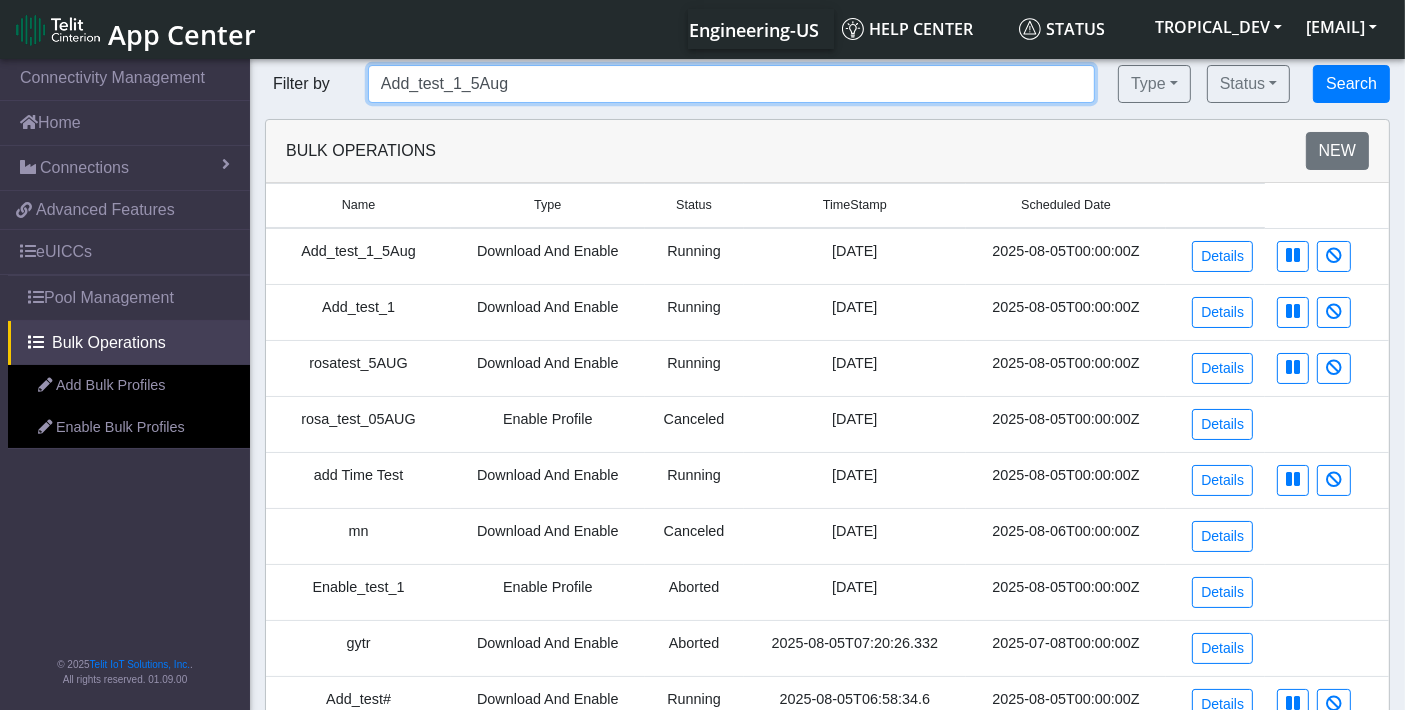 type on "Add_test_1_5Aug" 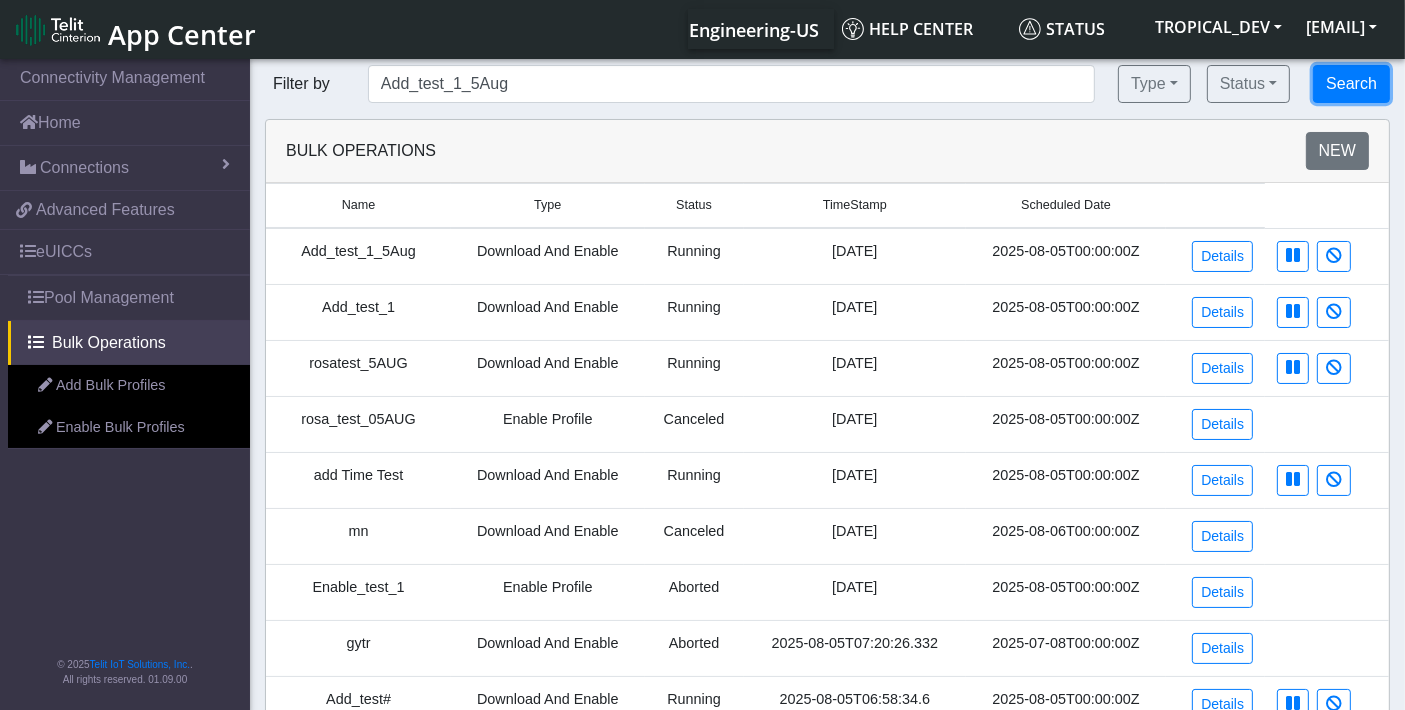 click on "Search" 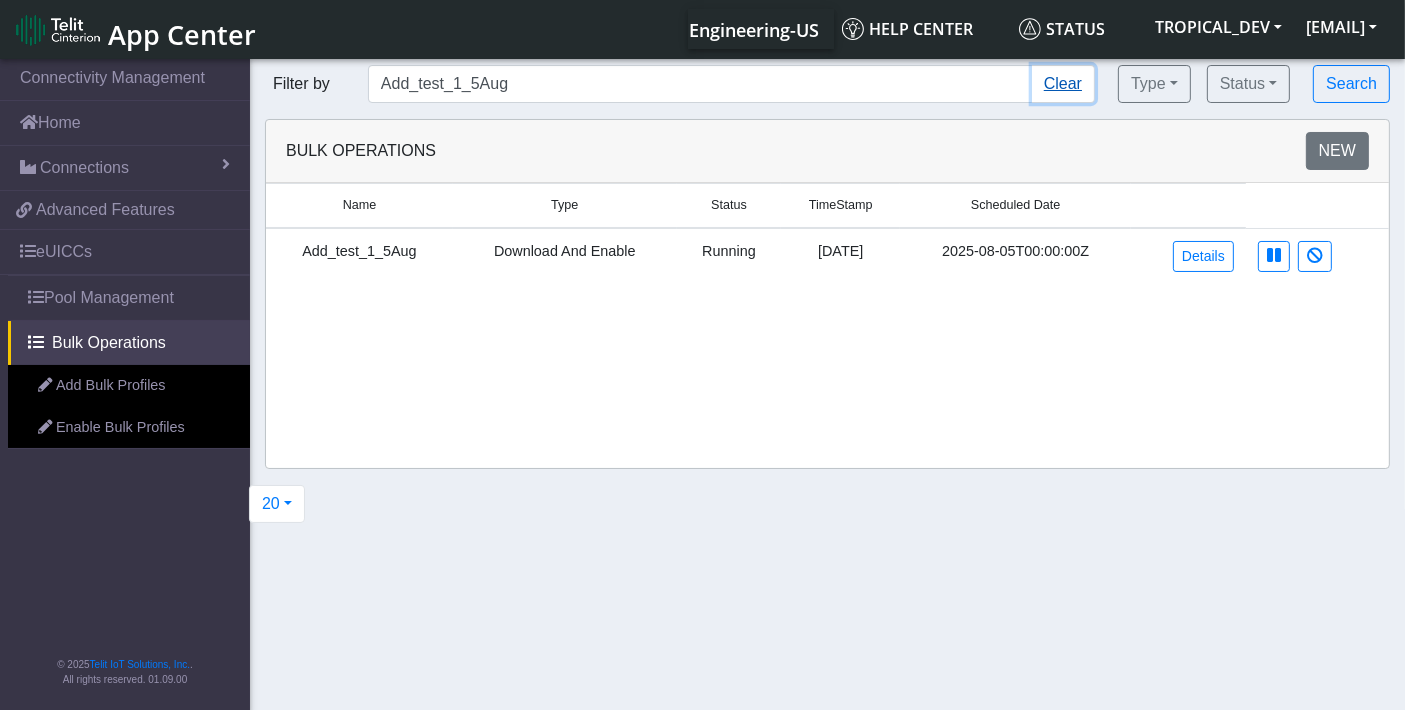 click on "Clear" at bounding box center [1063, 84] 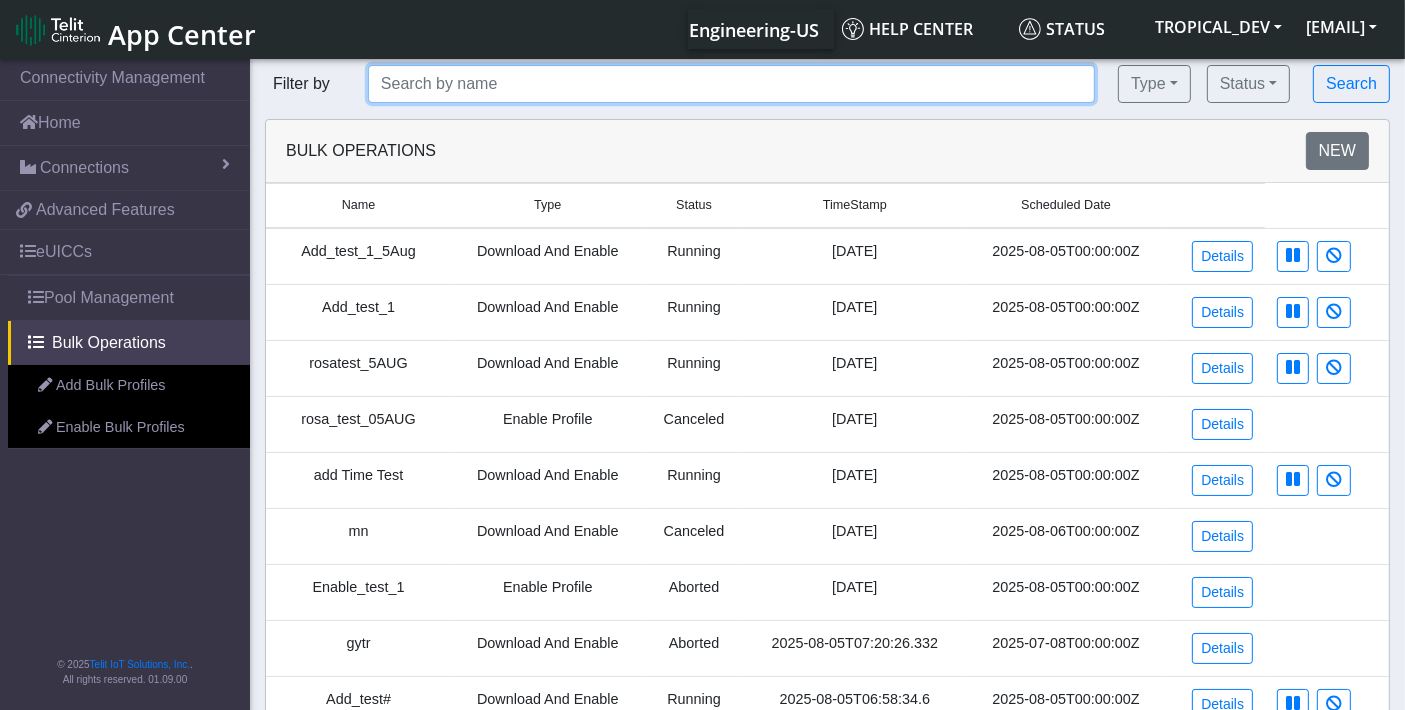 click 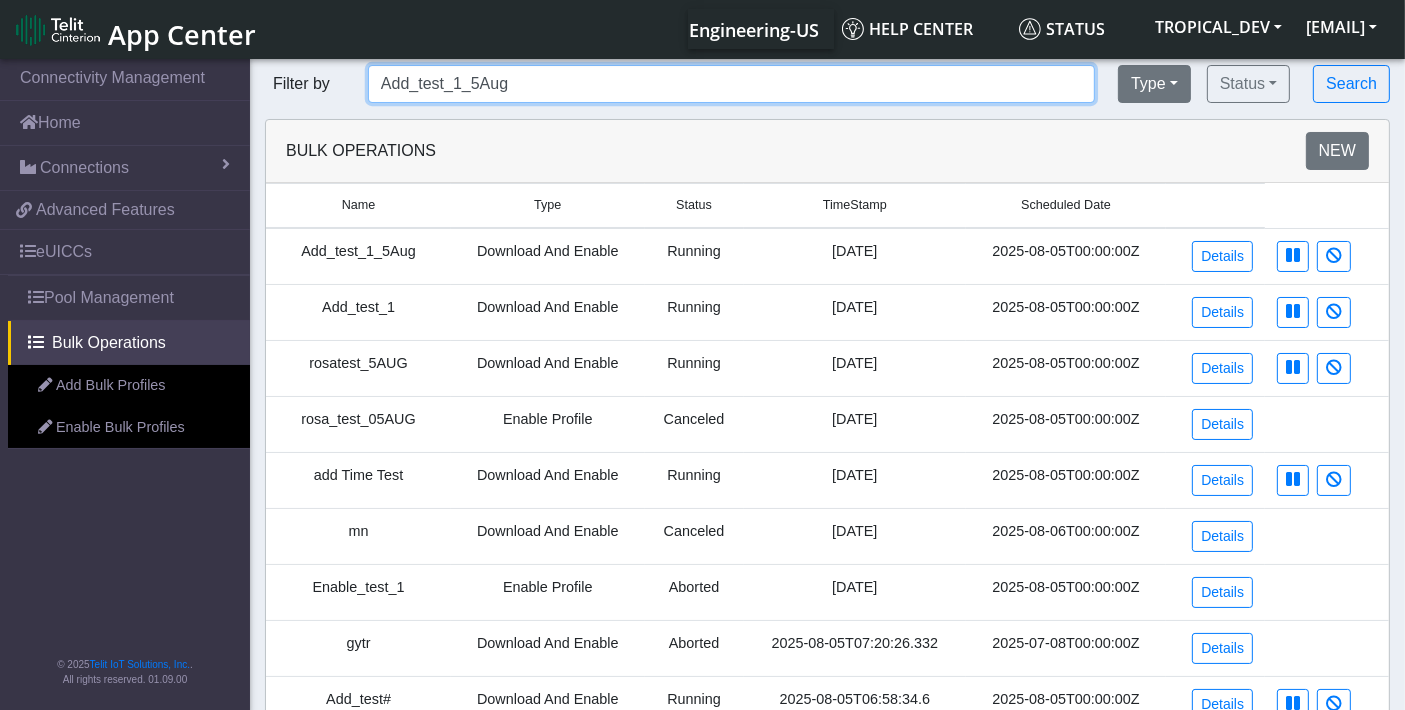 type on "Add_test_1_5Aug" 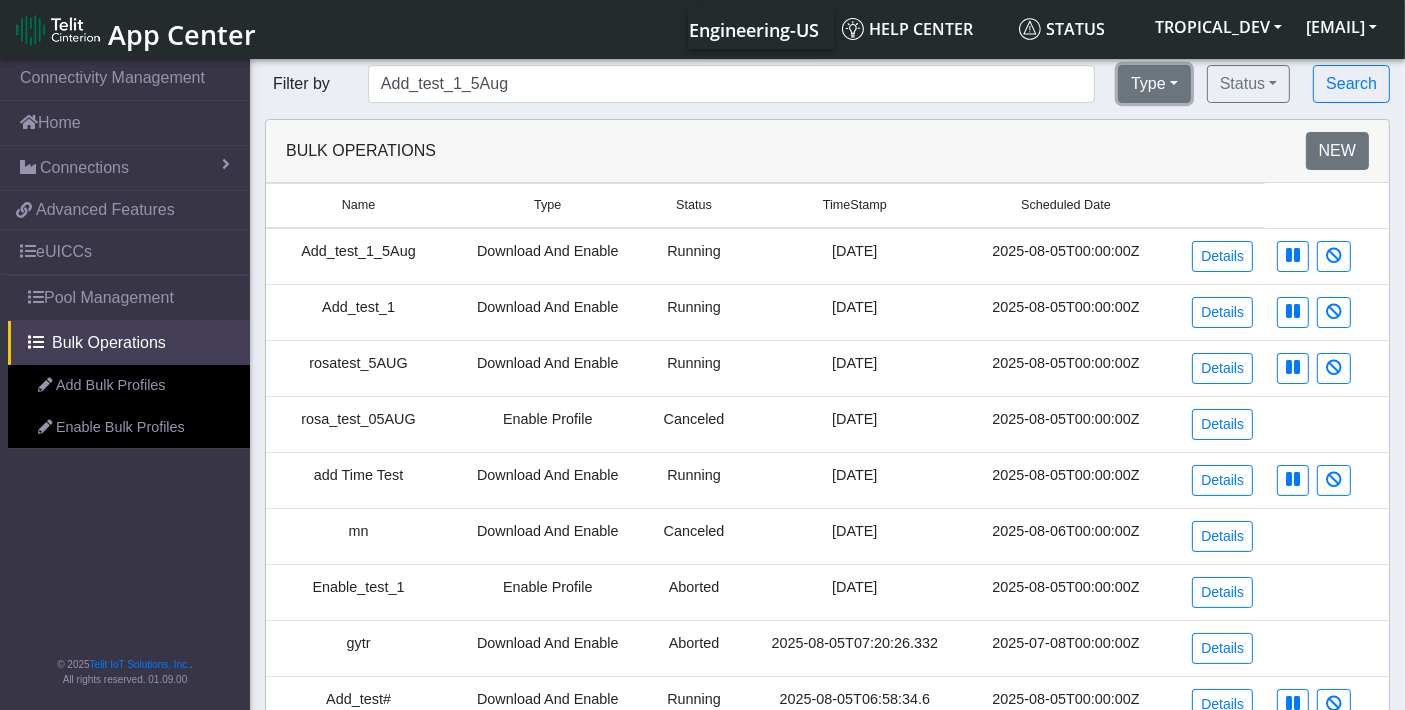 click on "Type" 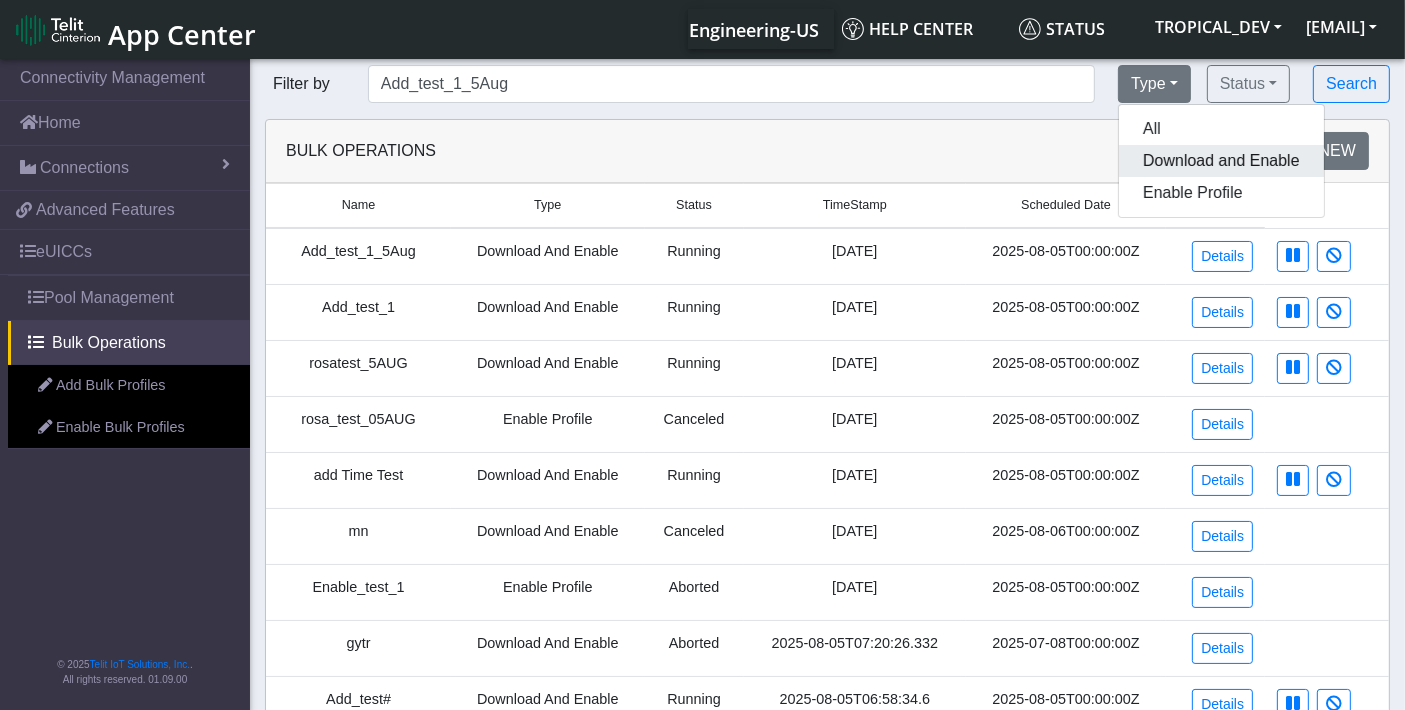 click on "Download and Enable" 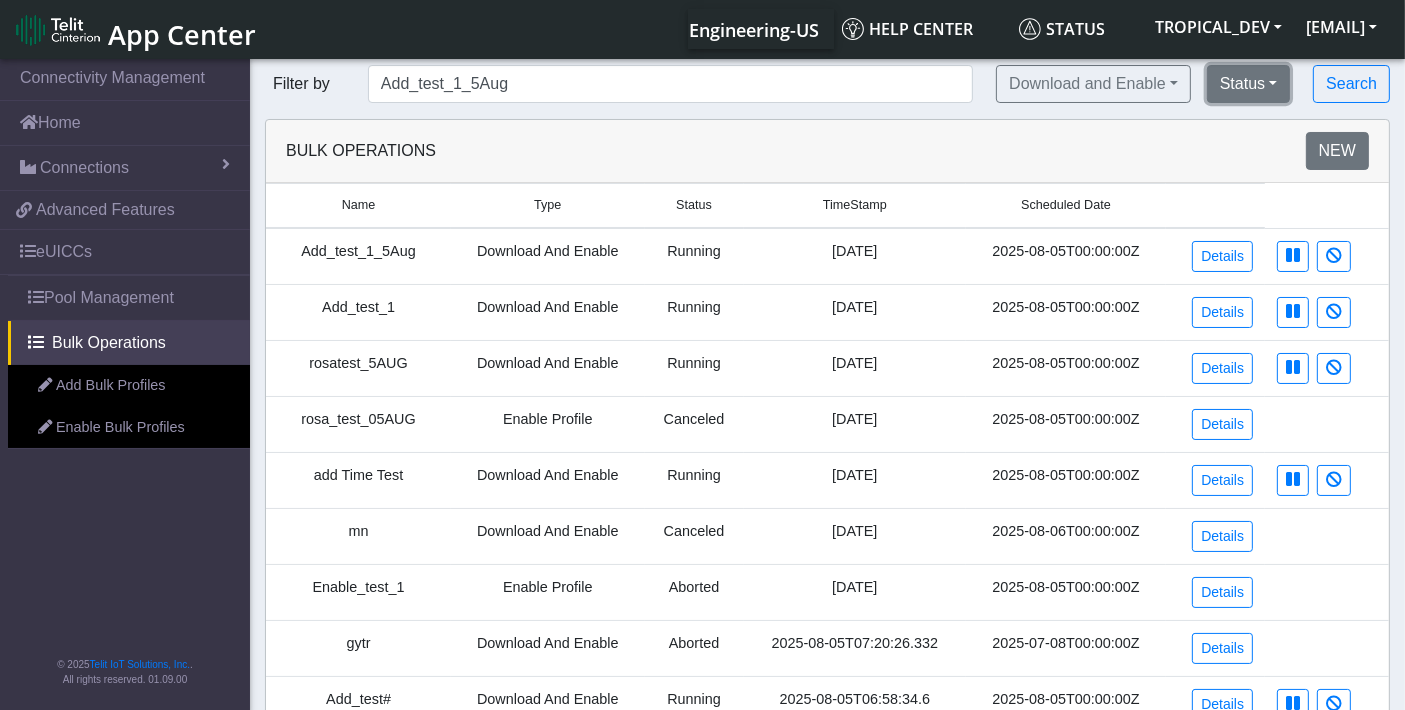 click on "Status" 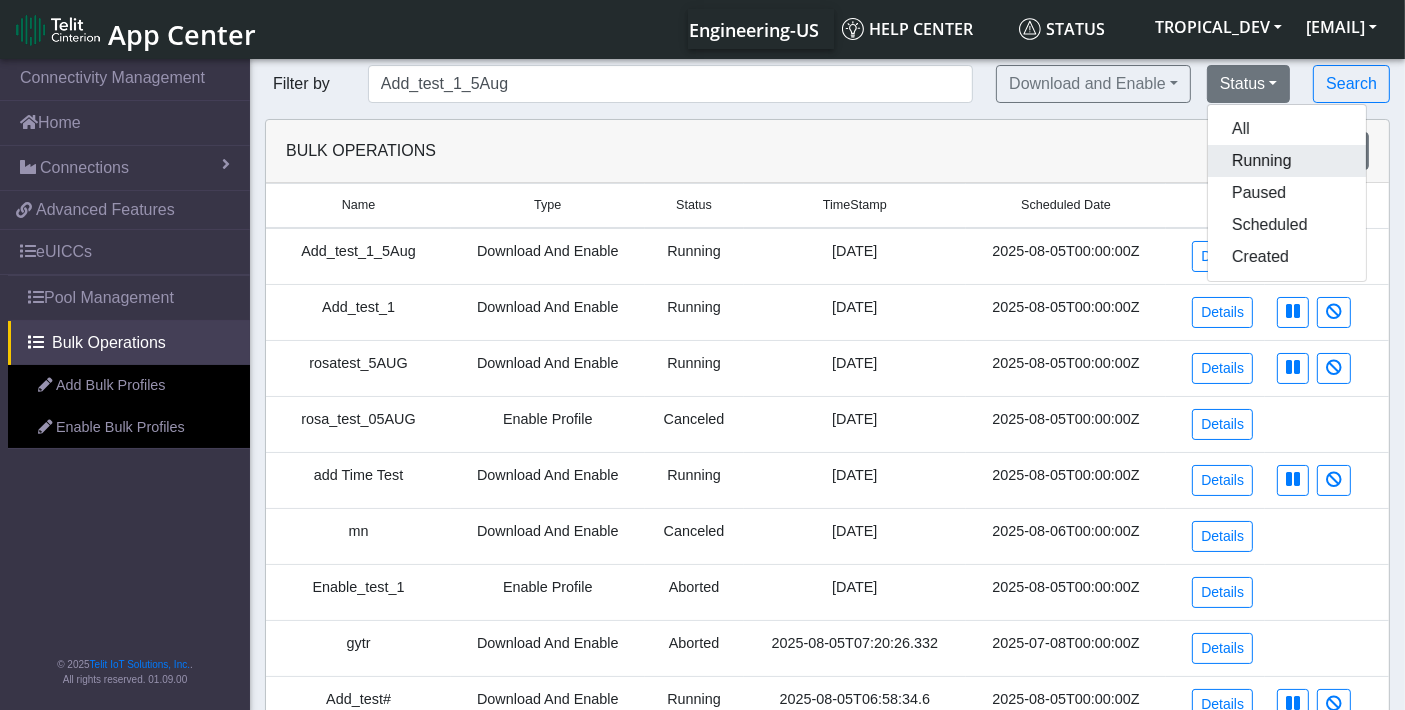 click on "Running" 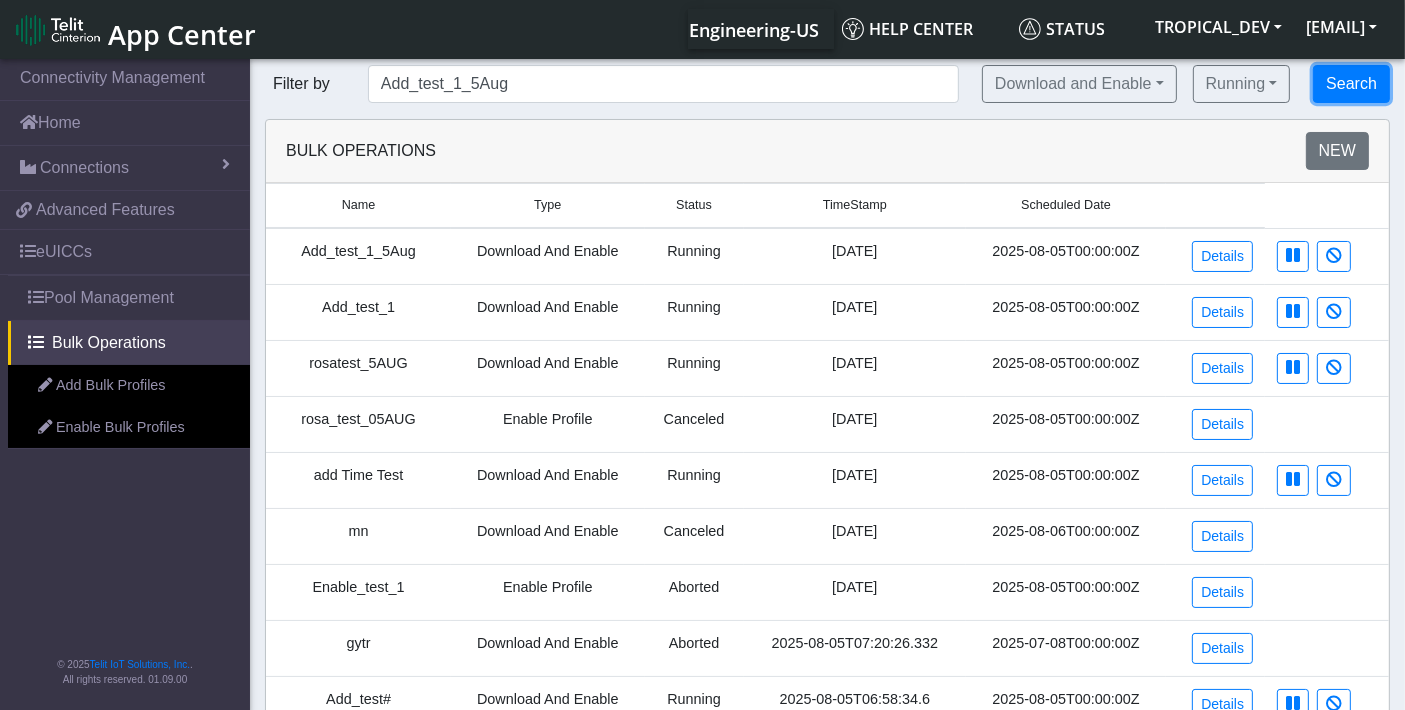 click on "Search" 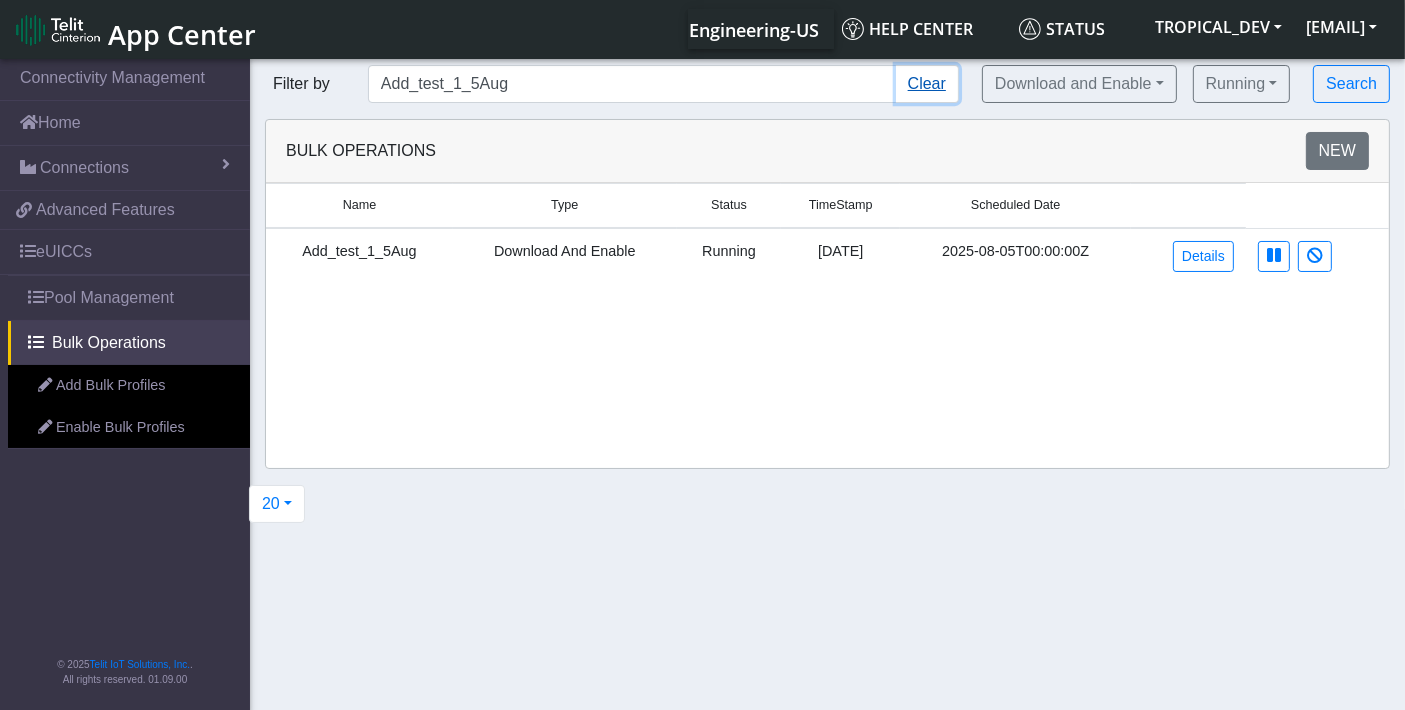 click on "Clear" at bounding box center [927, 84] 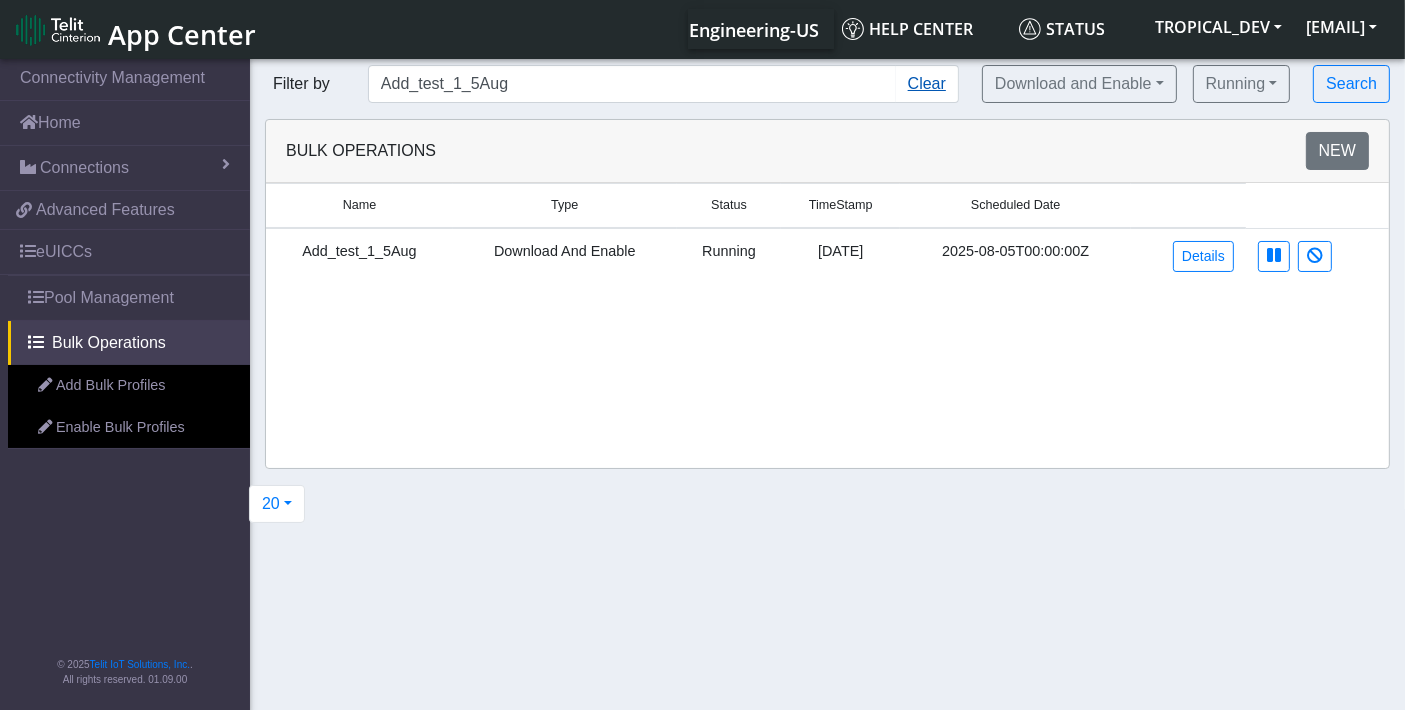 type 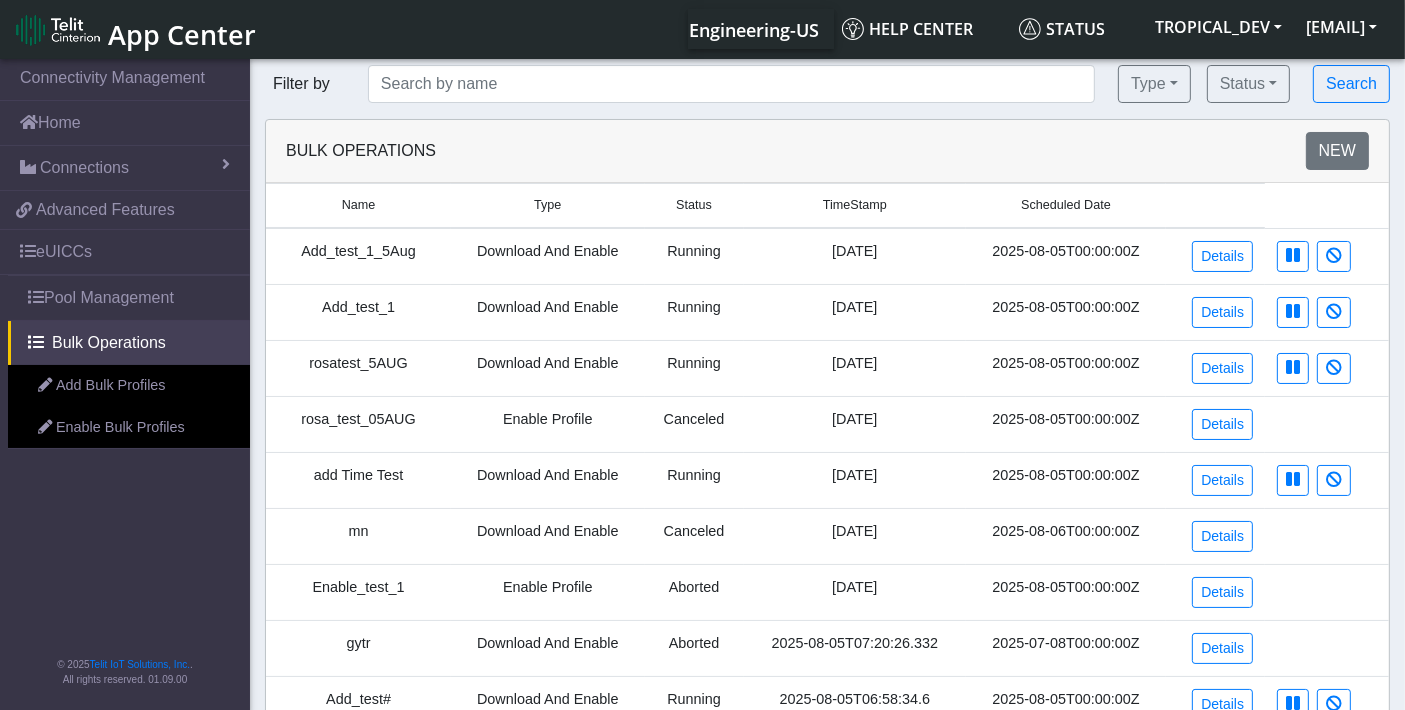 click on "Add_test_1_5Aug" at bounding box center [358, 256] 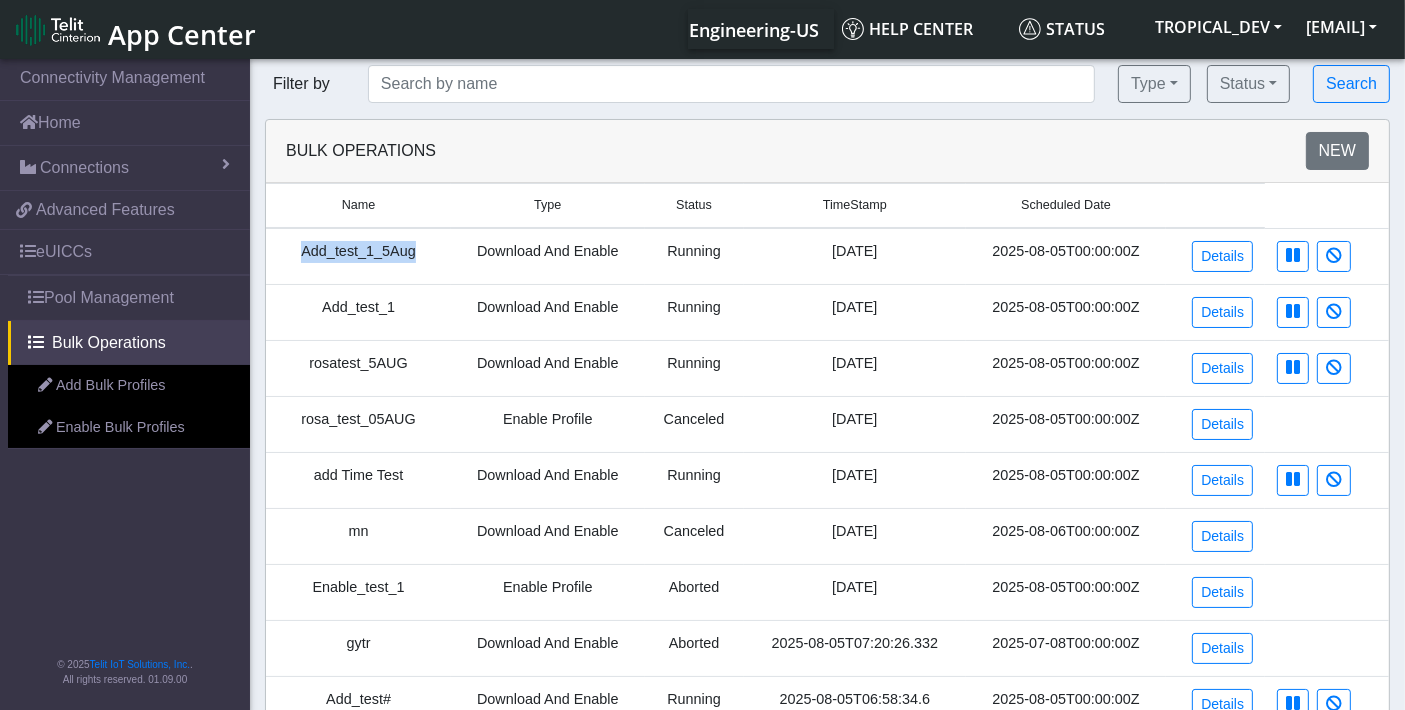 click on "Add_test_1_5Aug" at bounding box center [358, 256] 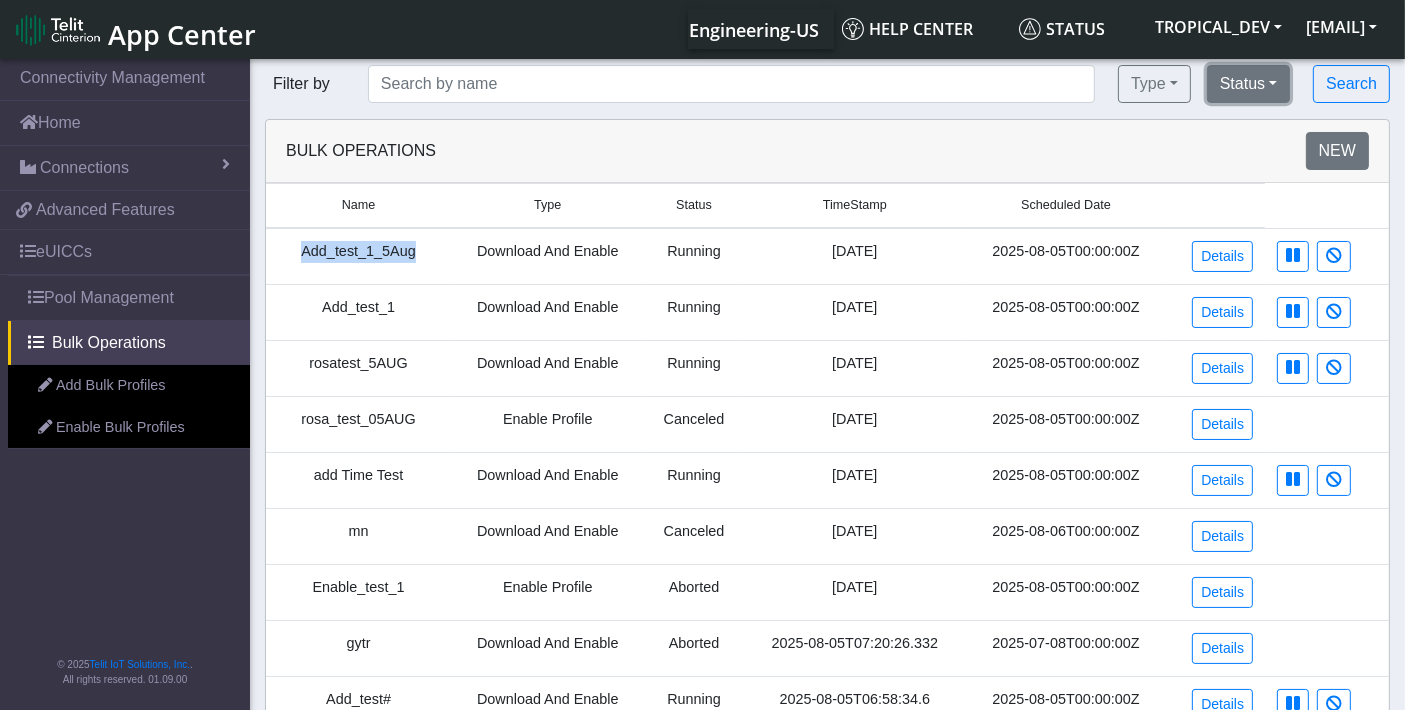 click on "Status" 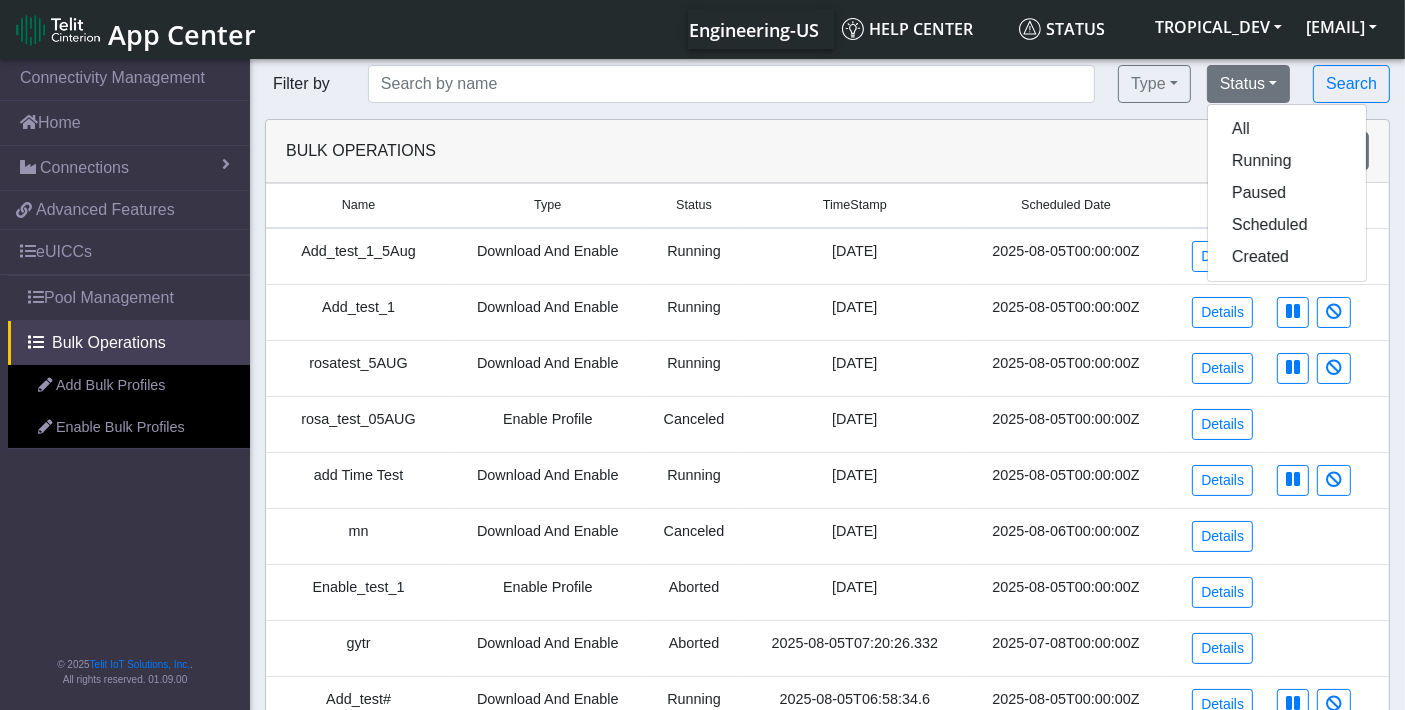 click on "Canceled" at bounding box center [694, 424] 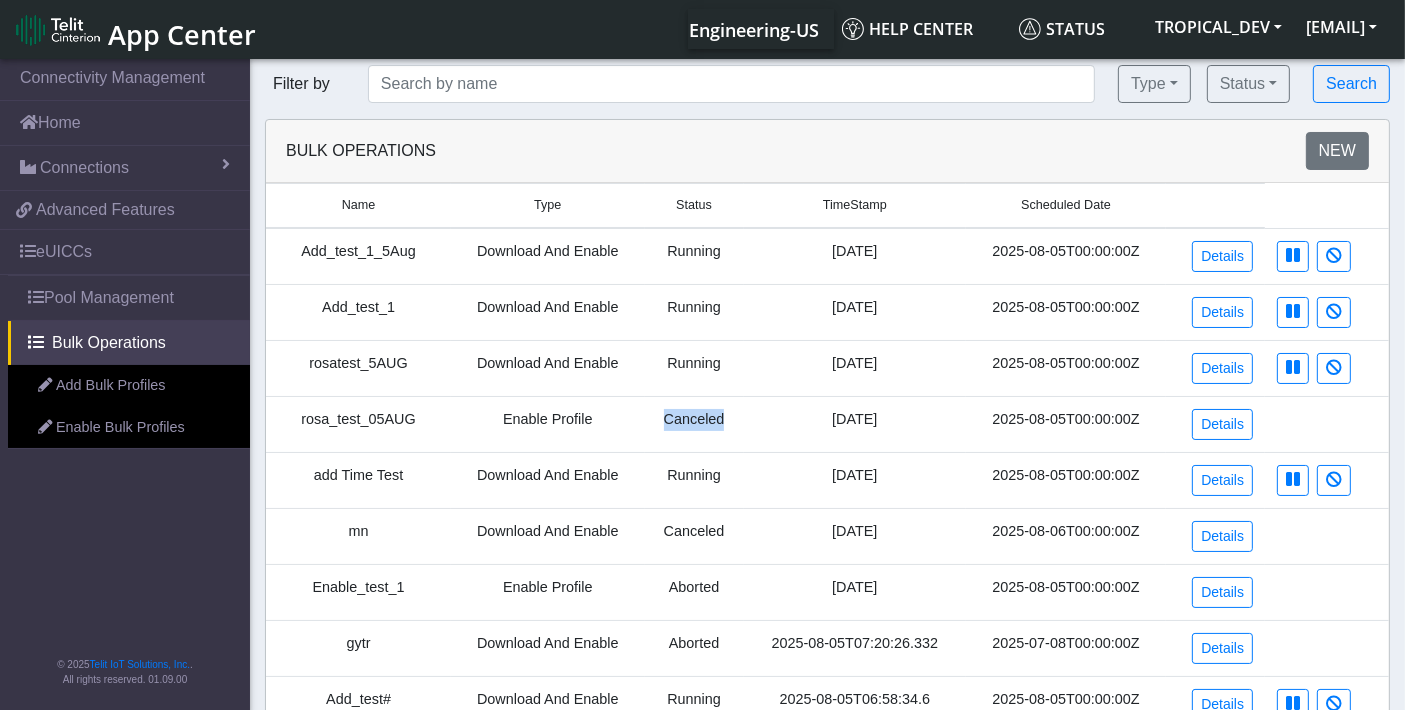 click on "Canceled" at bounding box center (694, 424) 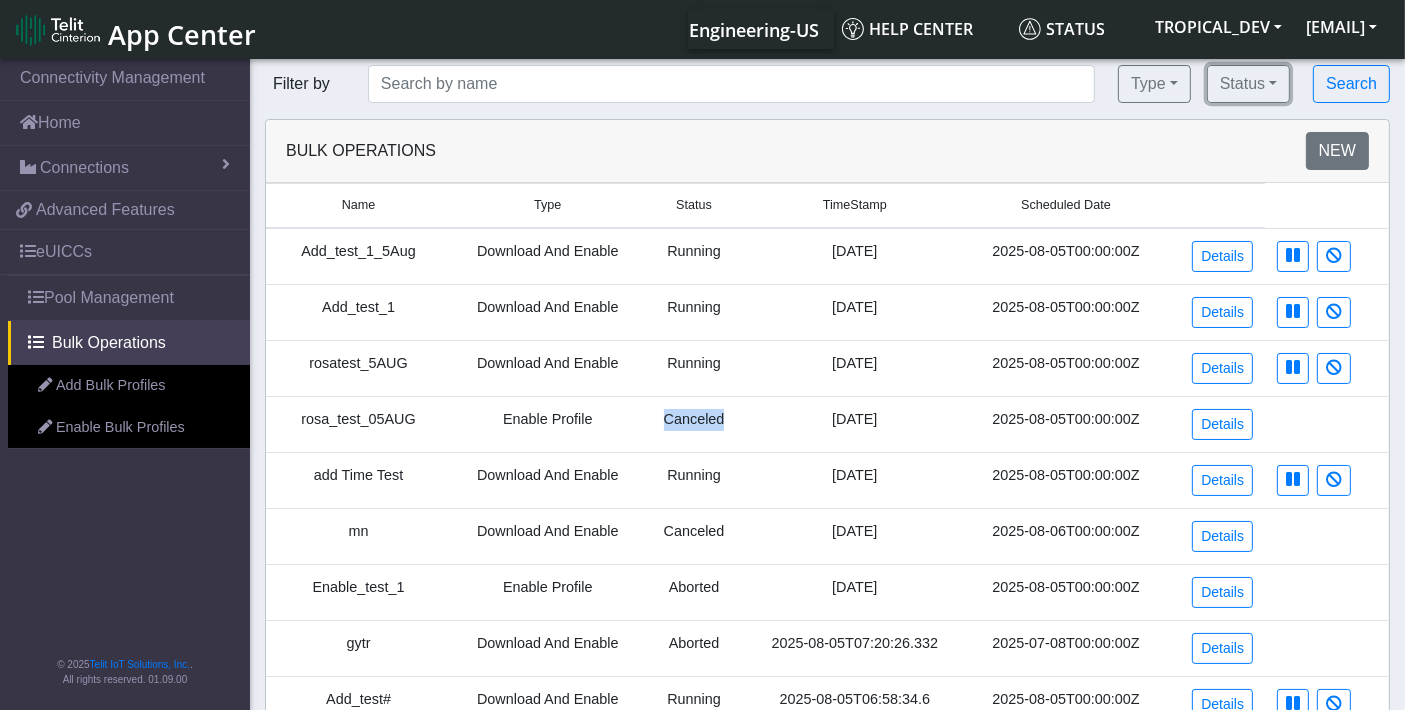 drag, startPoint x: 1277, startPoint y: 85, endPoint x: 1262, endPoint y: 175, distance: 91.24144 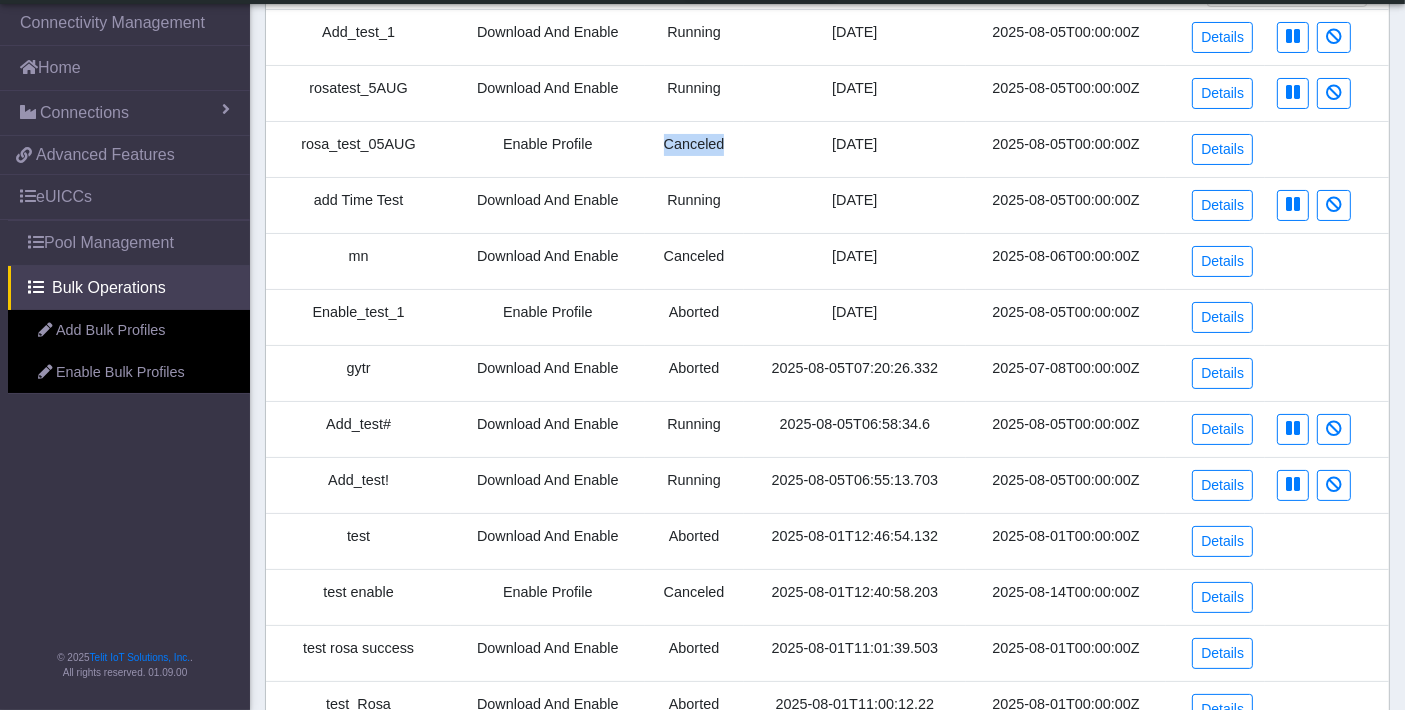 scroll, scrollTop: 0, scrollLeft: 0, axis: both 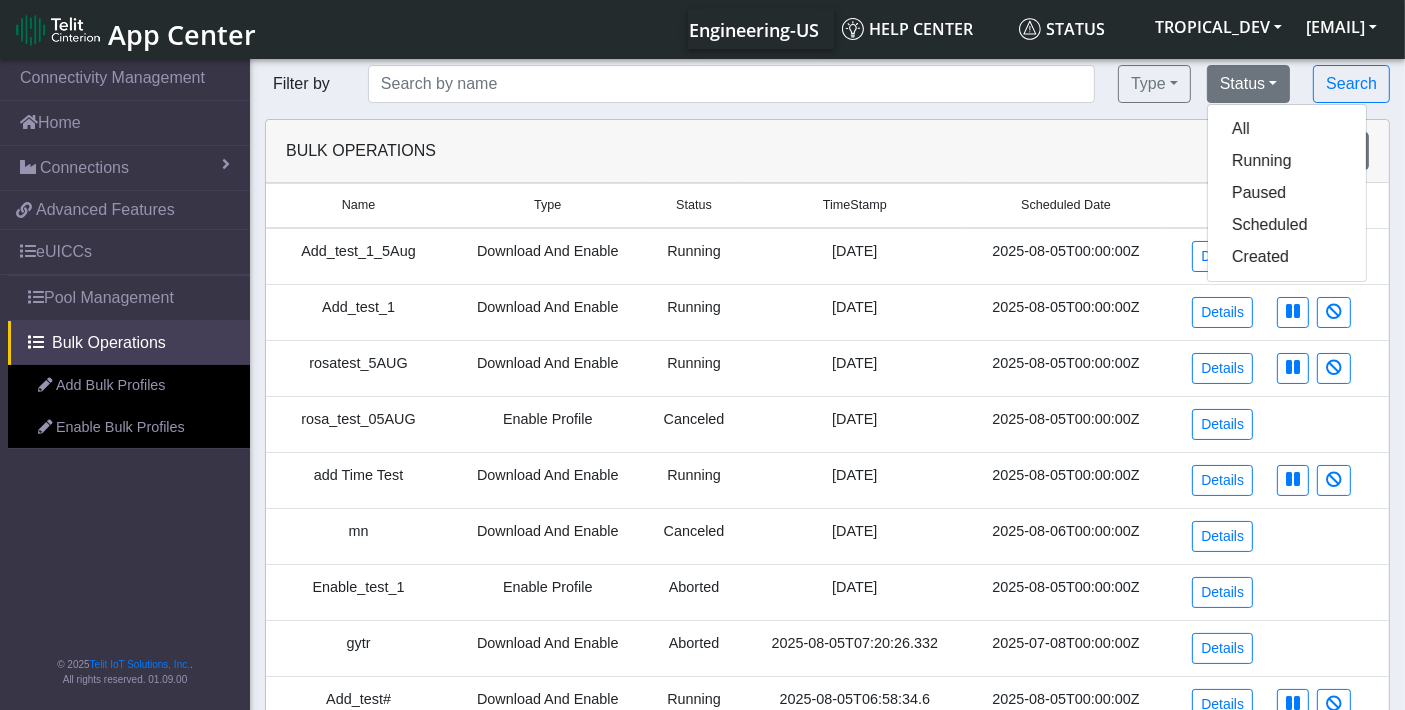 click on "Running" at bounding box center [694, 256] 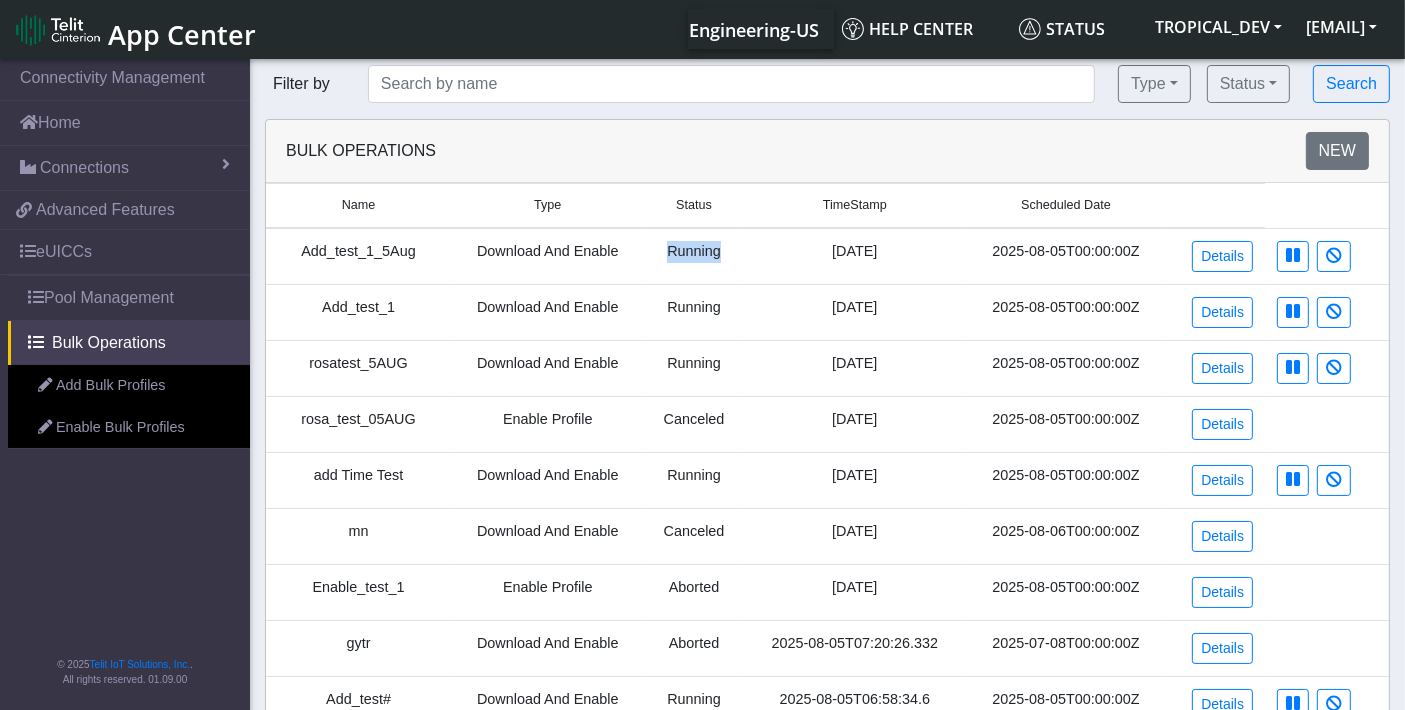 click on "Running" at bounding box center (694, 256) 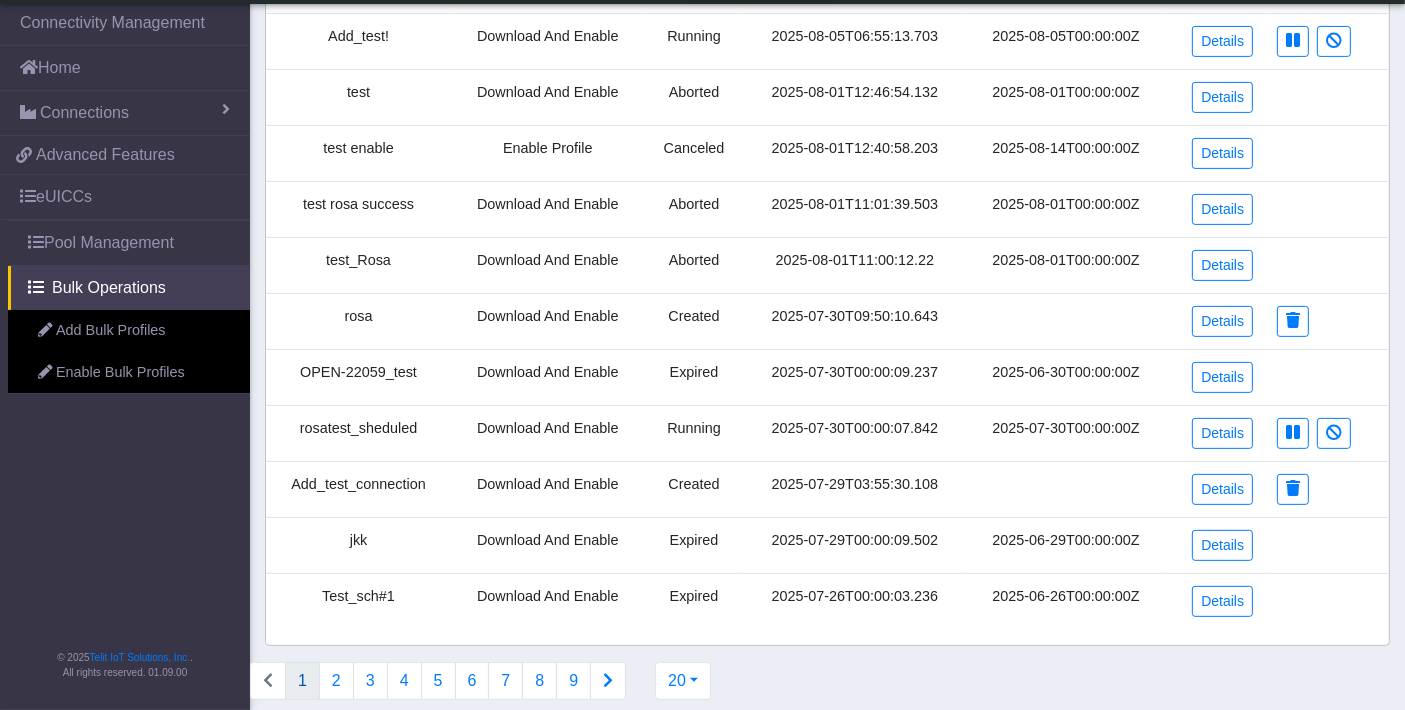 scroll, scrollTop: 666, scrollLeft: 0, axis: vertical 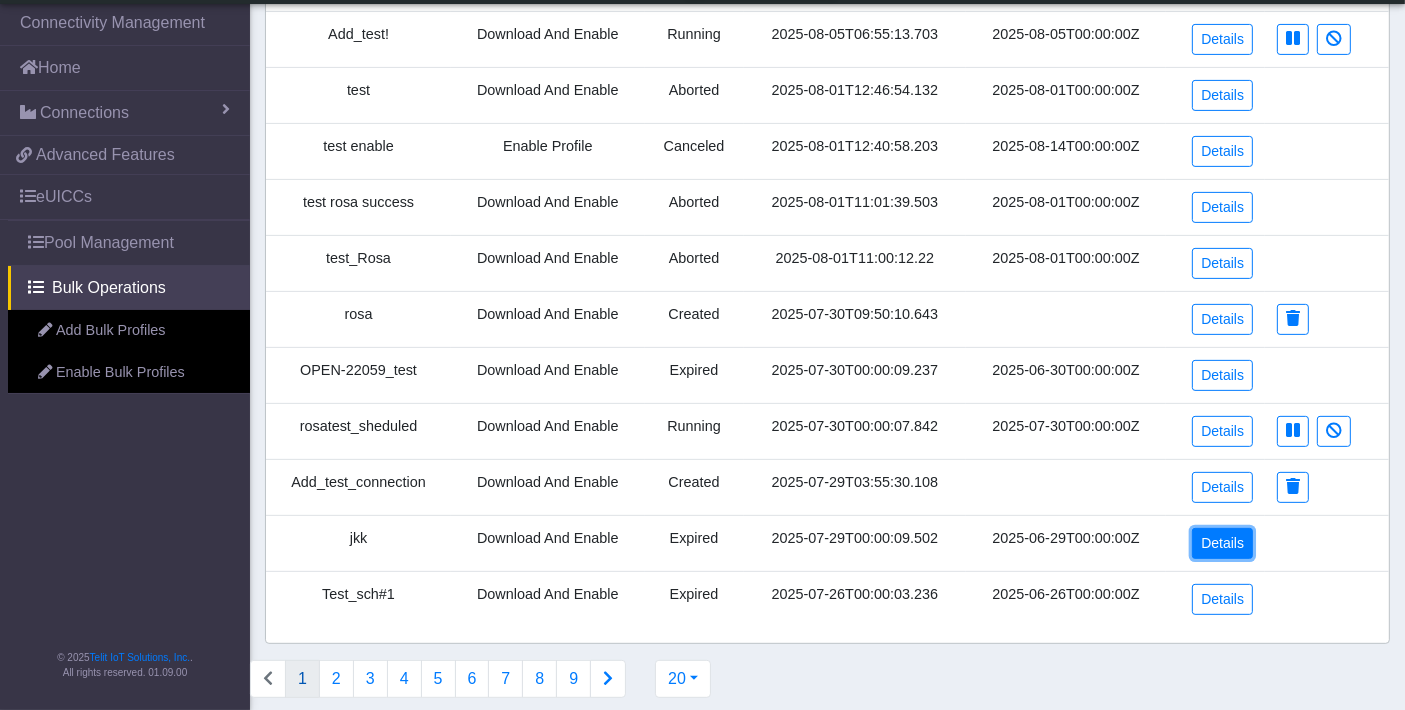 click on "Details" at bounding box center (1222, 543) 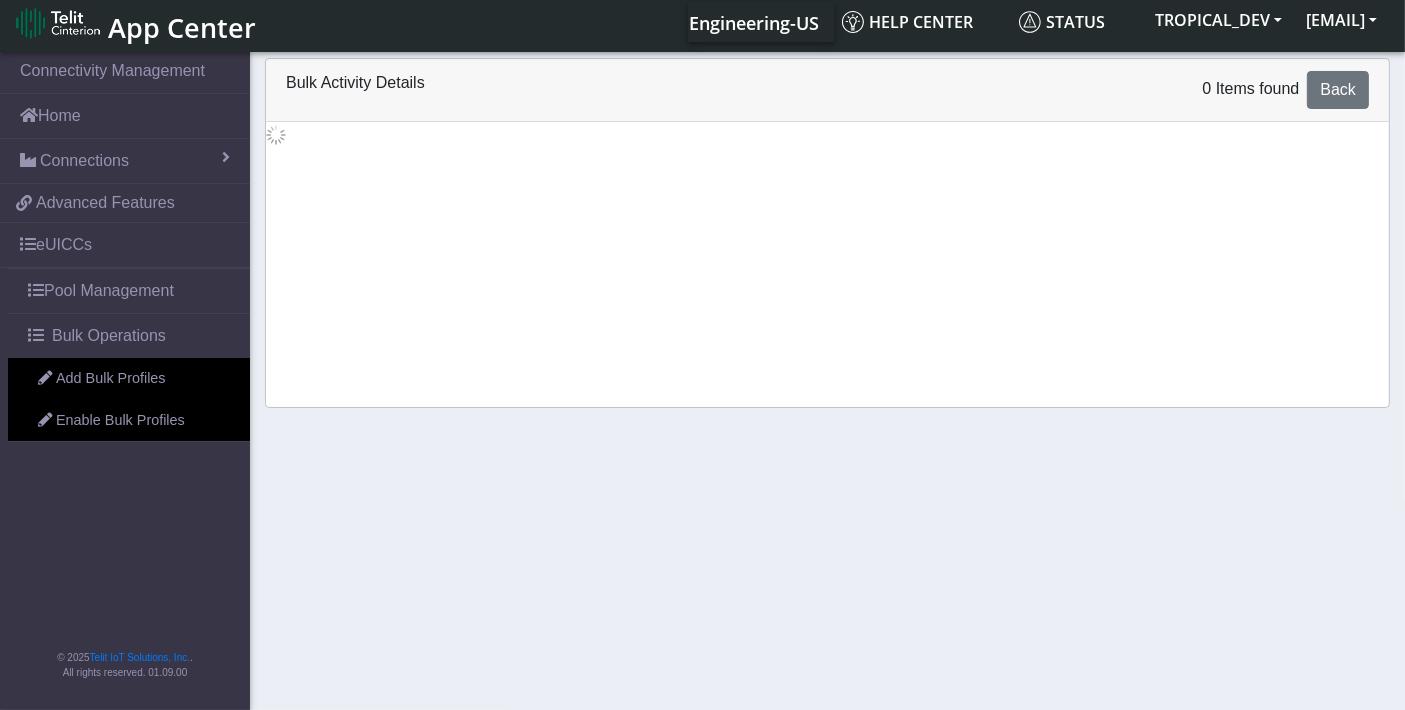 scroll, scrollTop: 0, scrollLeft: 0, axis: both 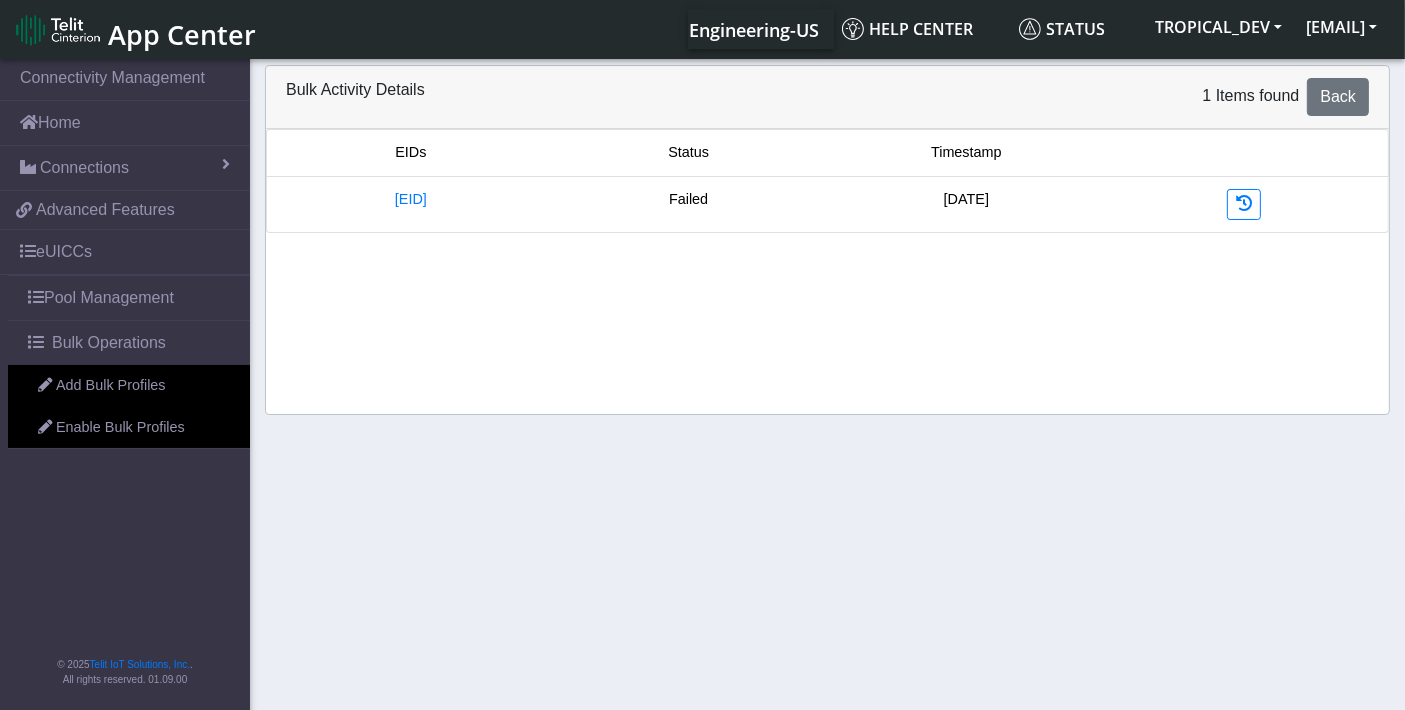 click on "Failed" at bounding box center (689, 204) 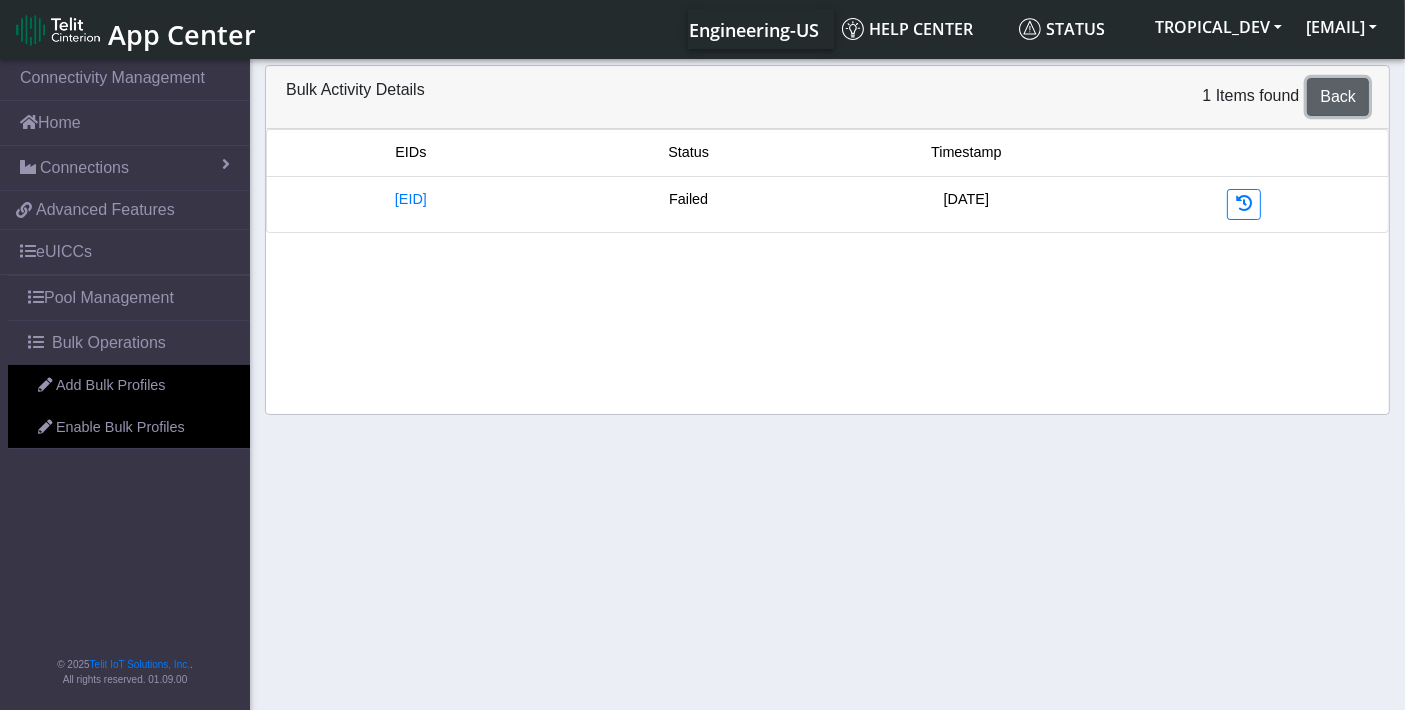 click on "Back" 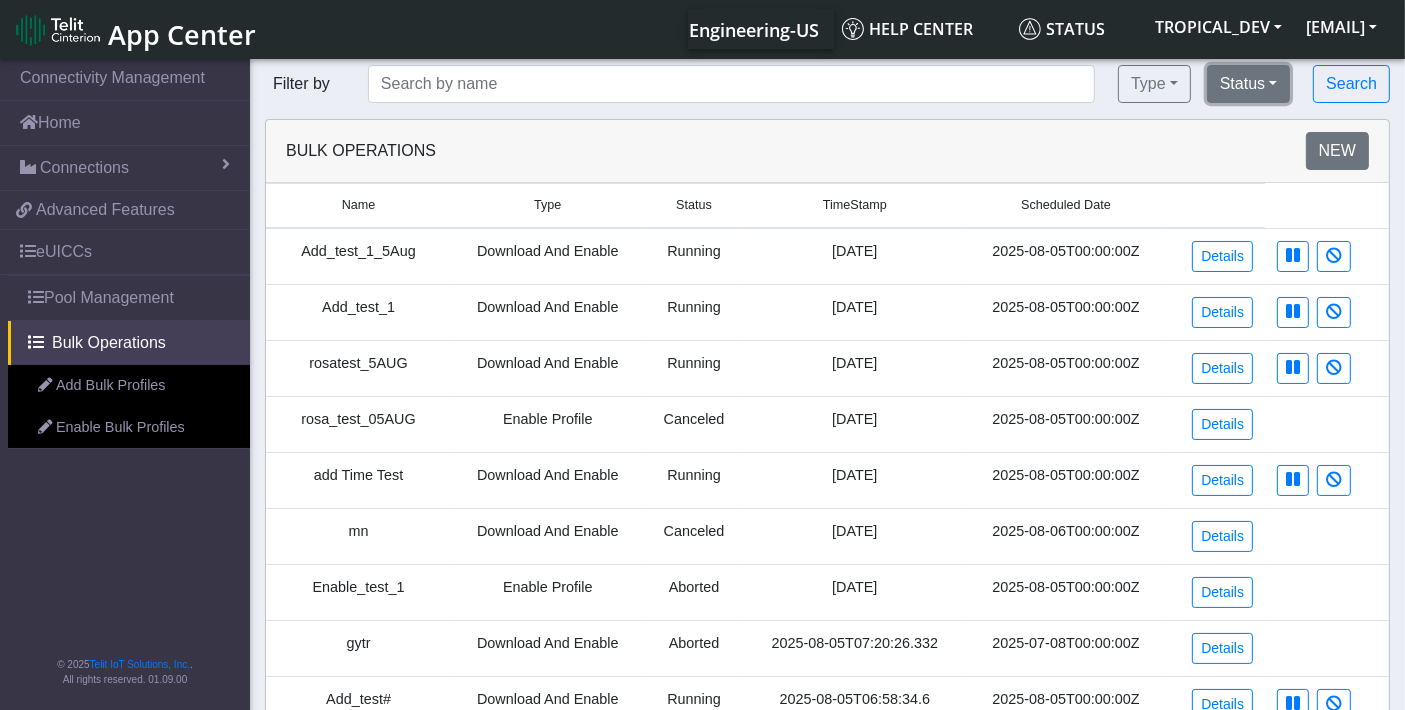 click on "Status" 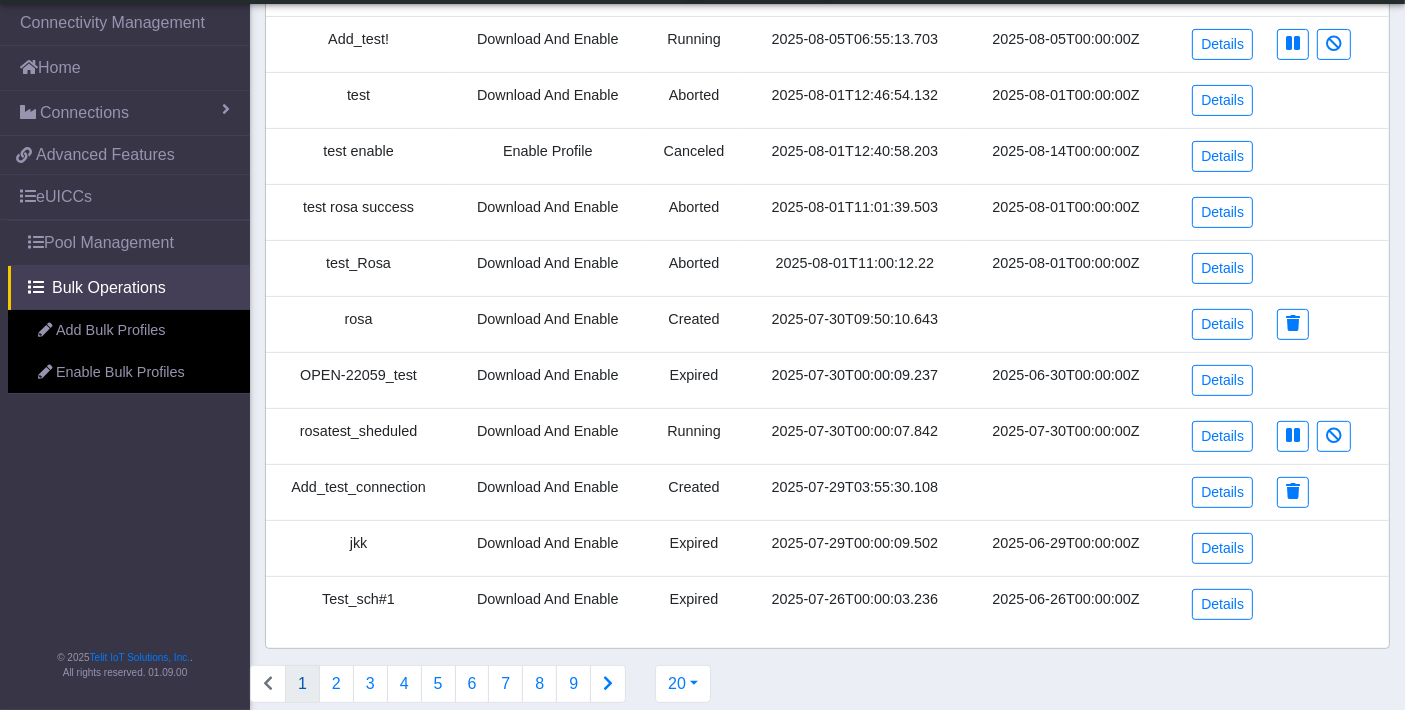 scroll, scrollTop: 666, scrollLeft: 0, axis: vertical 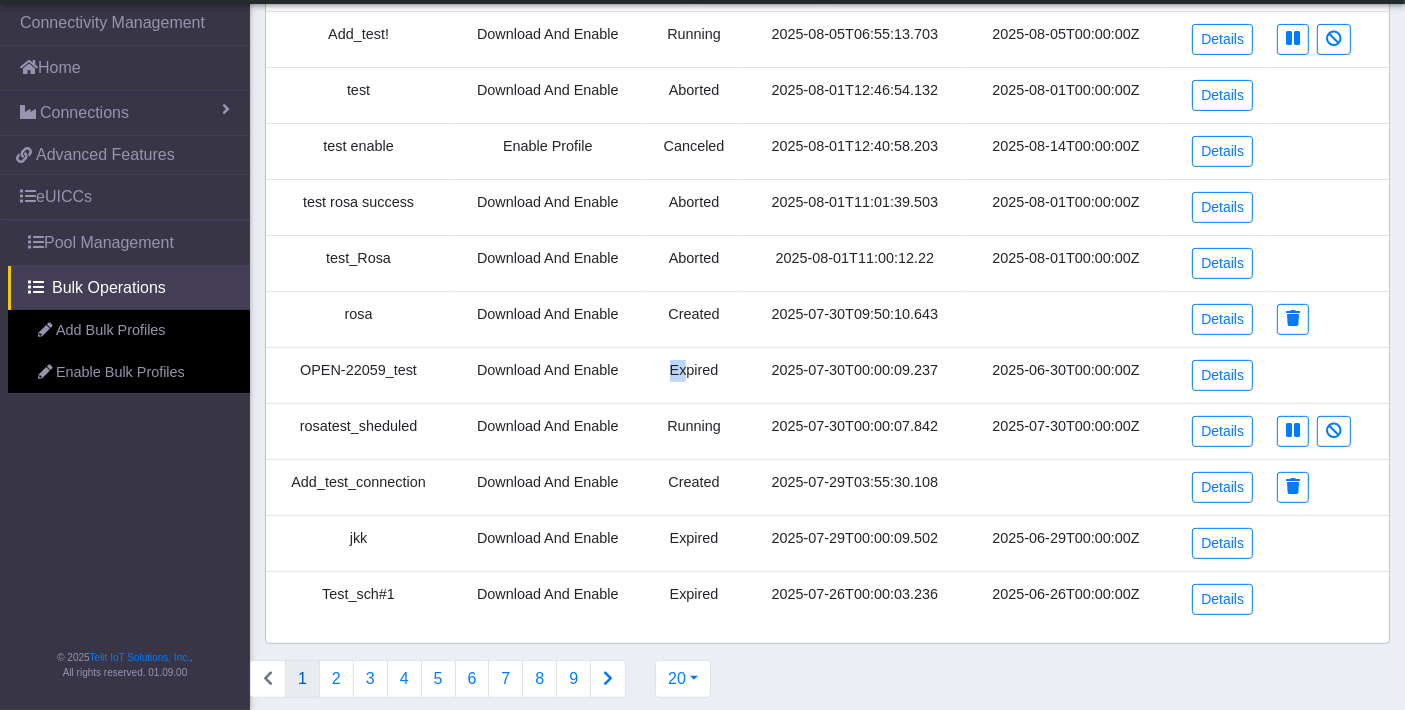 click on "Expired" at bounding box center (694, 375) 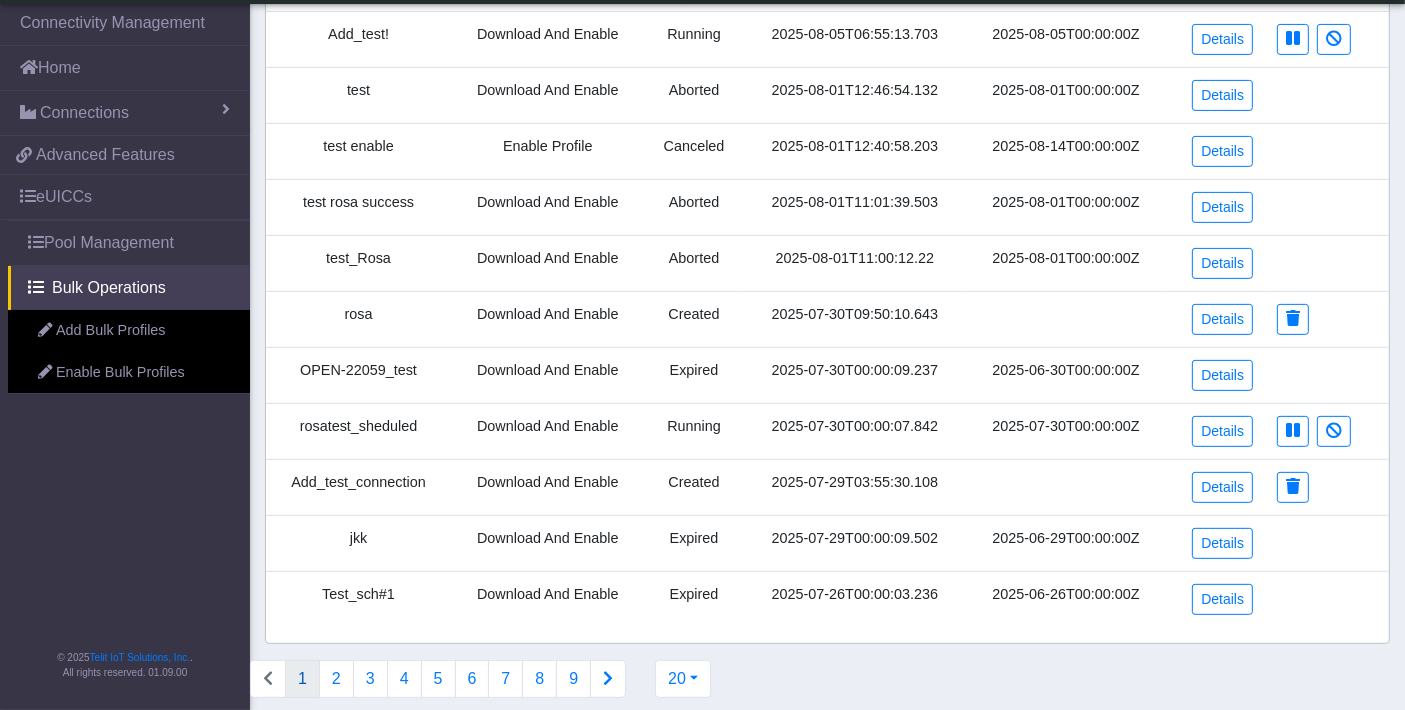 click on "Expired" at bounding box center (694, 375) 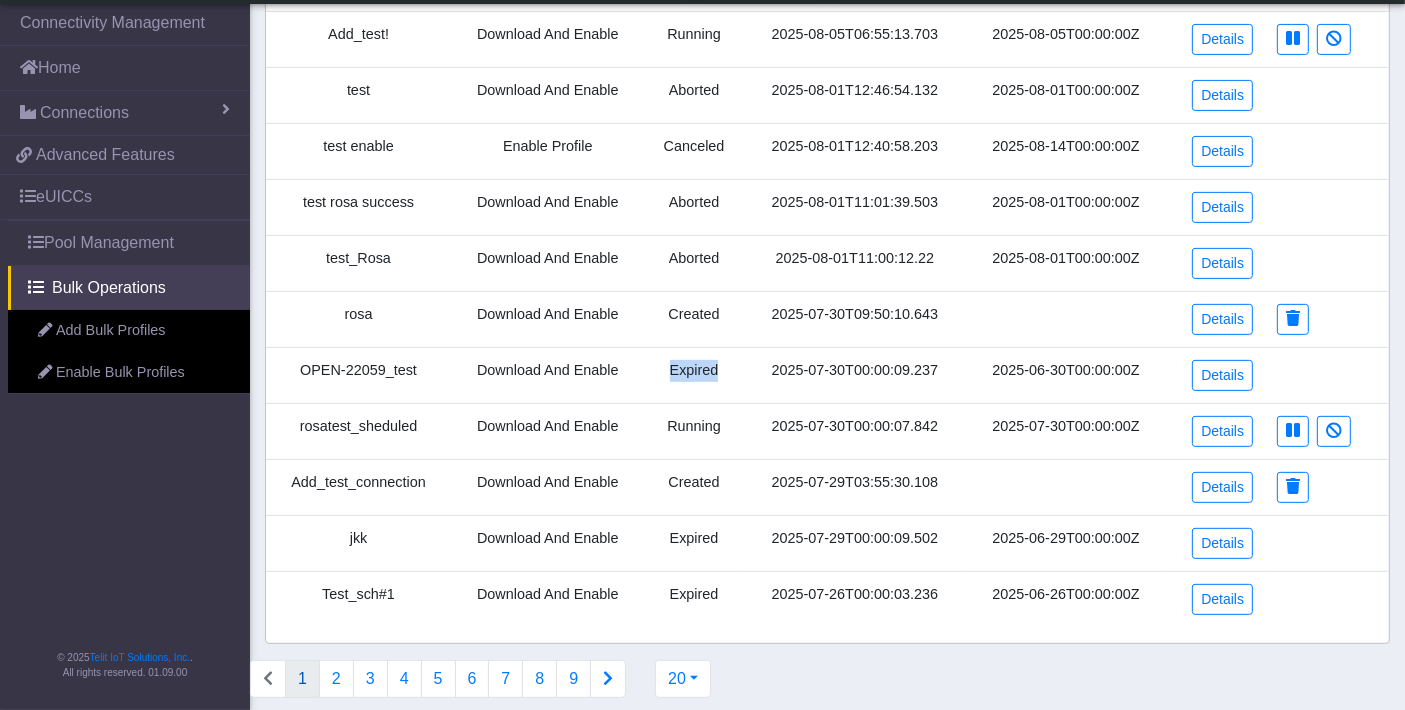 click on "Expired" at bounding box center [694, 375] 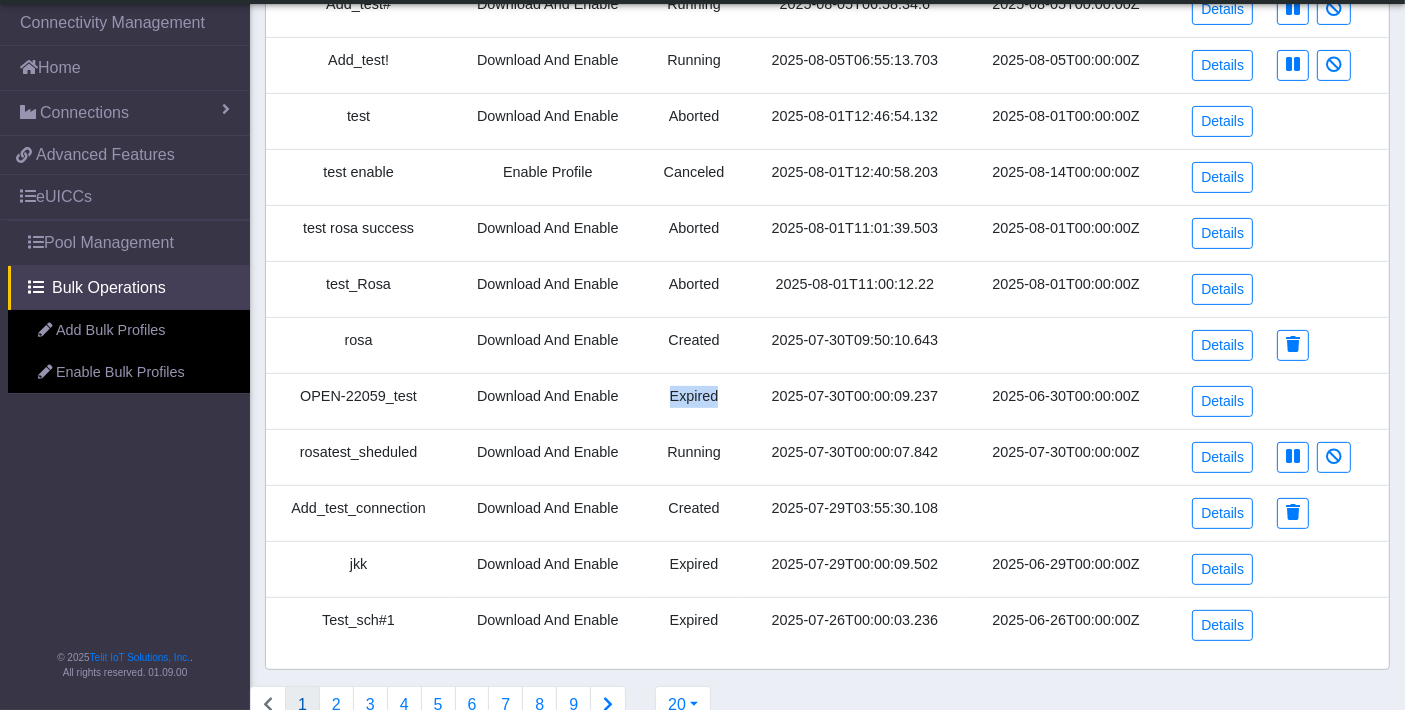 scroll, scrollTop: 666, scrollLeft: 0, axis: vertical 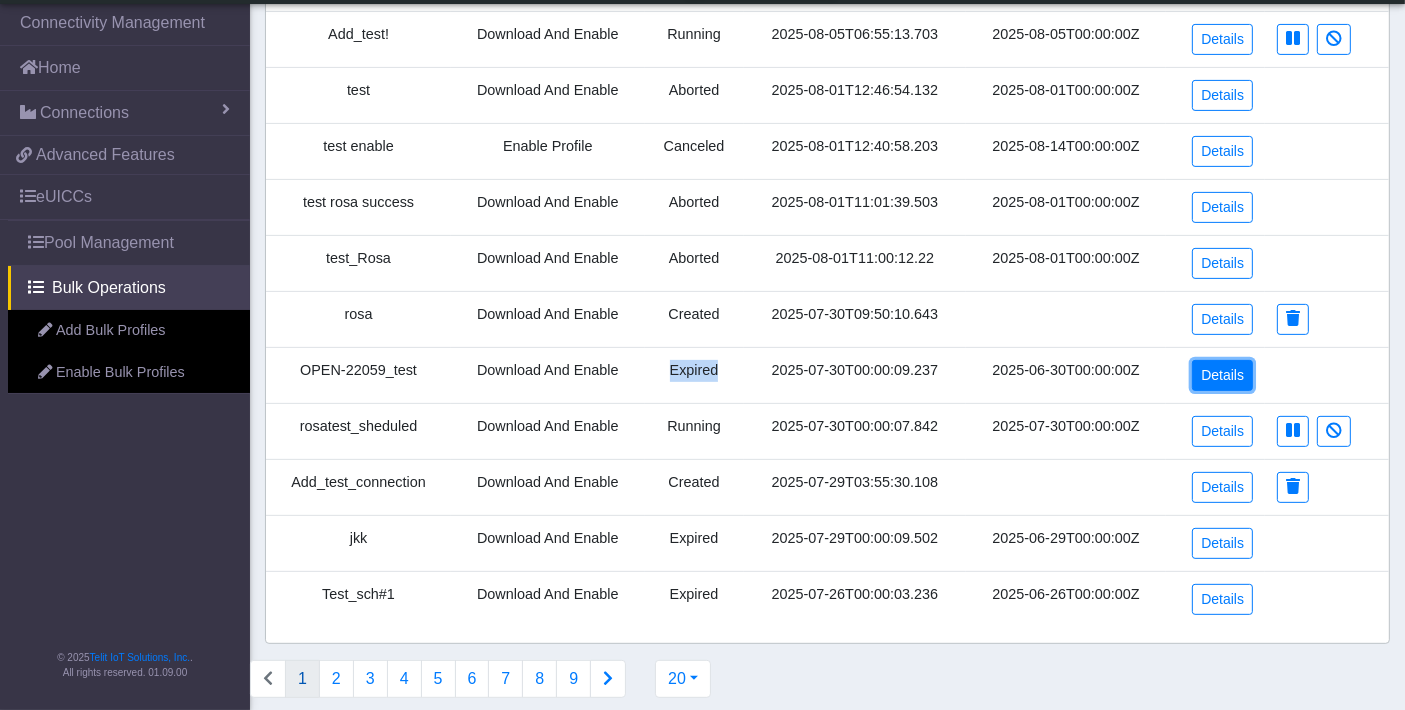click on "Details" at bounding box center [1222, 375] 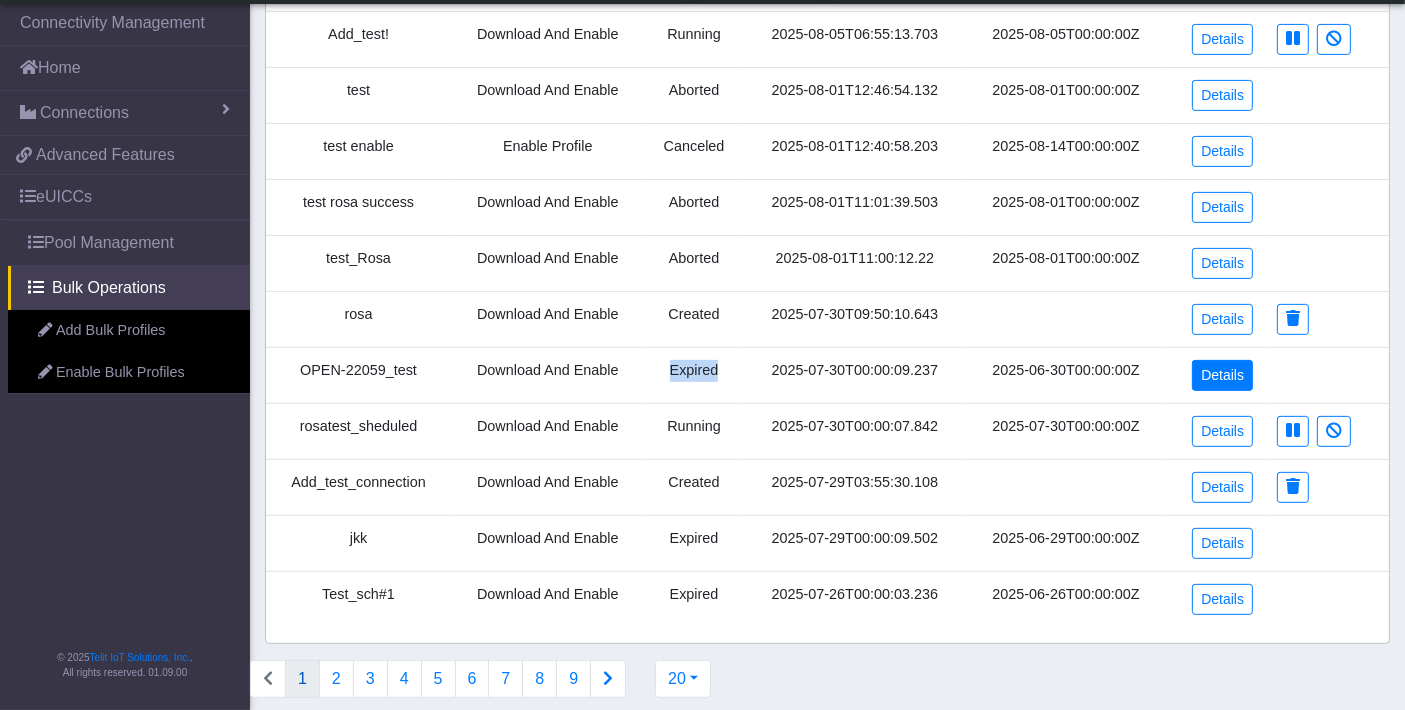 scroll, scrollTop: 0, scrollLeft: 0, axis: both 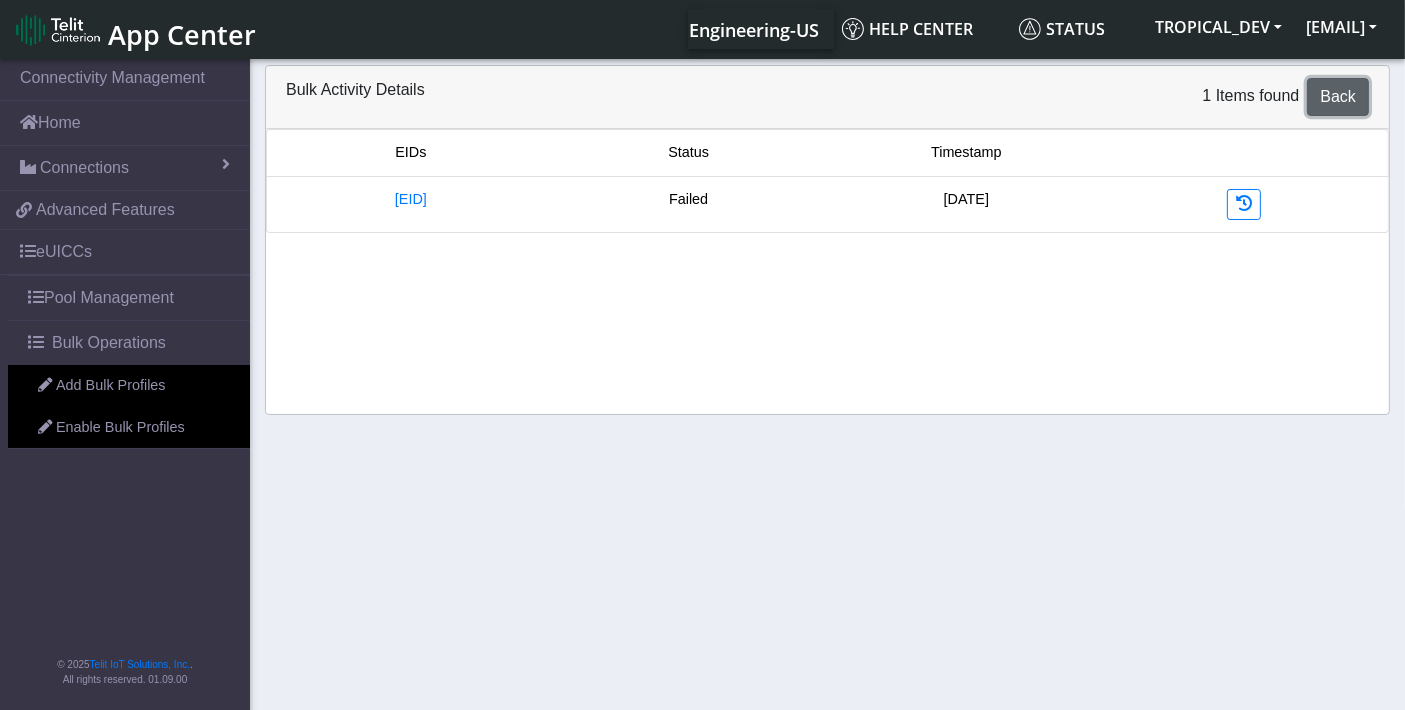 click on "Back" 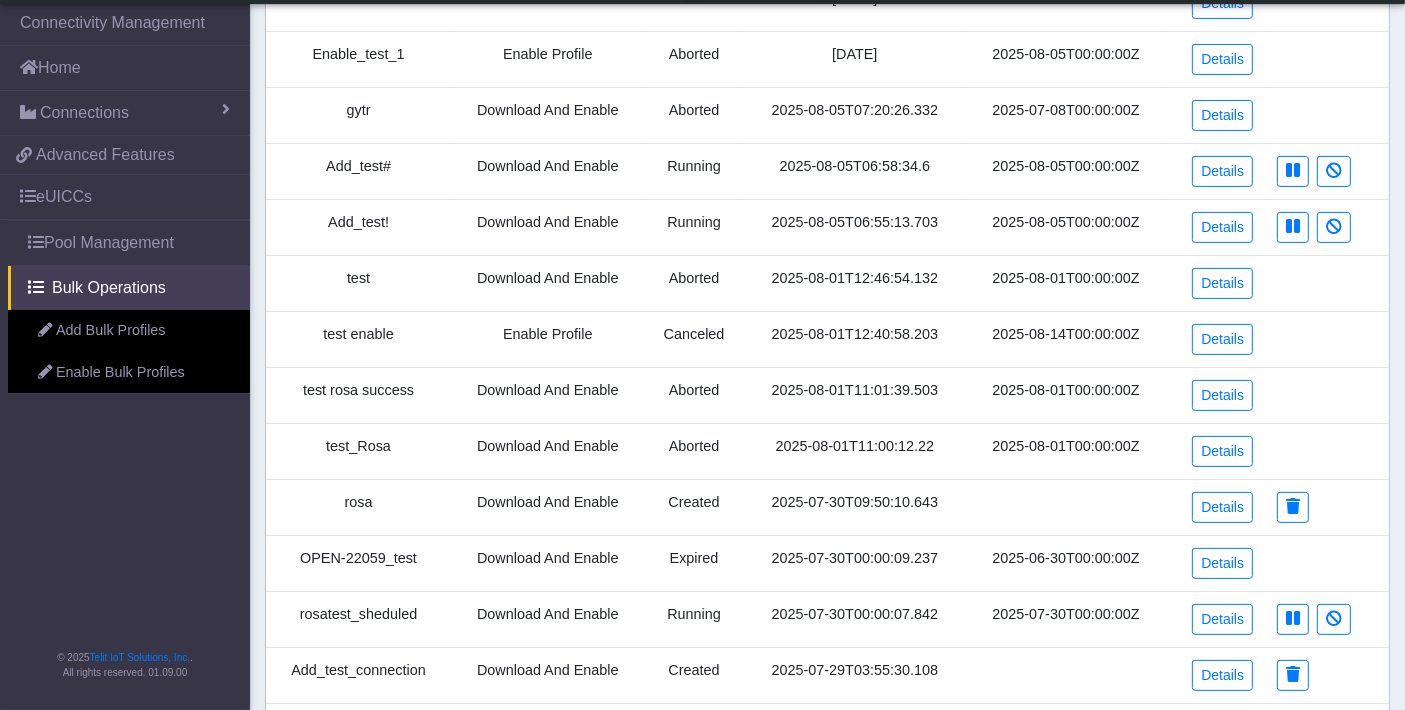 scroll, scrollTop: 444, scrollLeft: 0, axis: vertical 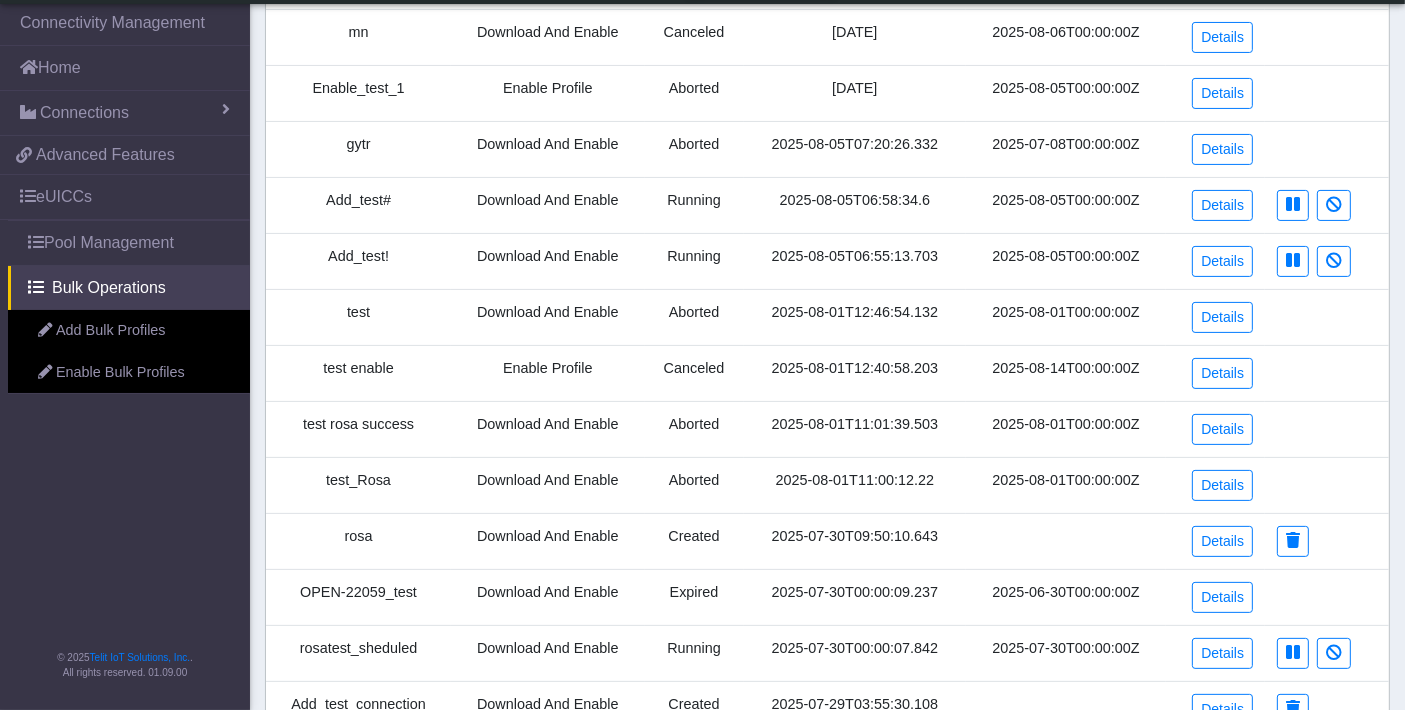 click on "Expired" at bounding box center (694, 597) 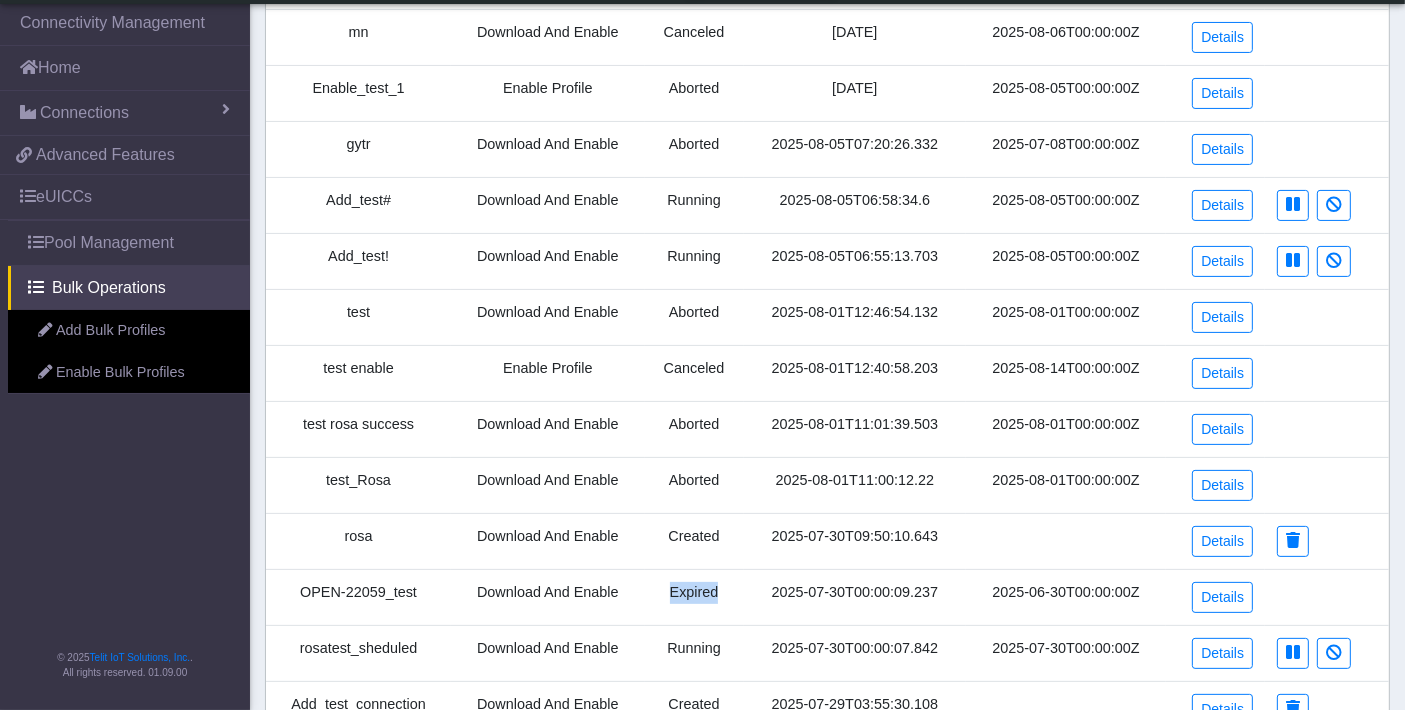 click on "Expired" at bounding box center (694, 597) 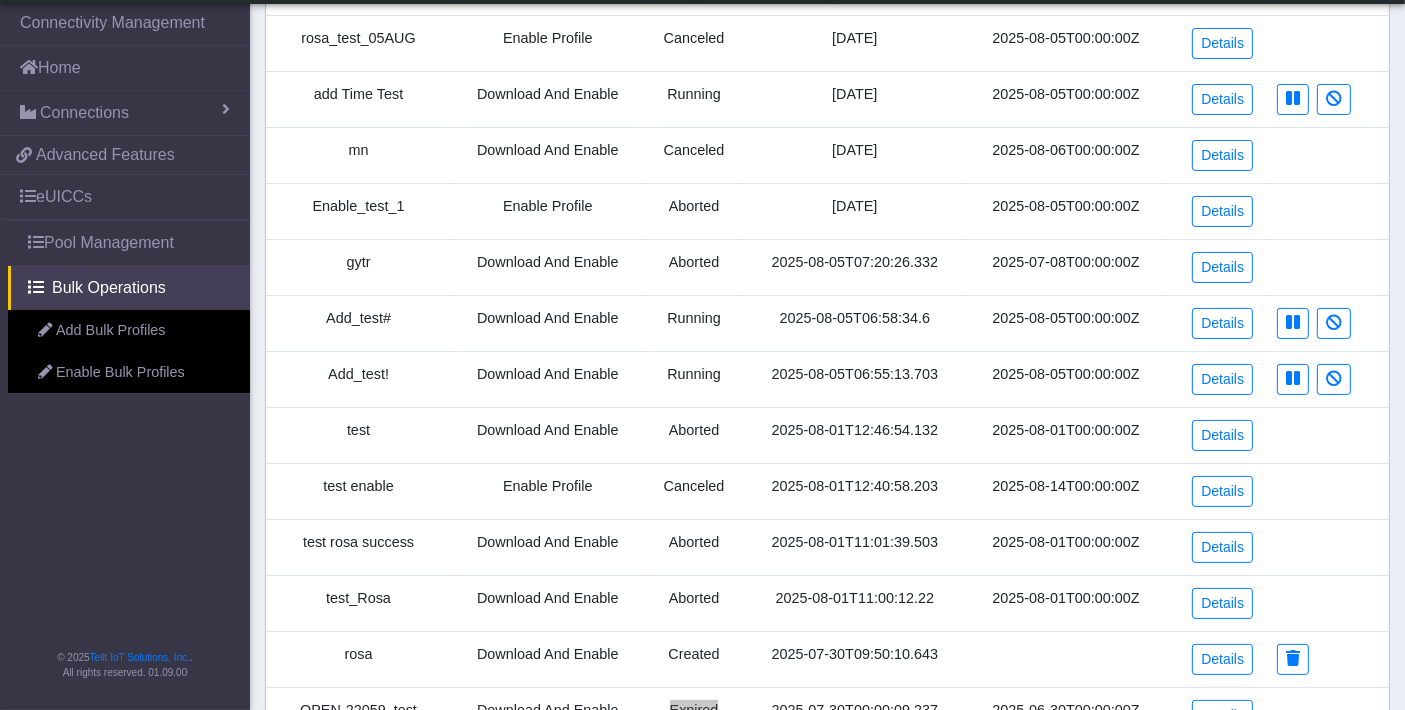scroll, scrollTop: 333, scrollLeft: 0, axis: vertical 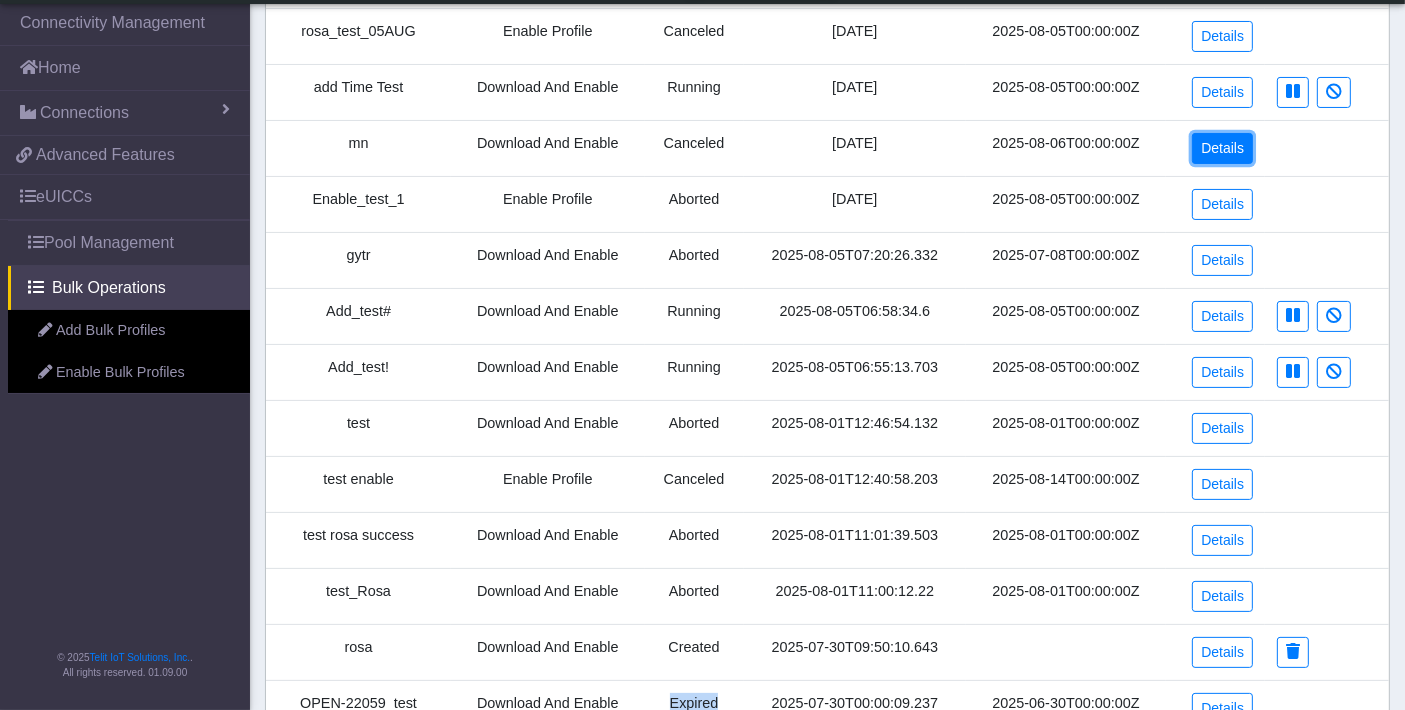 click on "Details" at bounding box center (1222, 148) 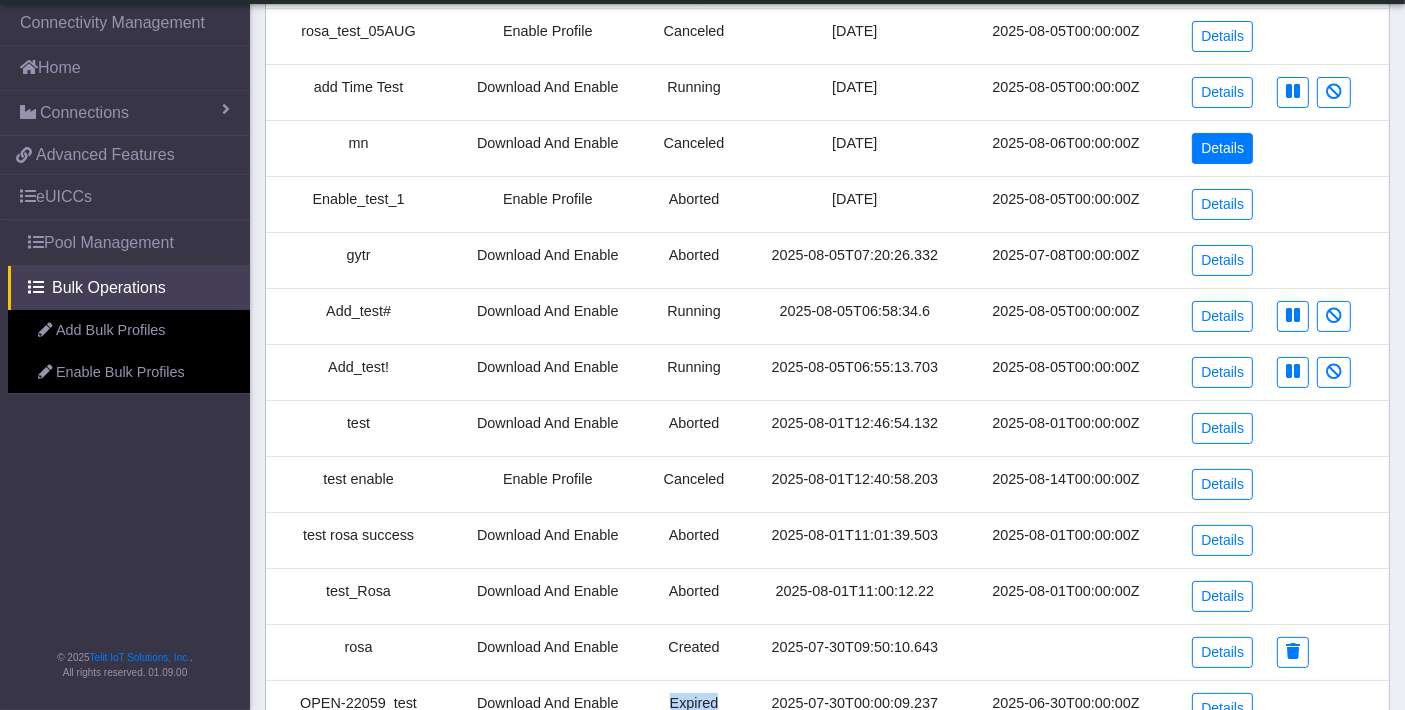 scroll, scrollTop: 0, scrollLeft: 0, axis: both 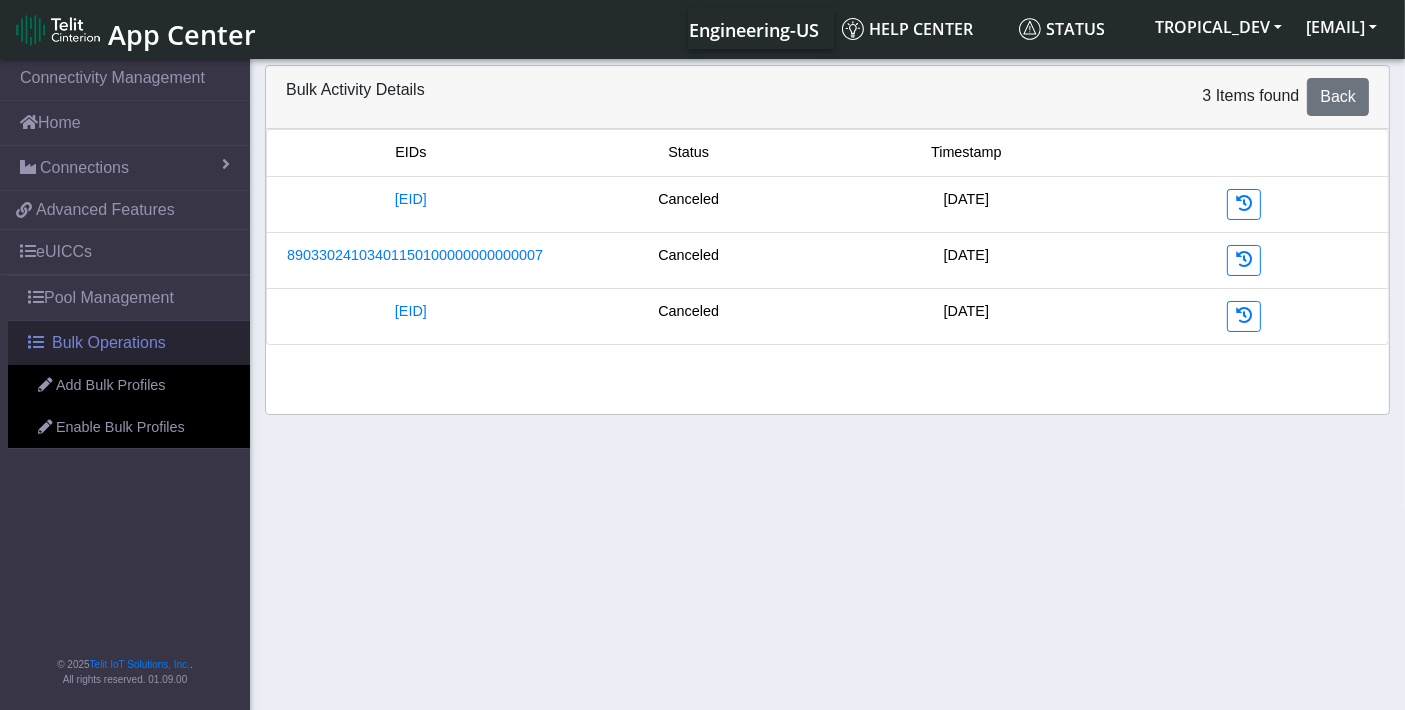 click on "Bulk Operations" at bounding box center [129, 343] 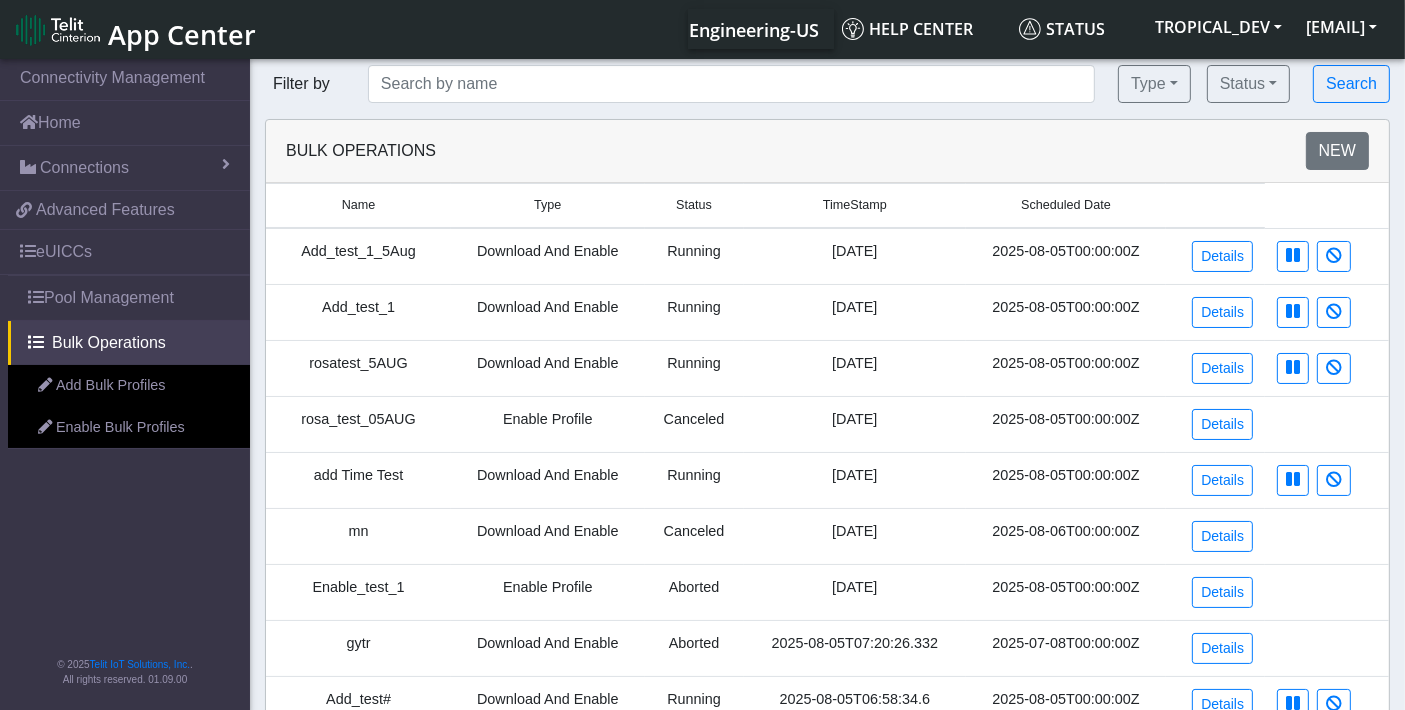 click on "Status" at bounding box center (694, 205) 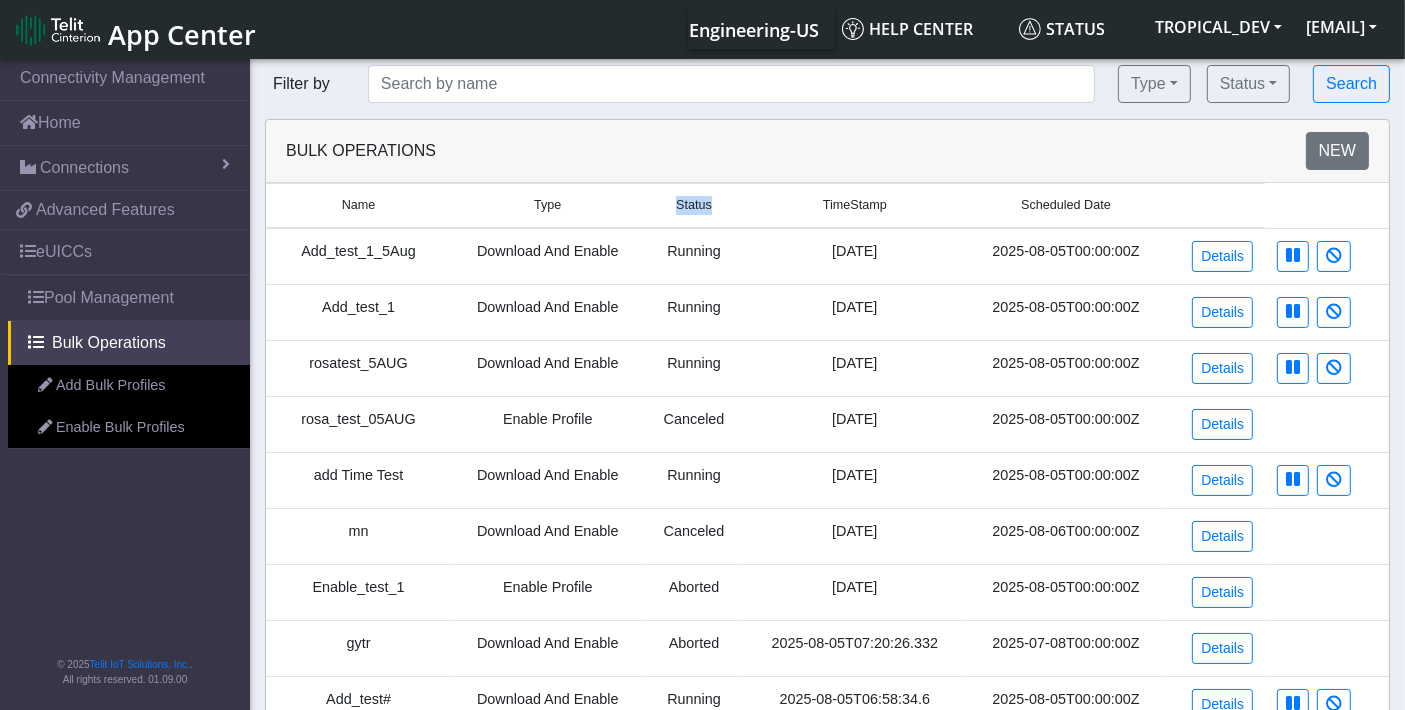 click on "Status" at bounding box center (694, 205) 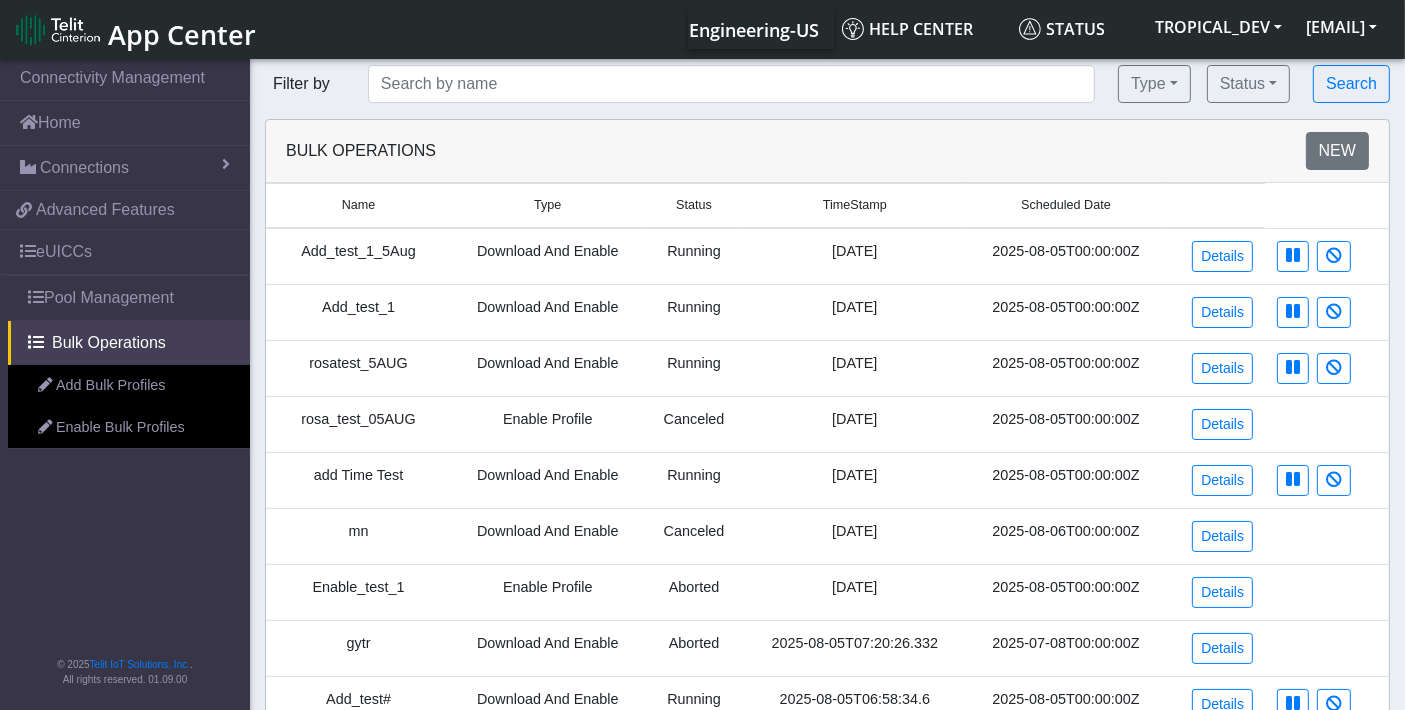 click on "Running" at bounding box center (694, 312) 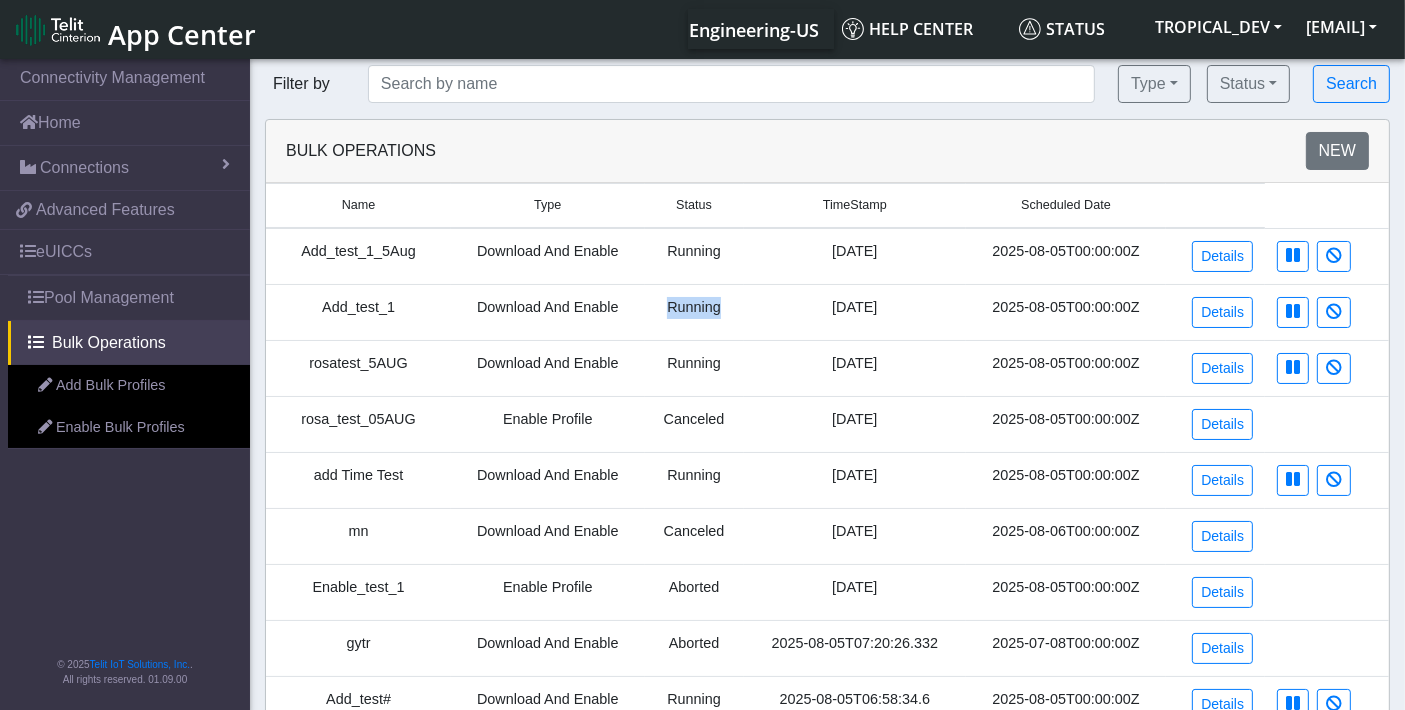click on "Running" at bounding box center (694, 312) 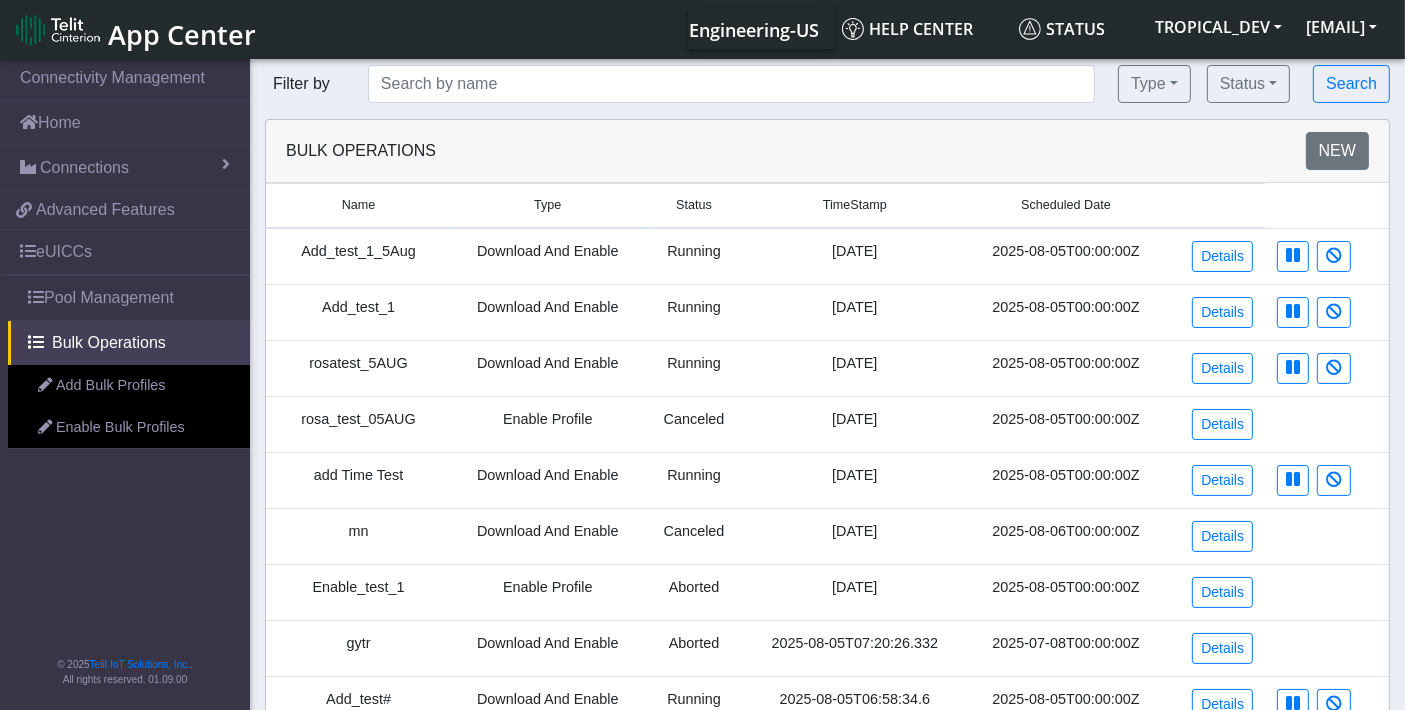 click on "Running" at bounding box center (694, 256) 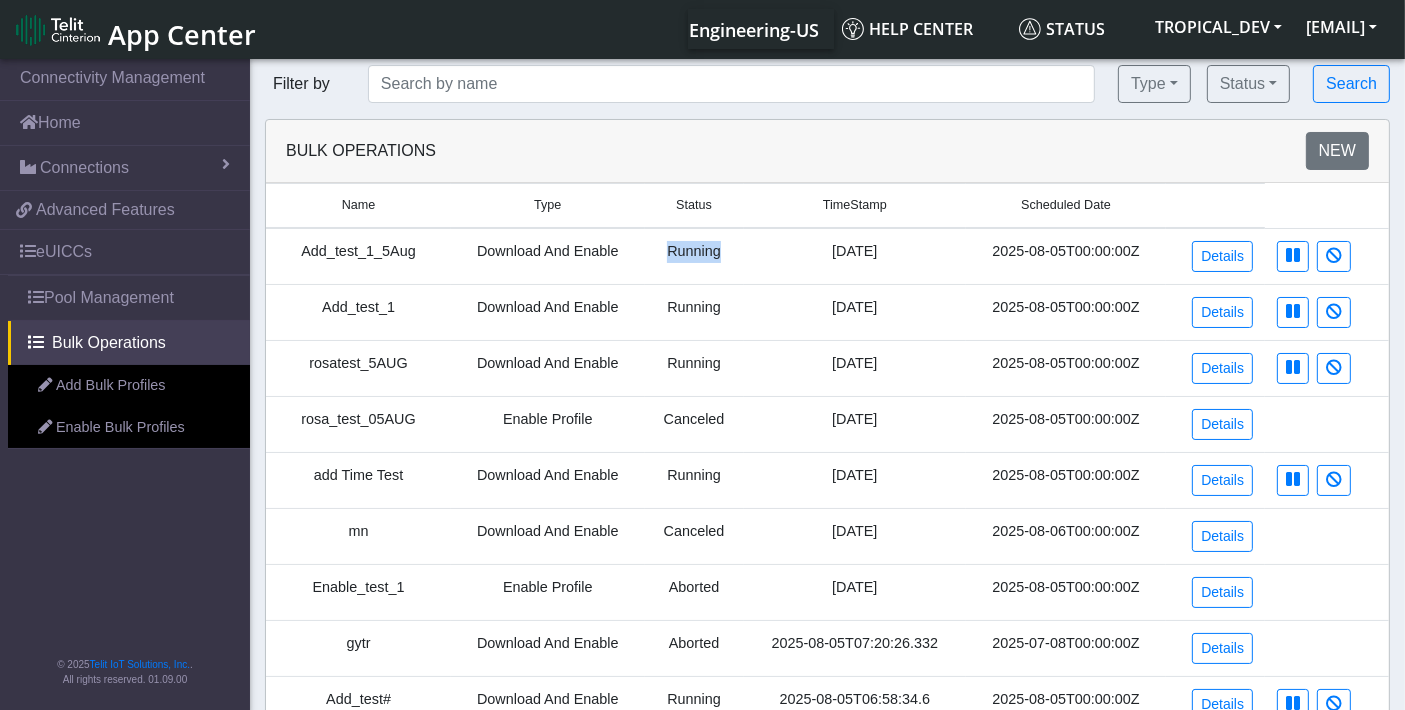 click on "Running" at bounding box center [694, 256] 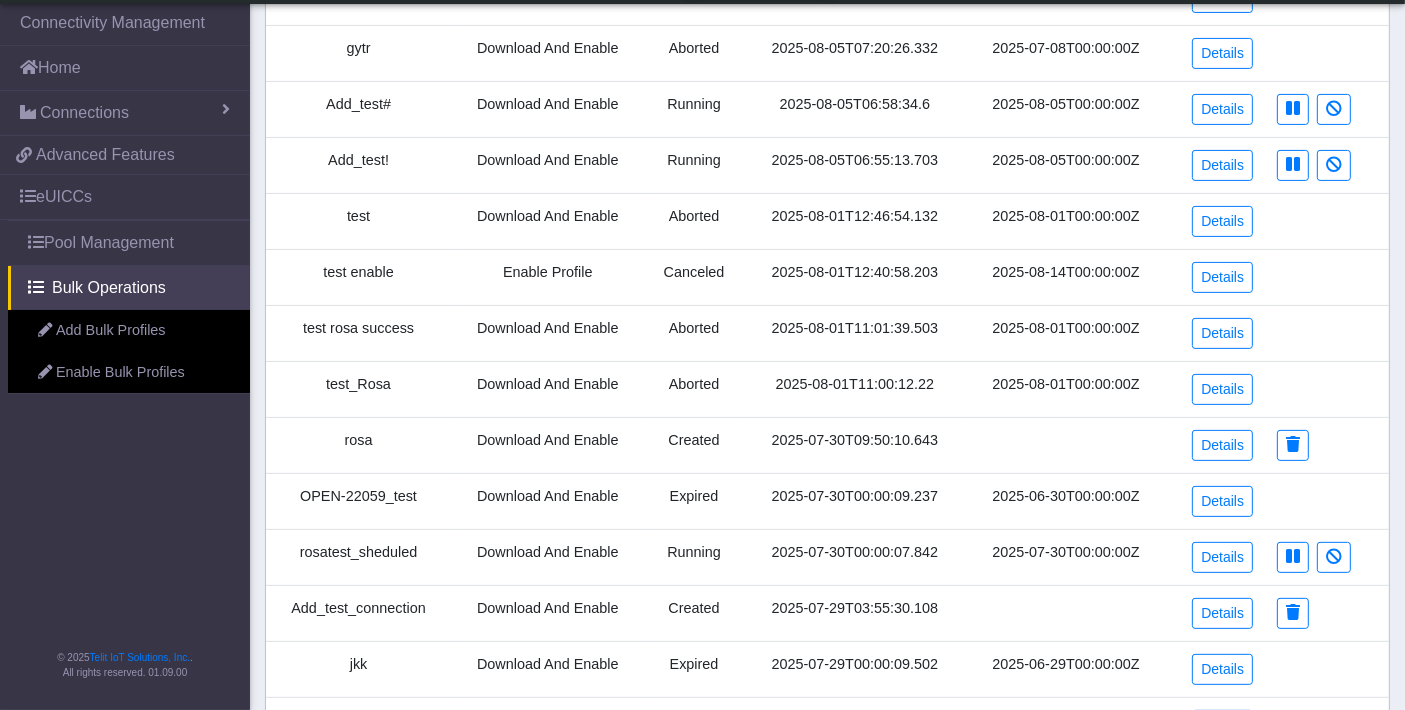 scroll, scrollTop: 666, scrollLeft: 0, axis: vertical 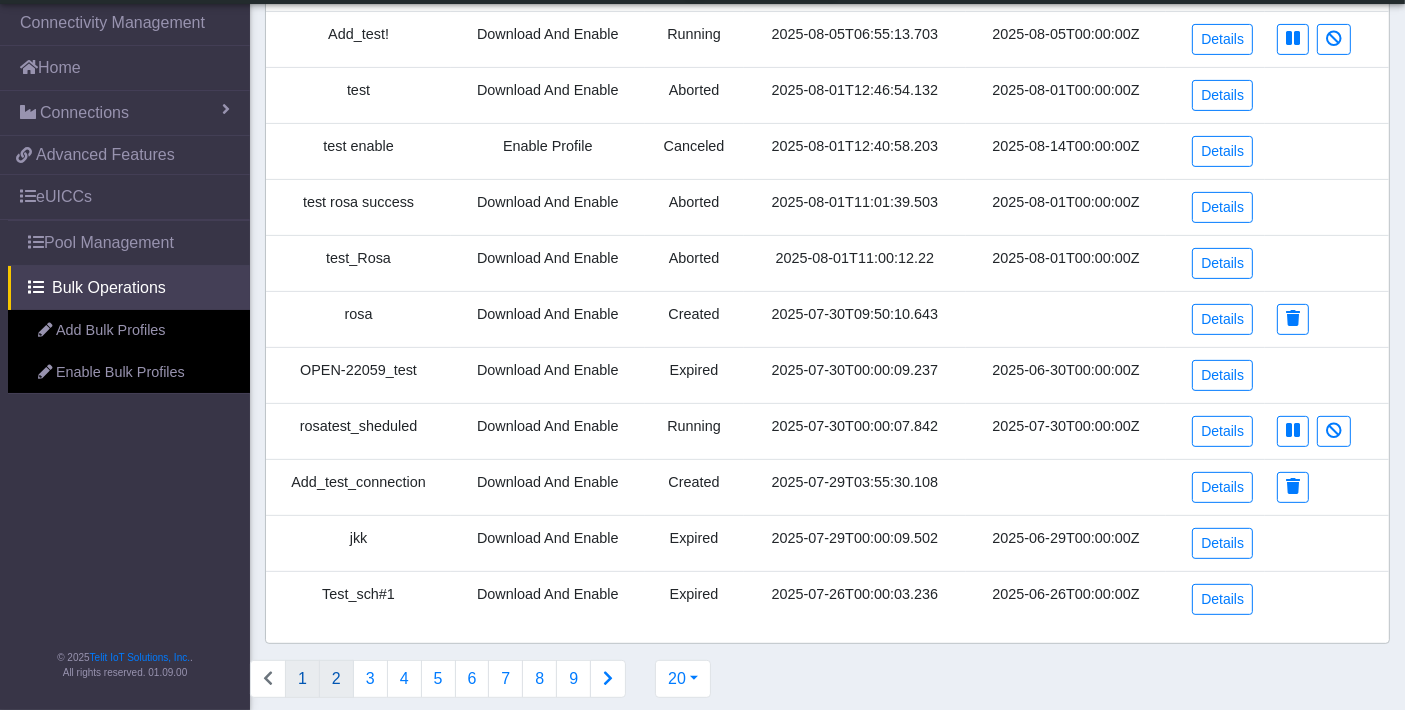 click on "2" 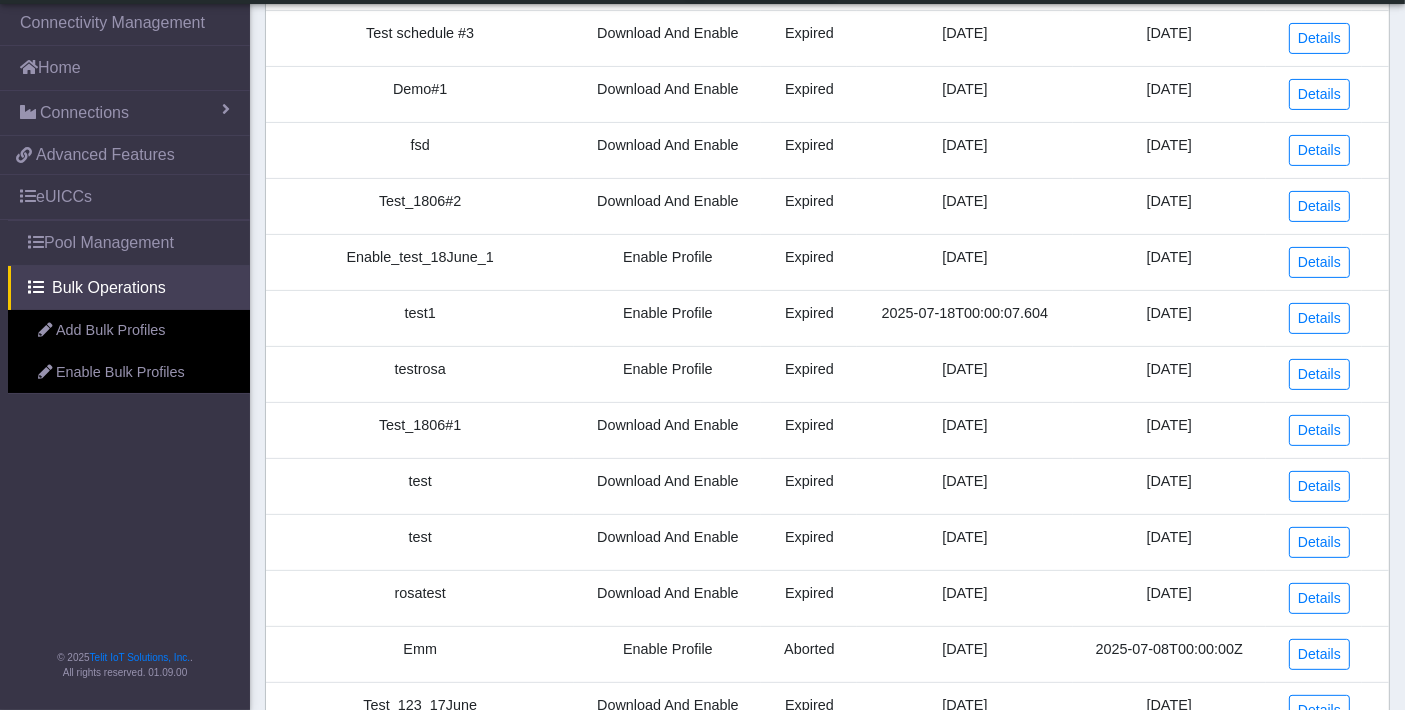 scroll, scrollTop: 666, scrollLeft: 0, axis: vertical 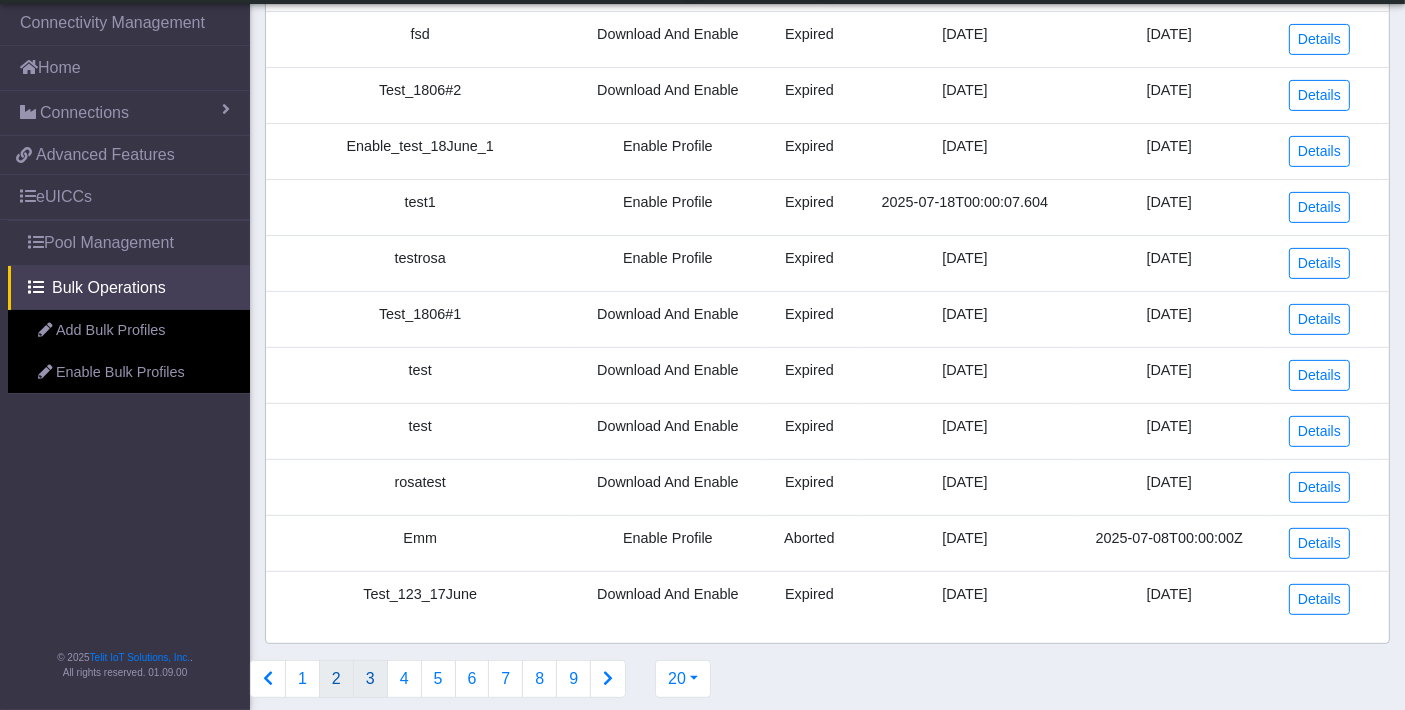 click on "3" 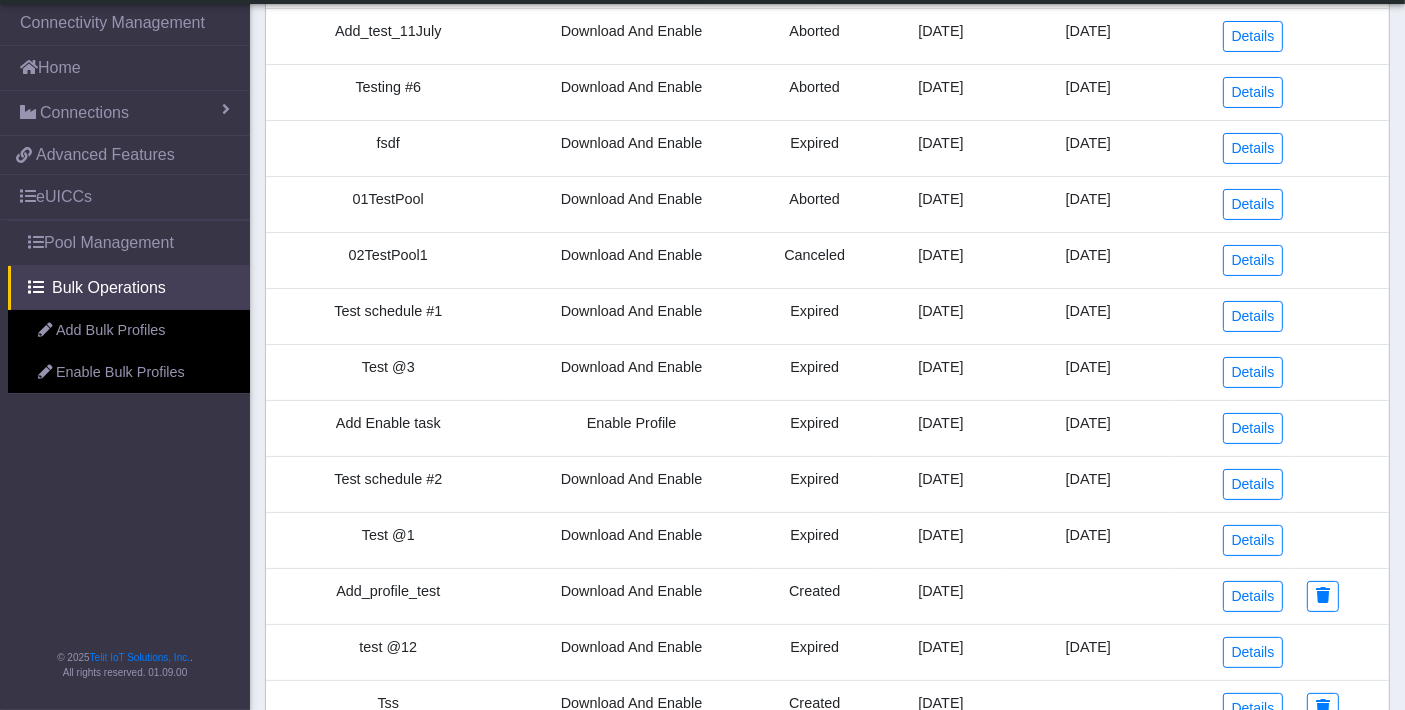 scroll, scrollTop: 666, scrollLeft: 0, axis: vertical 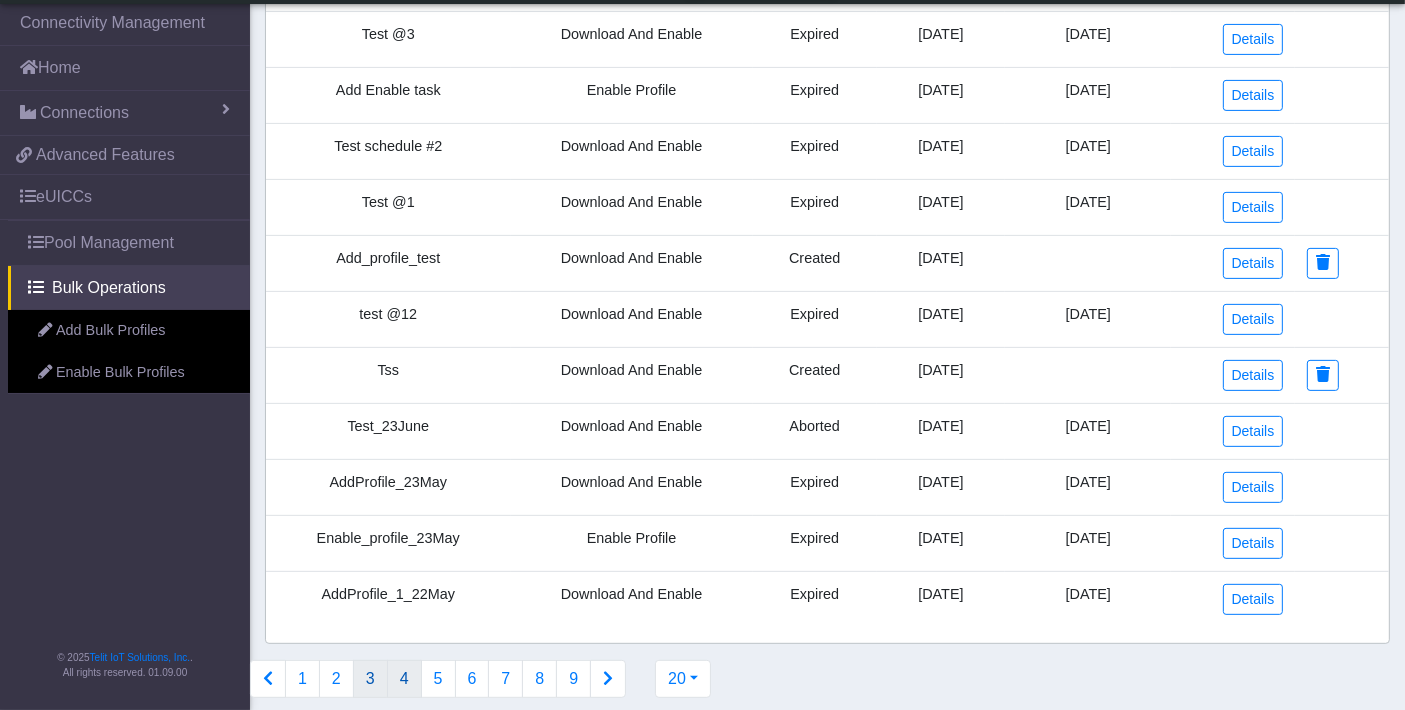 click on "4" 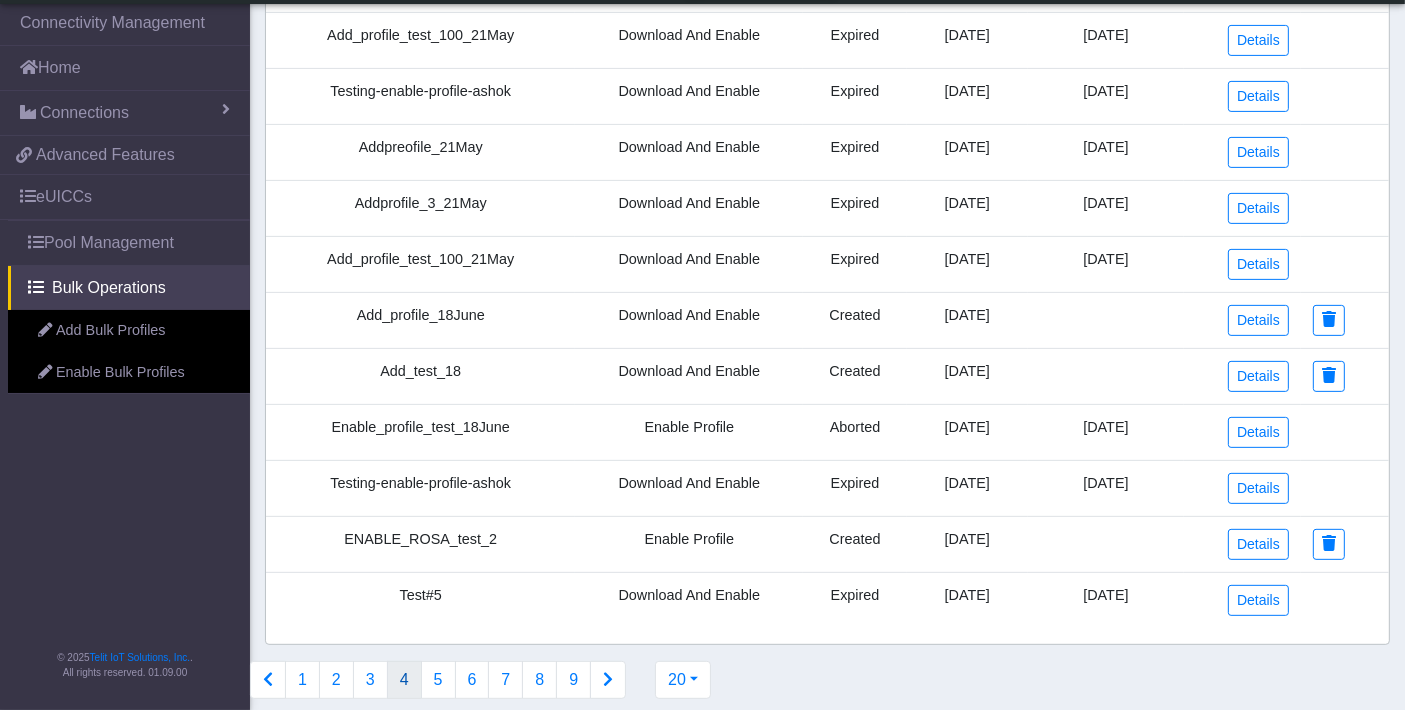 scroll, scrollTop: 666, scrollLeft: 0, axis: vertical 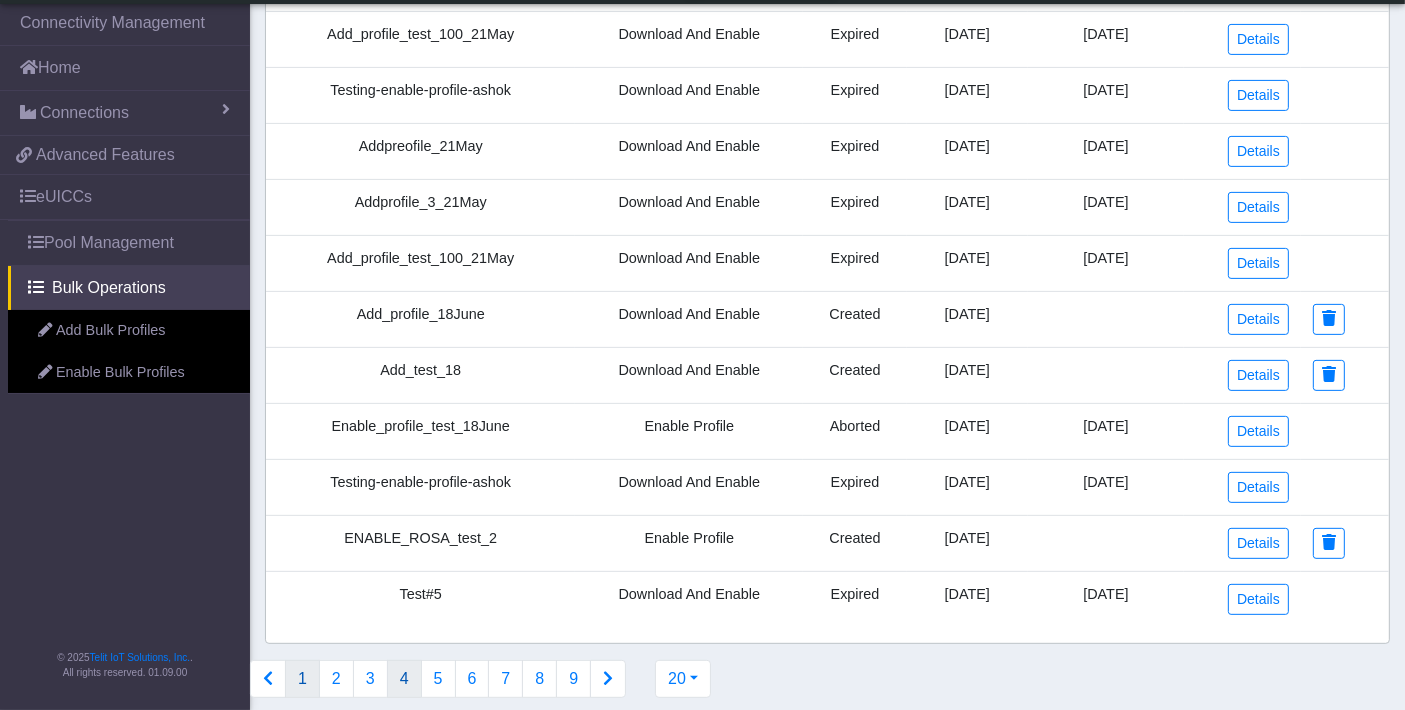 click on "1" 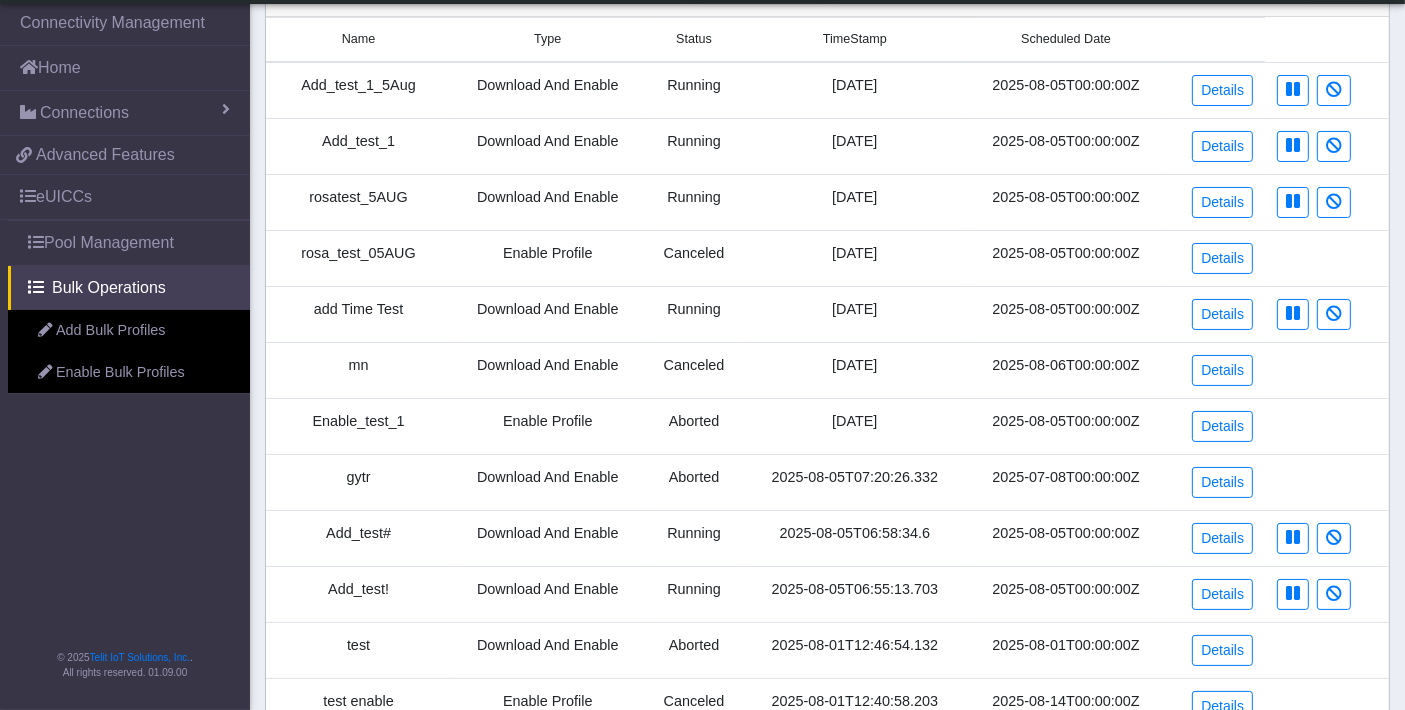 scroll, scrollTop: 0, scrollLeft: 0, axis: both 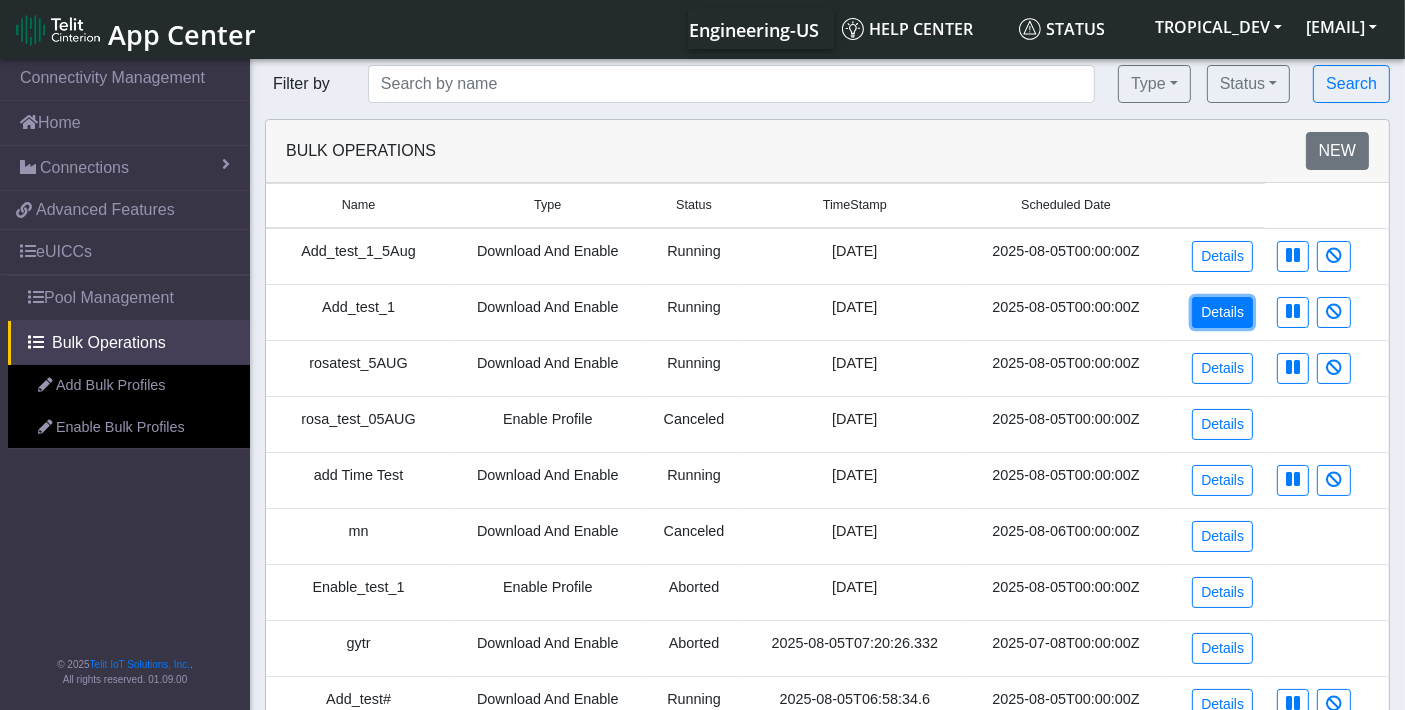 click on "Details" at bounding box center [1222, 312] 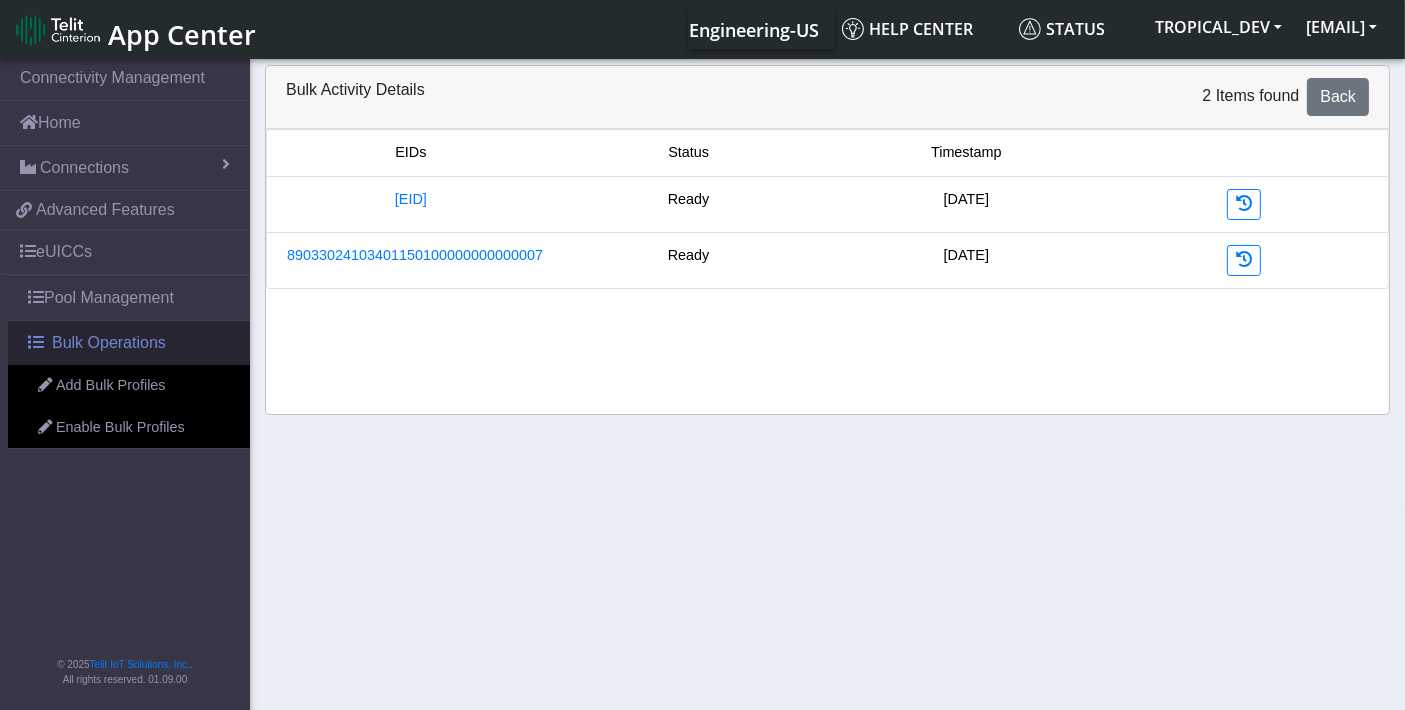 click on "Bulk Operations" at bounding box center [109, 343] 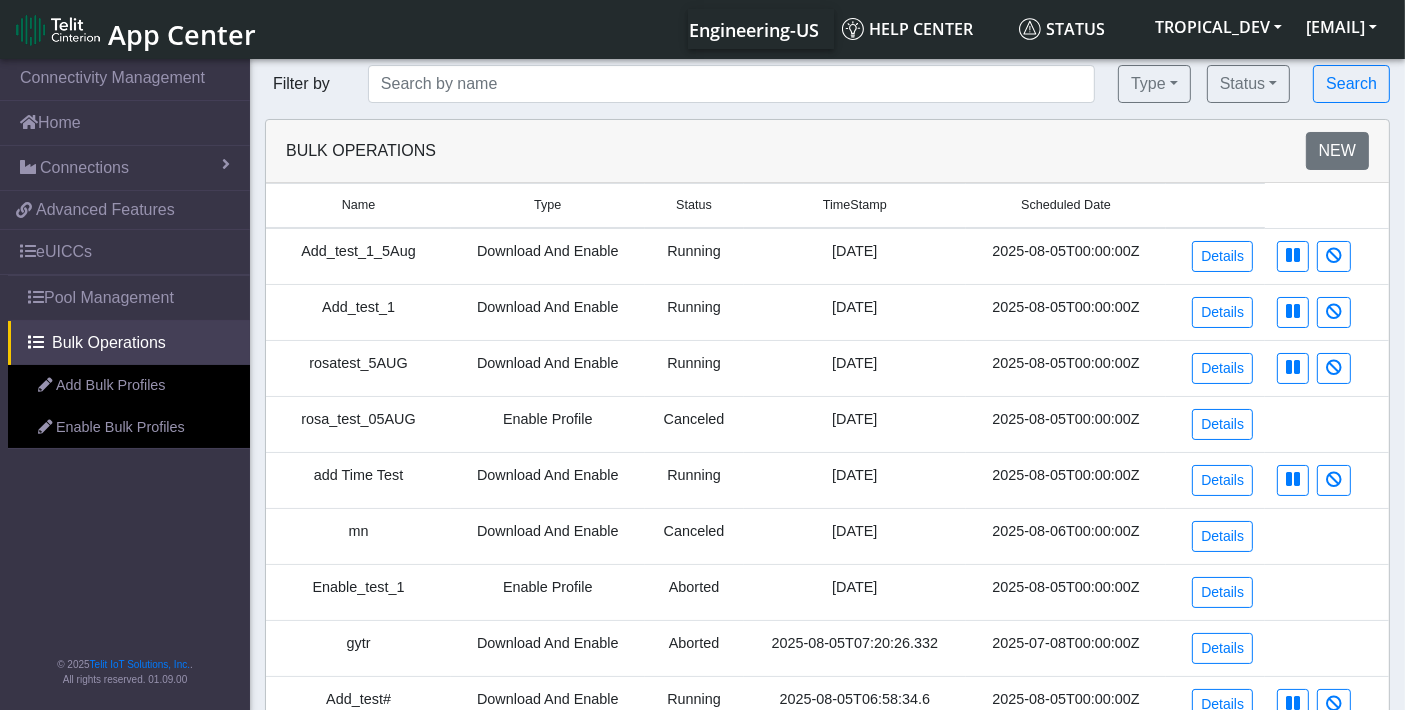 click on "Running" at bounding box center [694, 368] 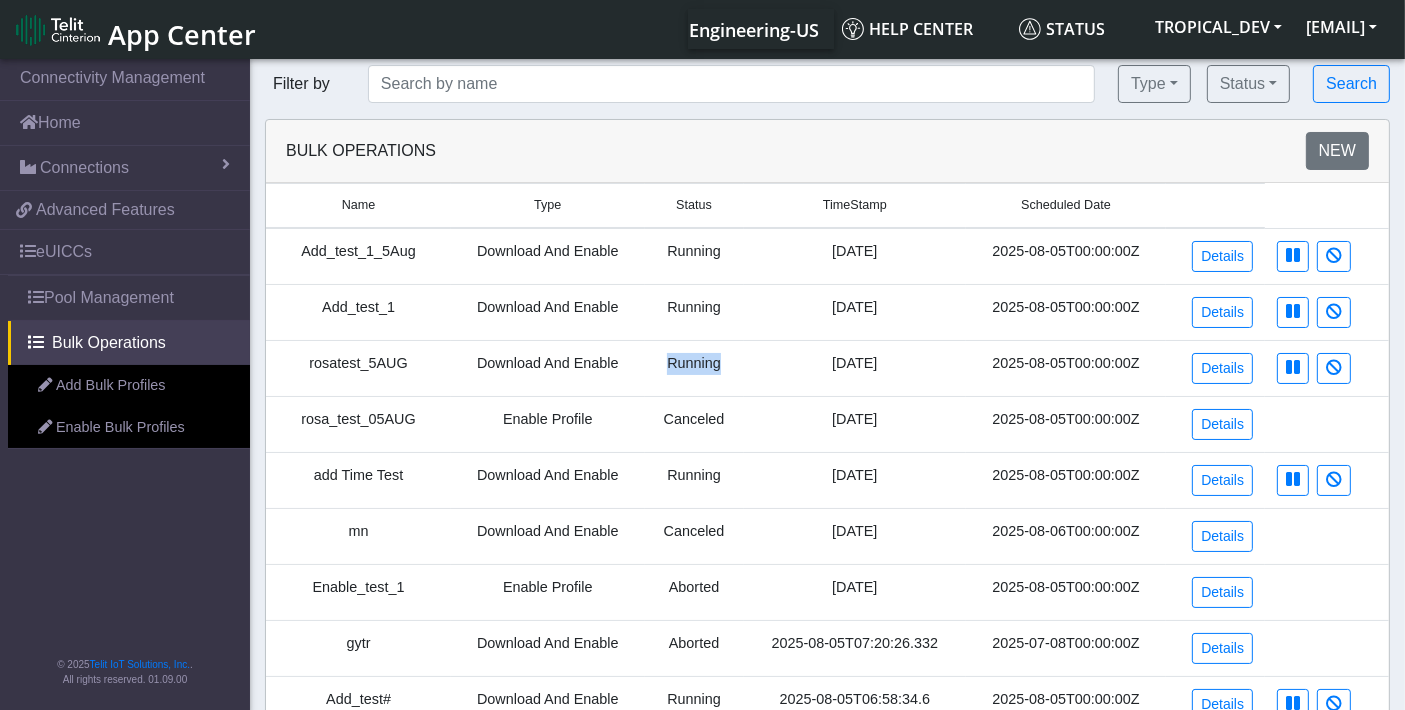 click on "Running" at bounding box center (694, 368) 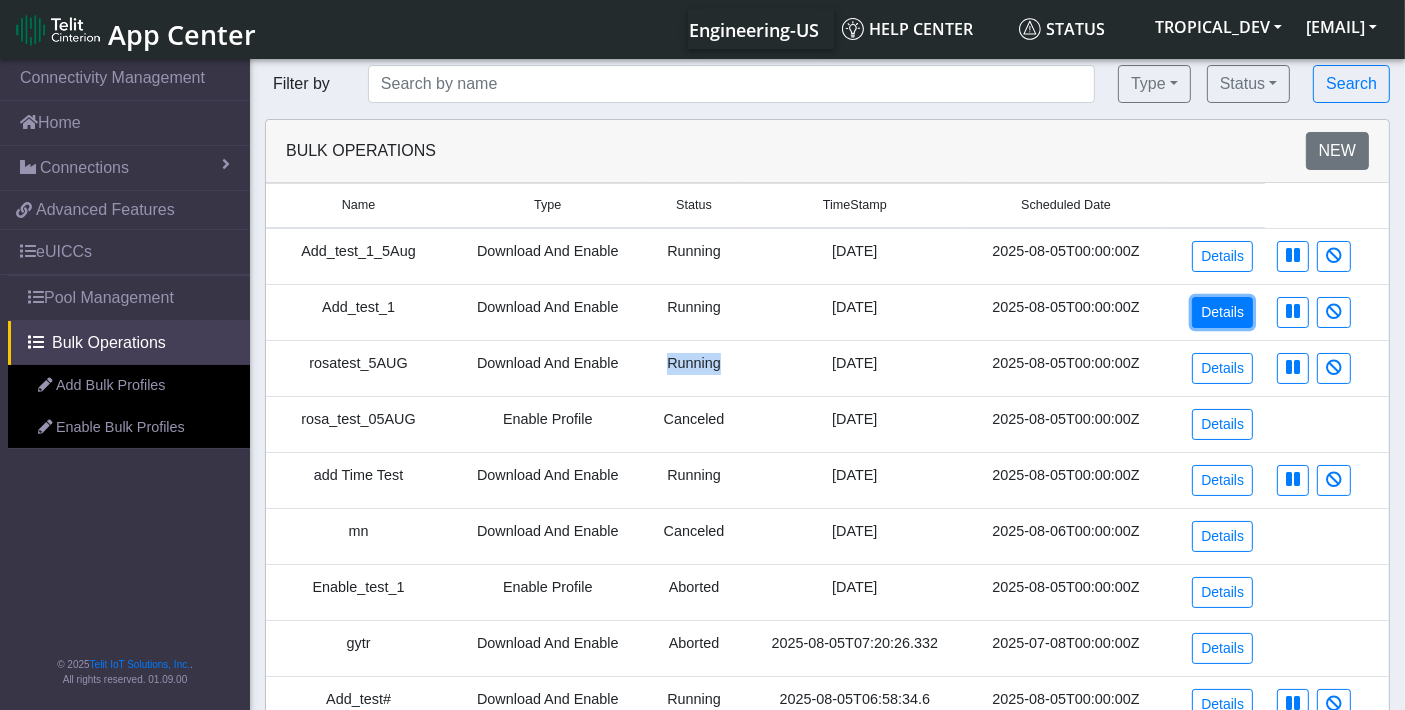 click on "Details" at bounding box center [1222, 312] 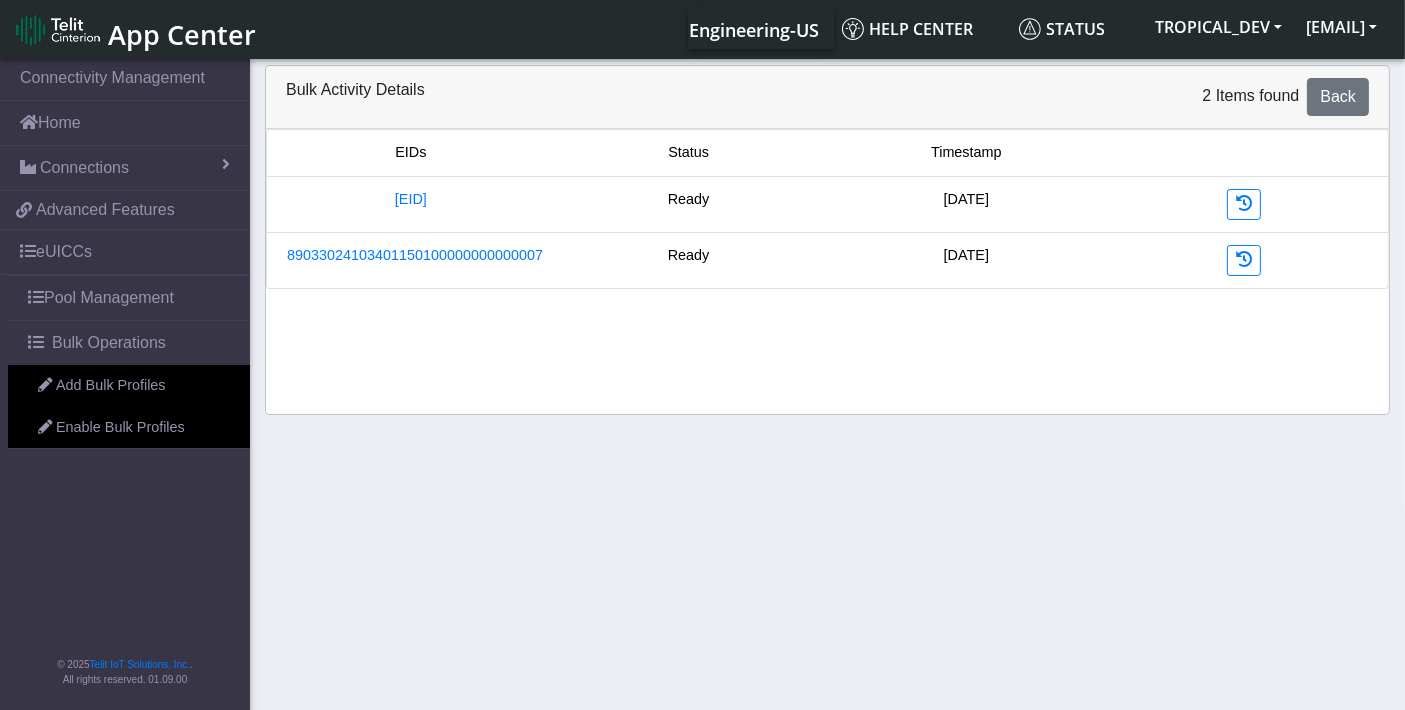 click on "Ready" at bounding box center (689, 204) 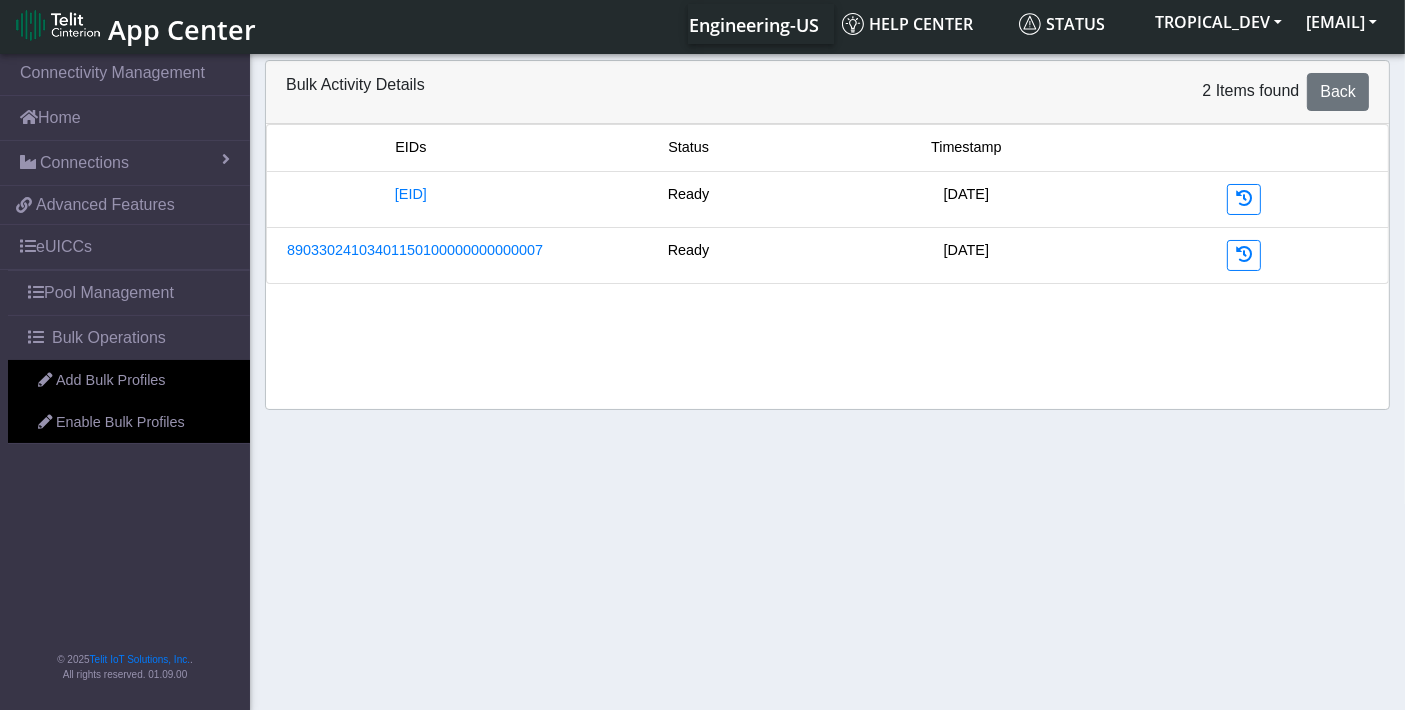 scroll, scrollTop: 6, scrollLeft: 0, axis: vertical 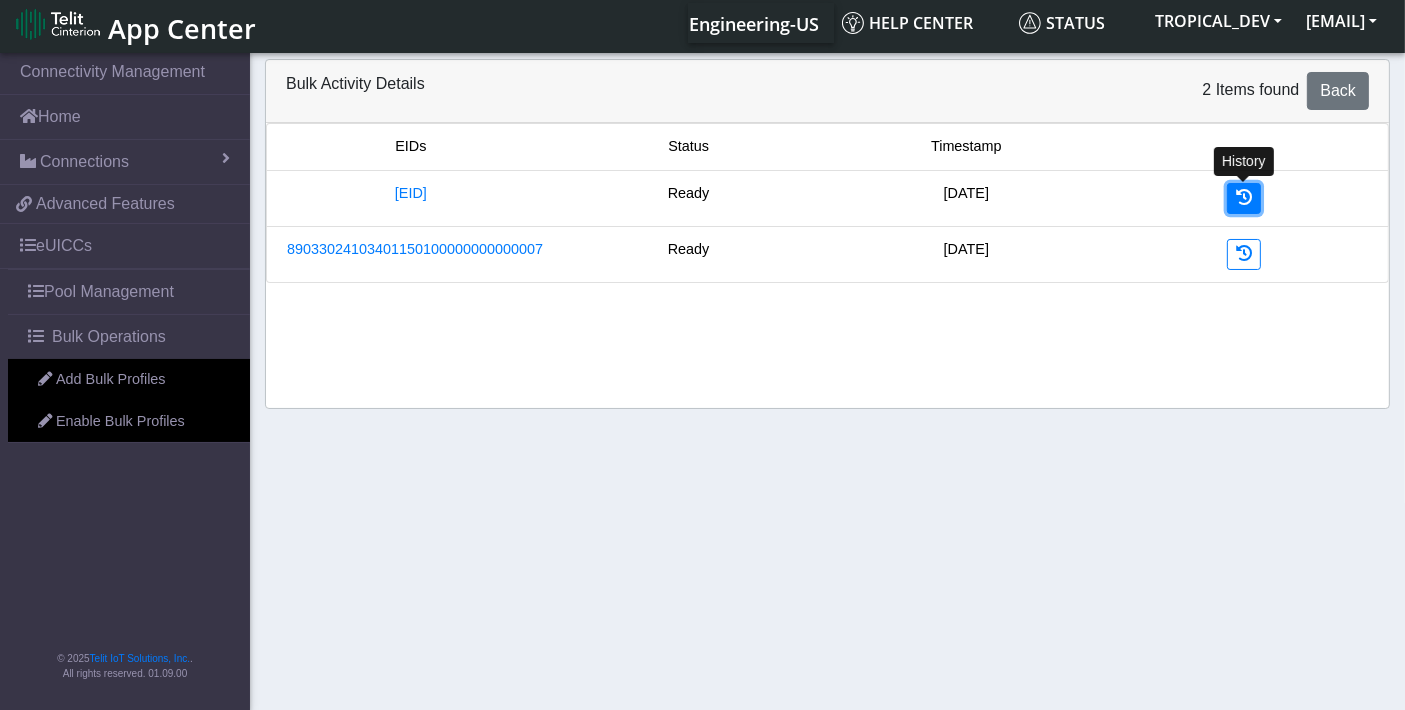 click at bounding box center [1244, 197] 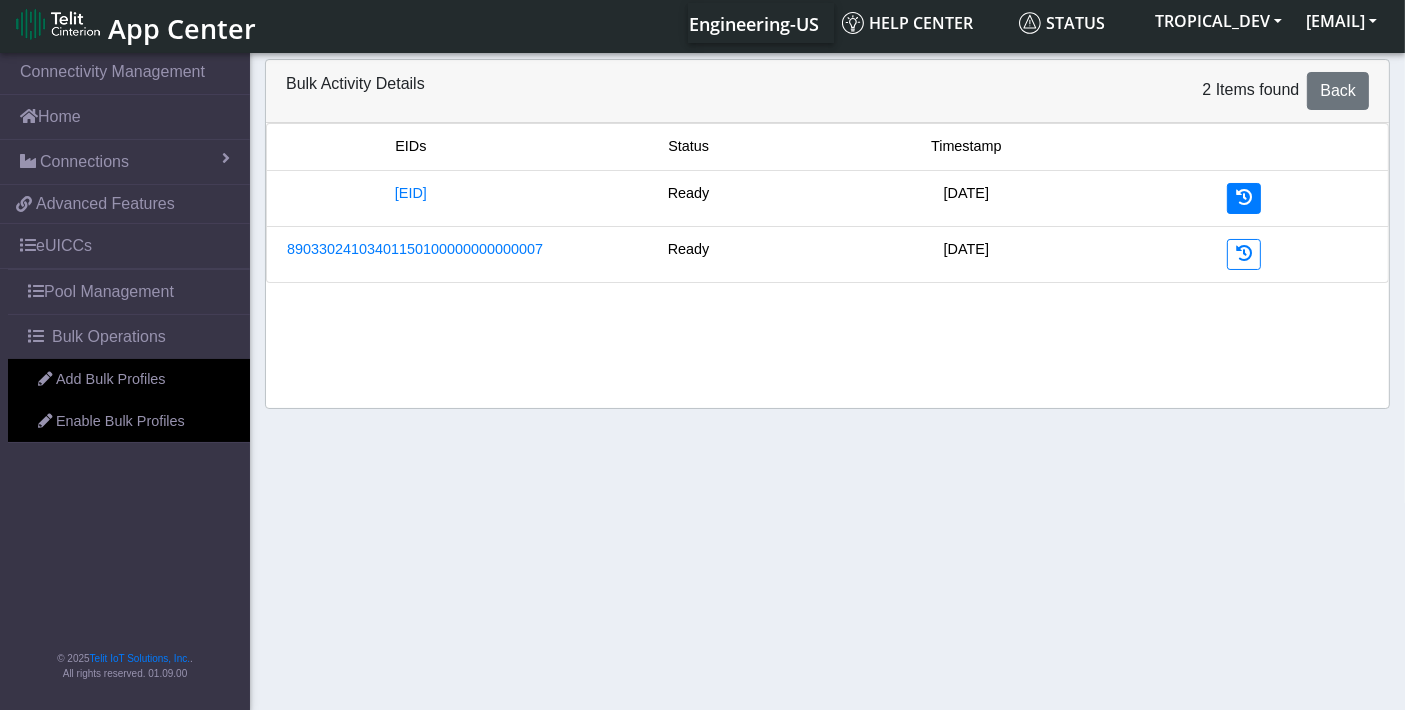 scroll, scrollTop: 0, scrollLeft: 0, axis: both 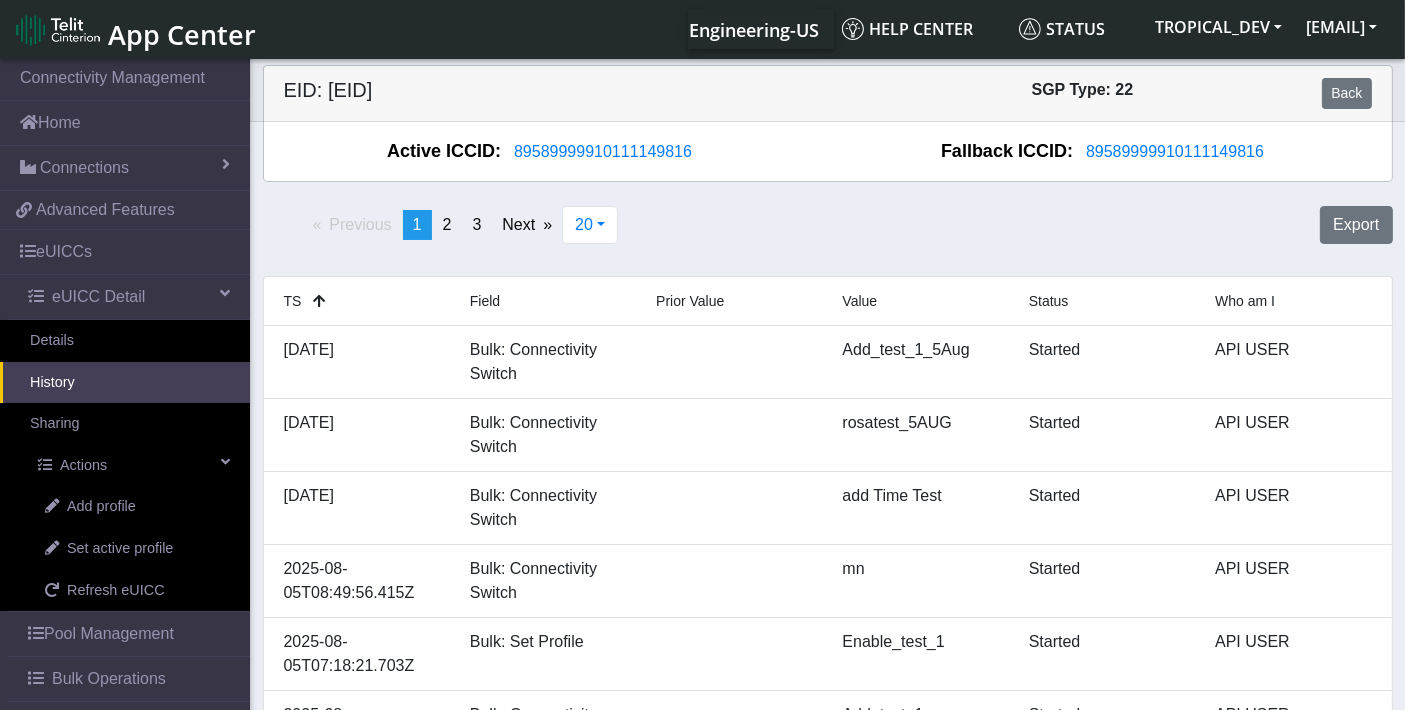 click on "Bulk Operations" at bounding box center [109, 679] 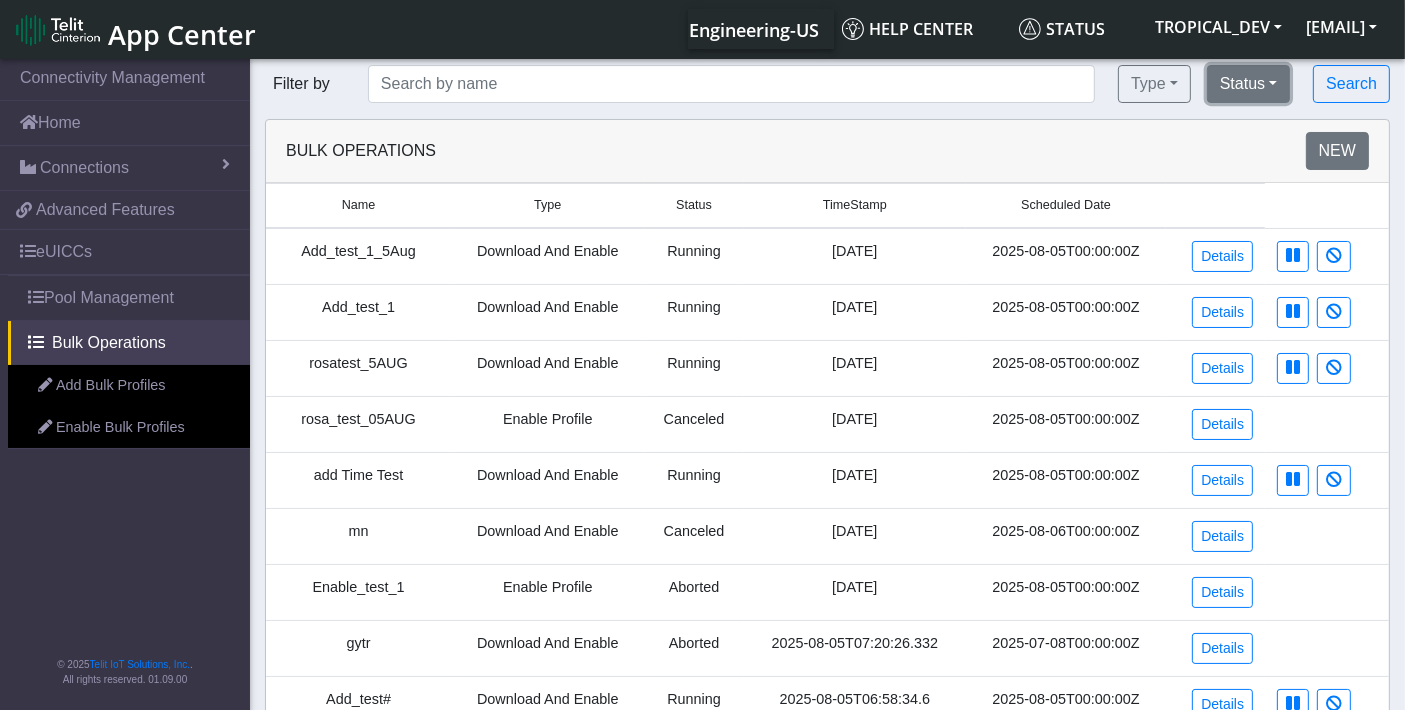 click on "Status" 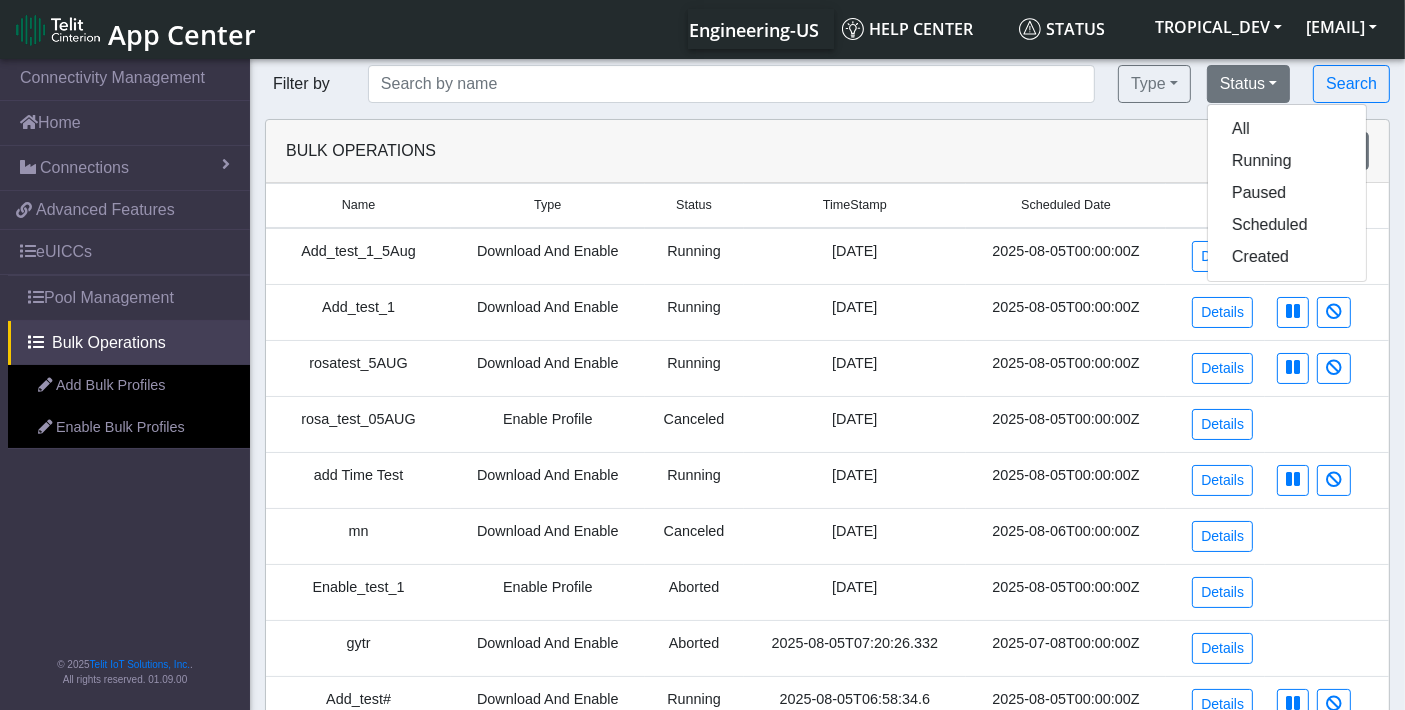 click on "New" 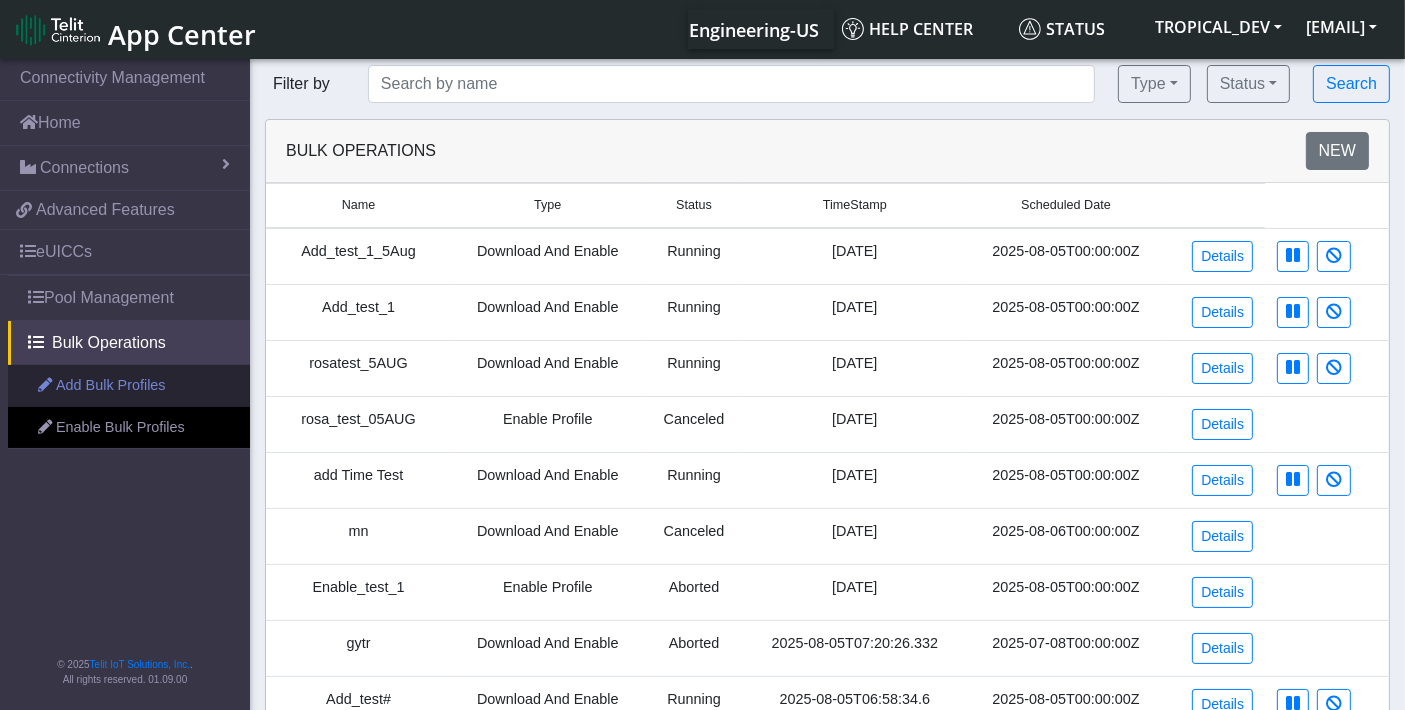 click on "Add Bulk Profiles" at bounding box center (129, 386) 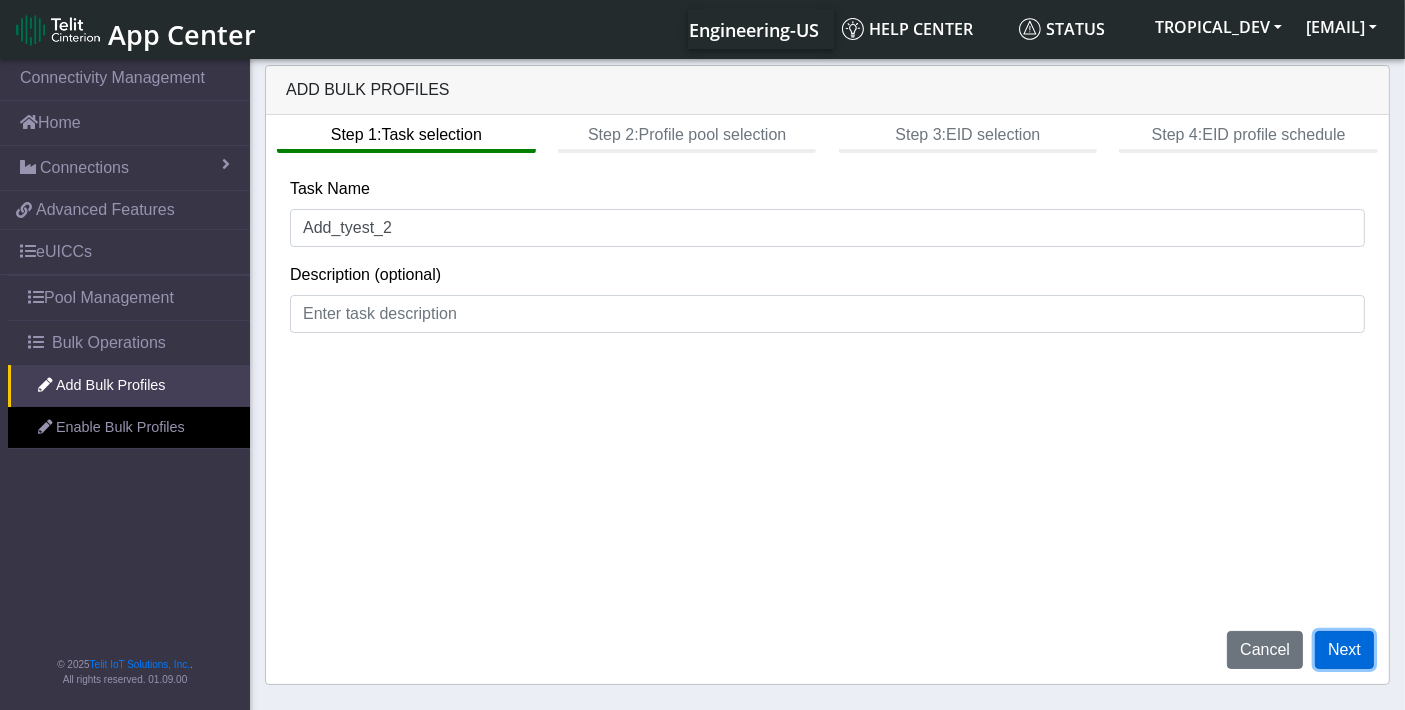click on "Next" at bounding box center (1344, 650) 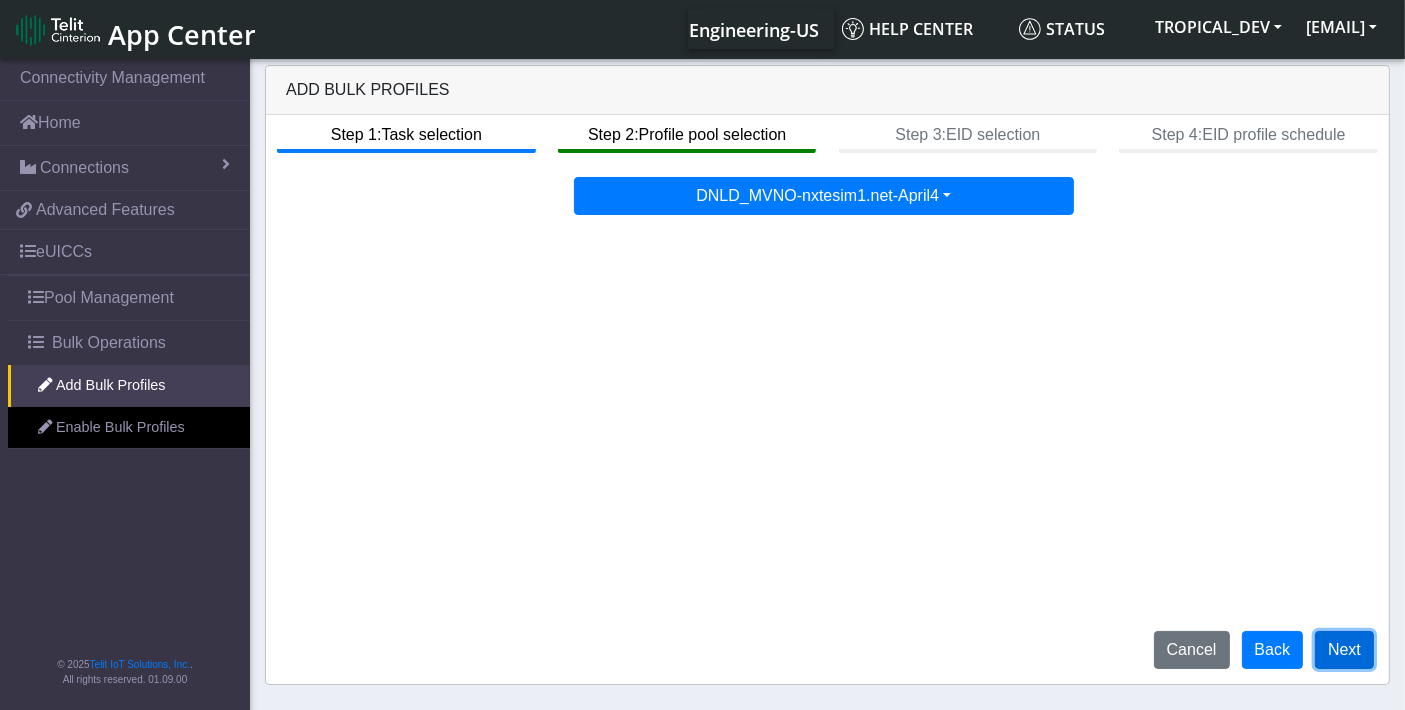 drag, startPoint x: 1357, startPoint y: 639, endPoint x: 1212, endPoint y: 387, distance: 290.7387 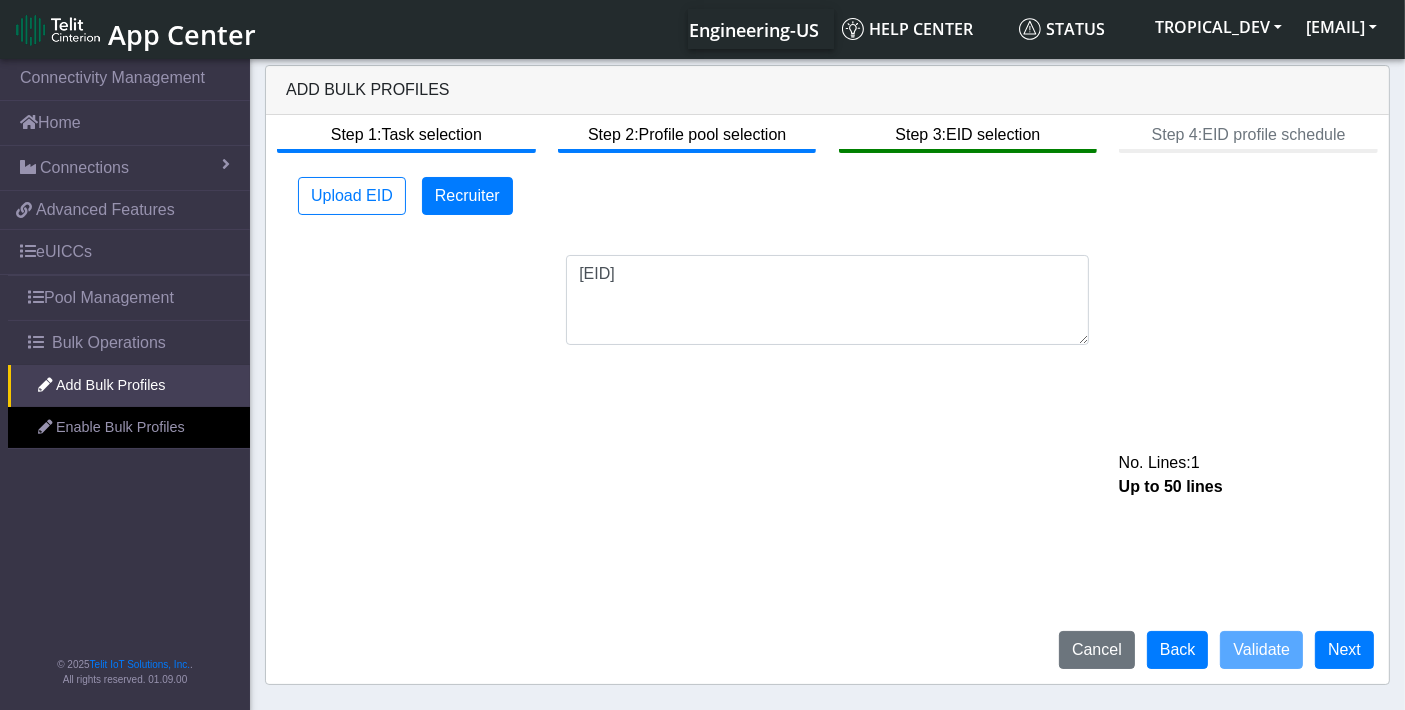 click on "Step 1:  Task selection  Step 2:  Profile pool selection  Step 3:  EID selection  Step 4:  EID profile schedule  Upload EID   Recruiter  [EID]  No. Lines:  1   Up to 50 lines   Upload device list  (Maximum of 10k allowed to Upload) Example CSV format:         eid
"89000000000000000000000000000001"
"89000000000000000000000000000002"
Cancel   Back   Validate   Next" 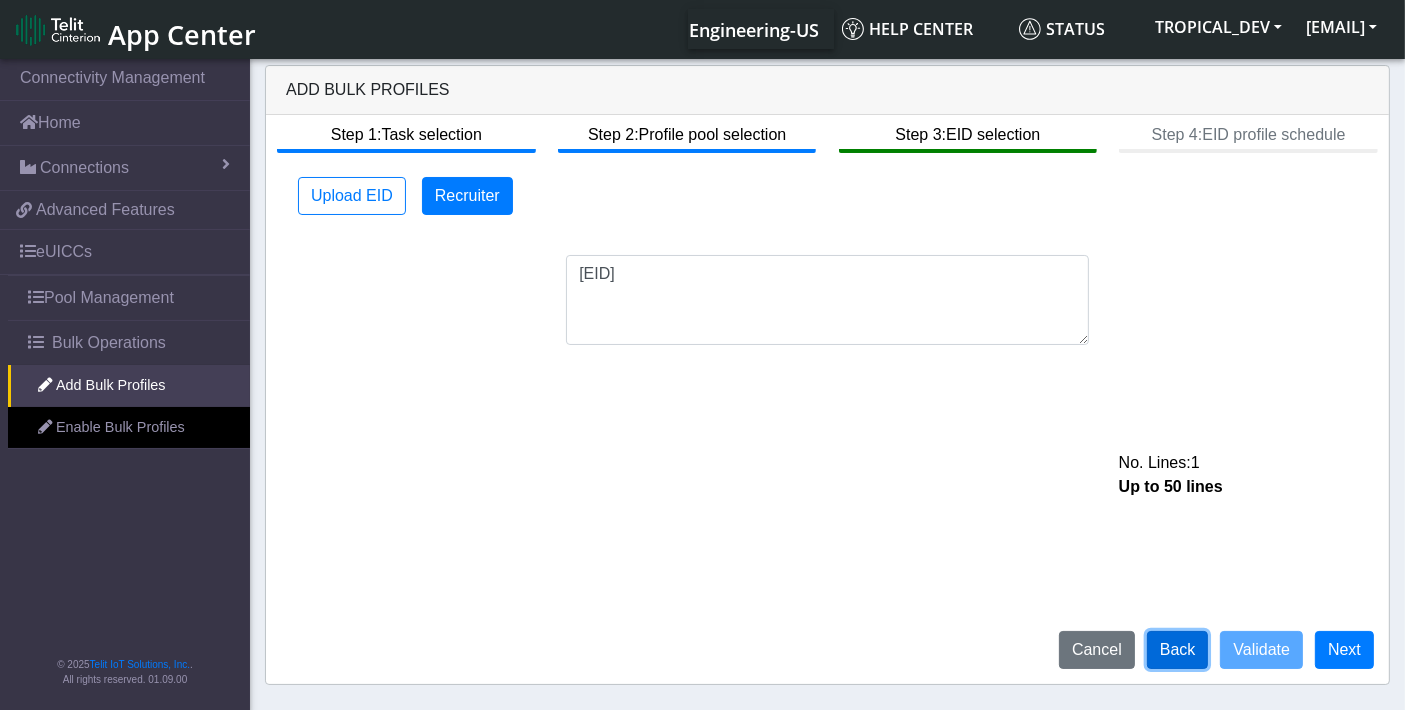 click on "Back" 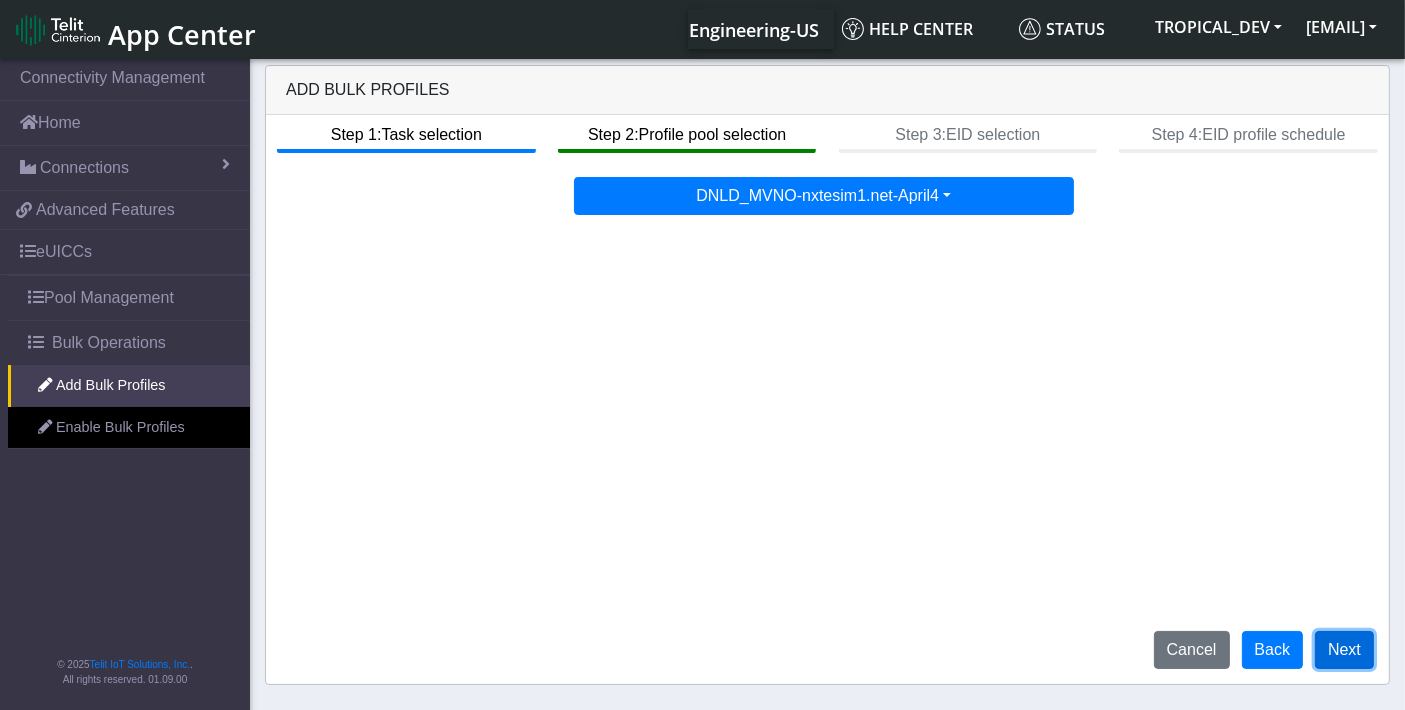 click on "Next" at bounding box center [1344, 650] 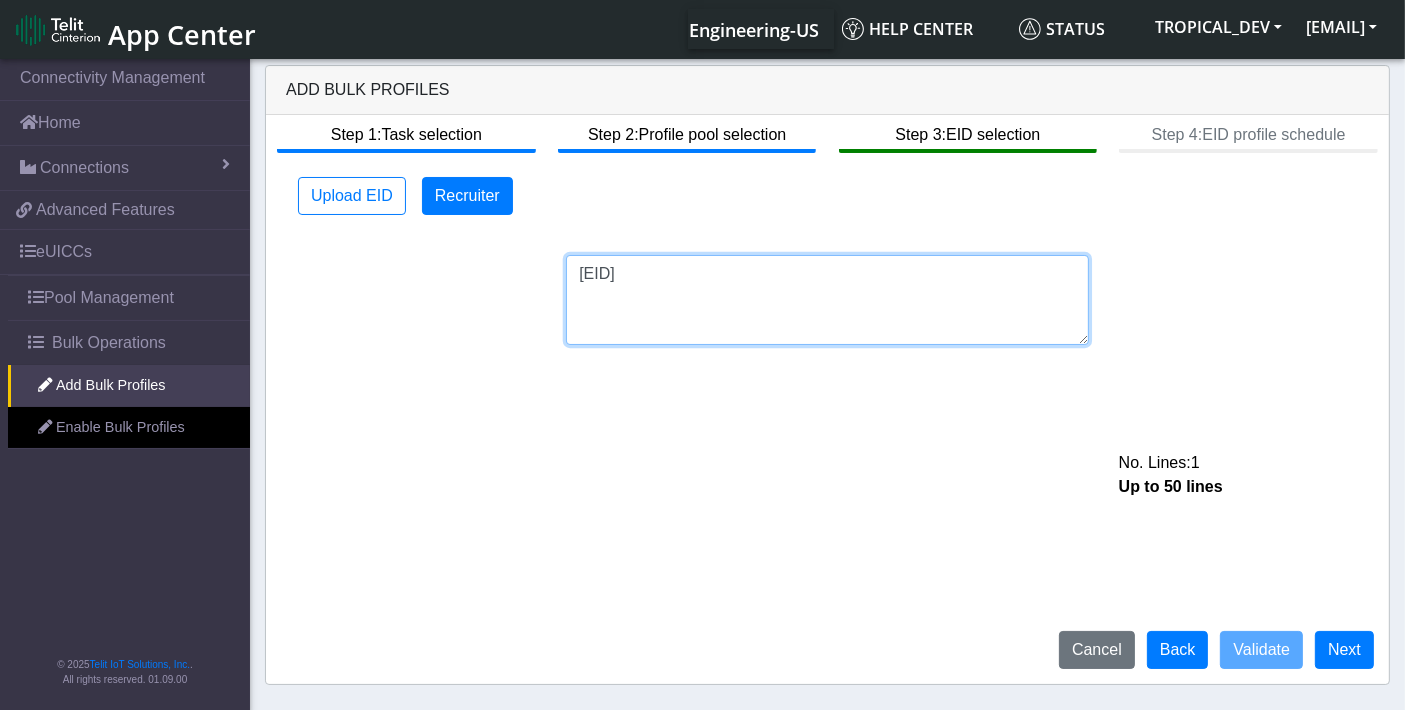 click on "[EID]" at bounding box center [827, 300] 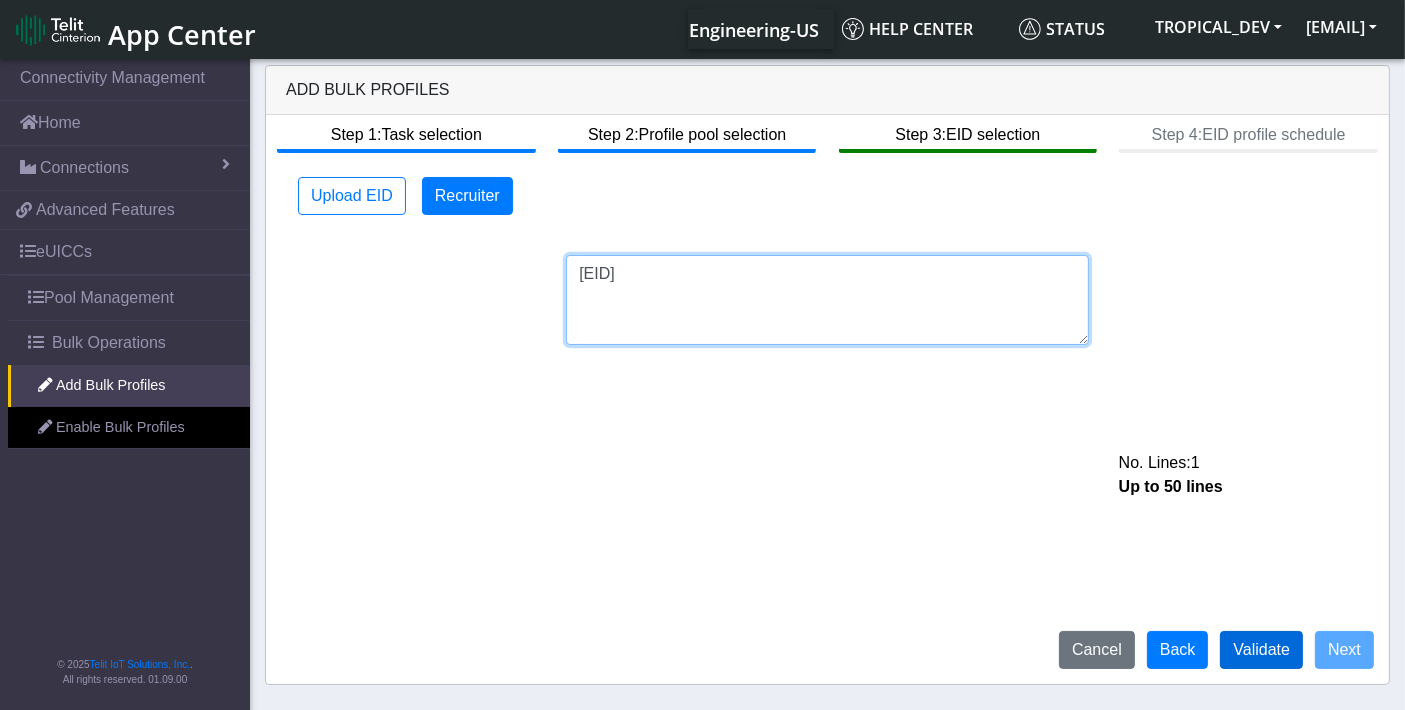 type on "[EID]" 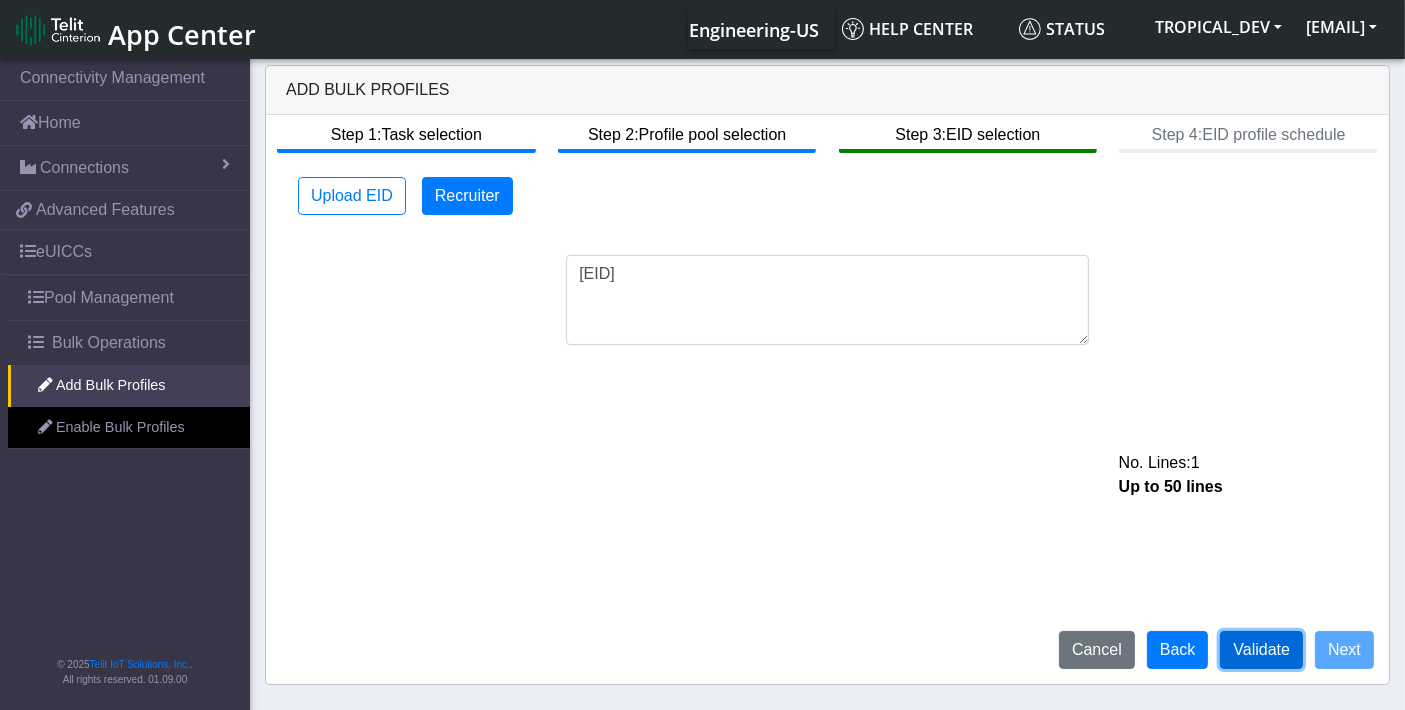 click on "Validate" at bounding box center [1261, 650] 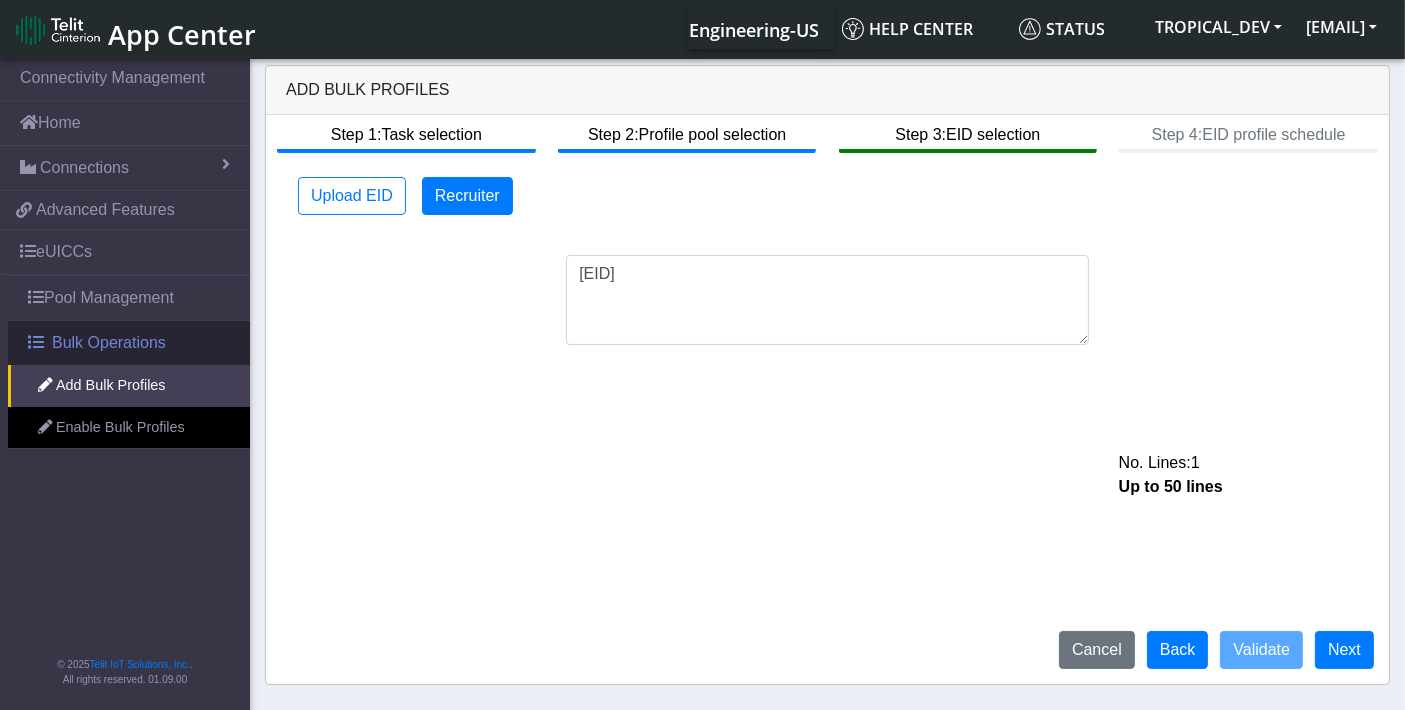 click on "Bulk Operations" at bounding box center [109, 343] 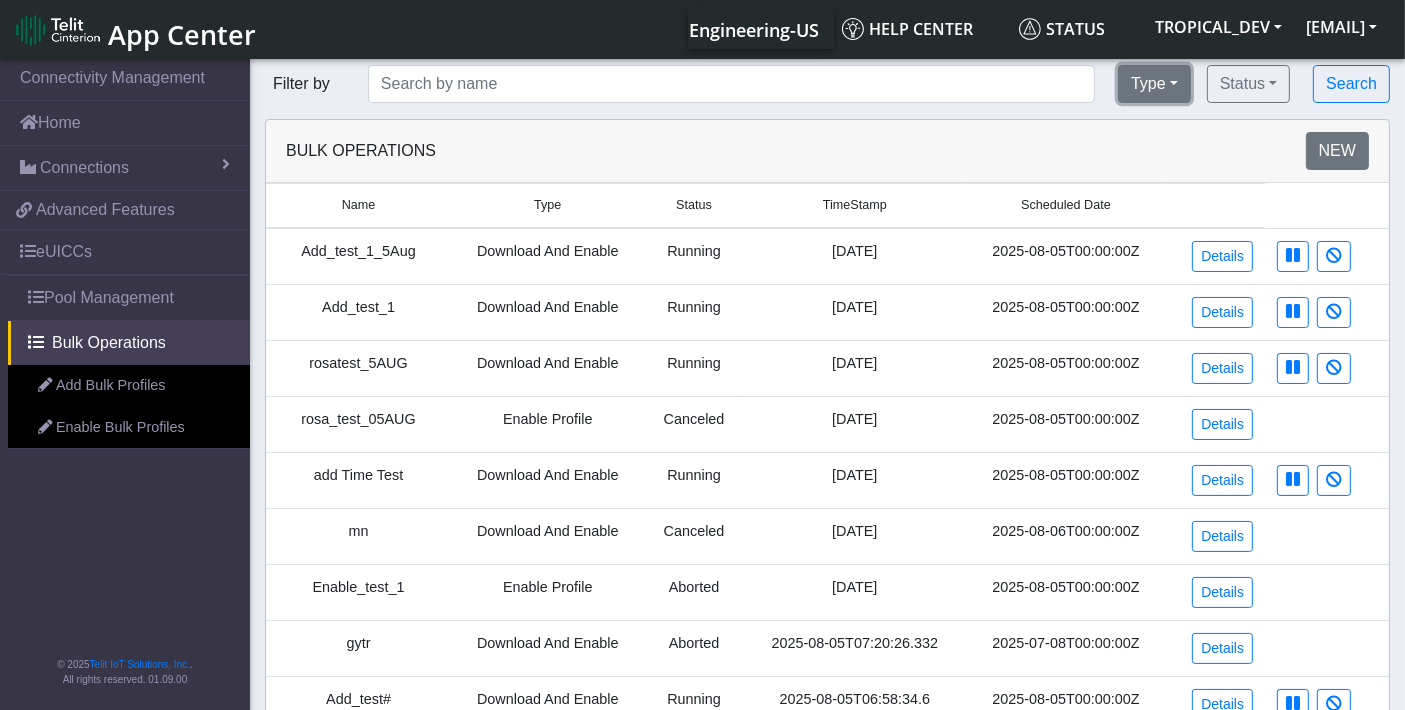 click on "Type" 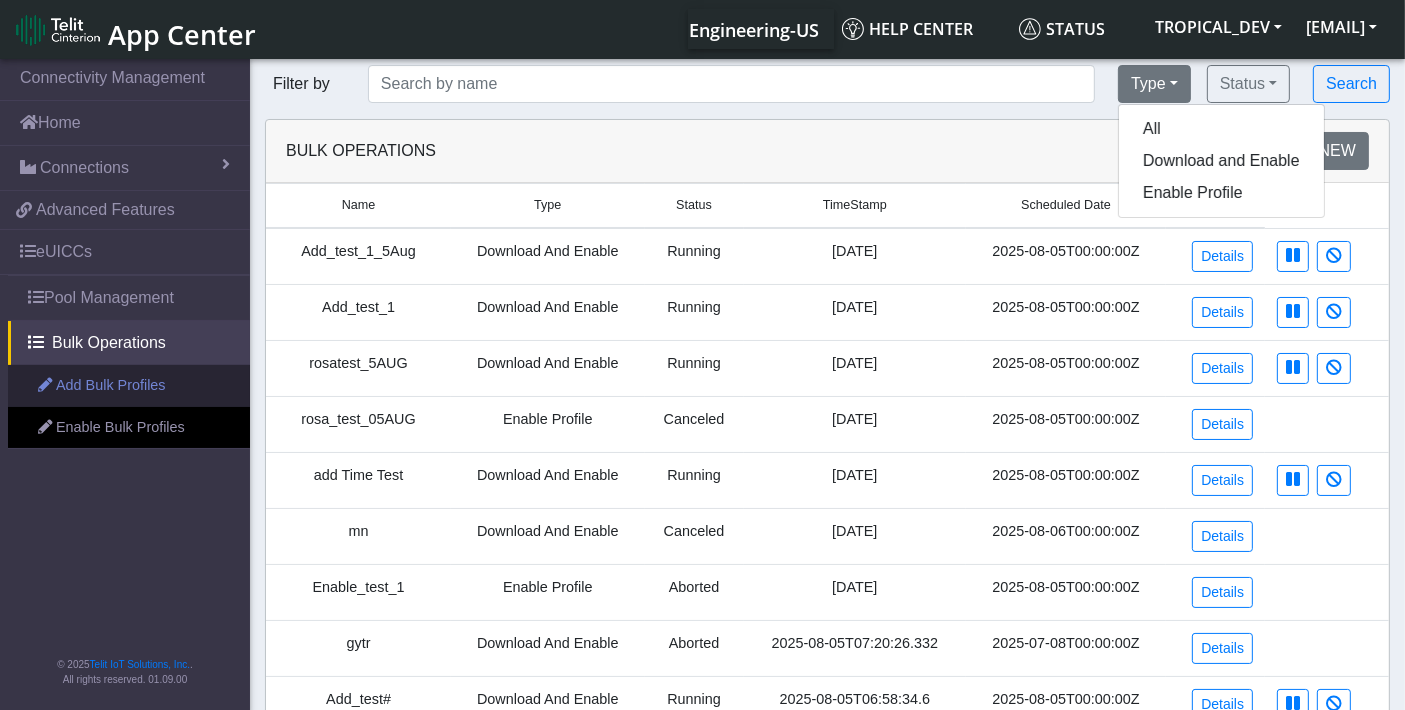 click on "Add Bulk Profiles" at bounding box center (129, 386) 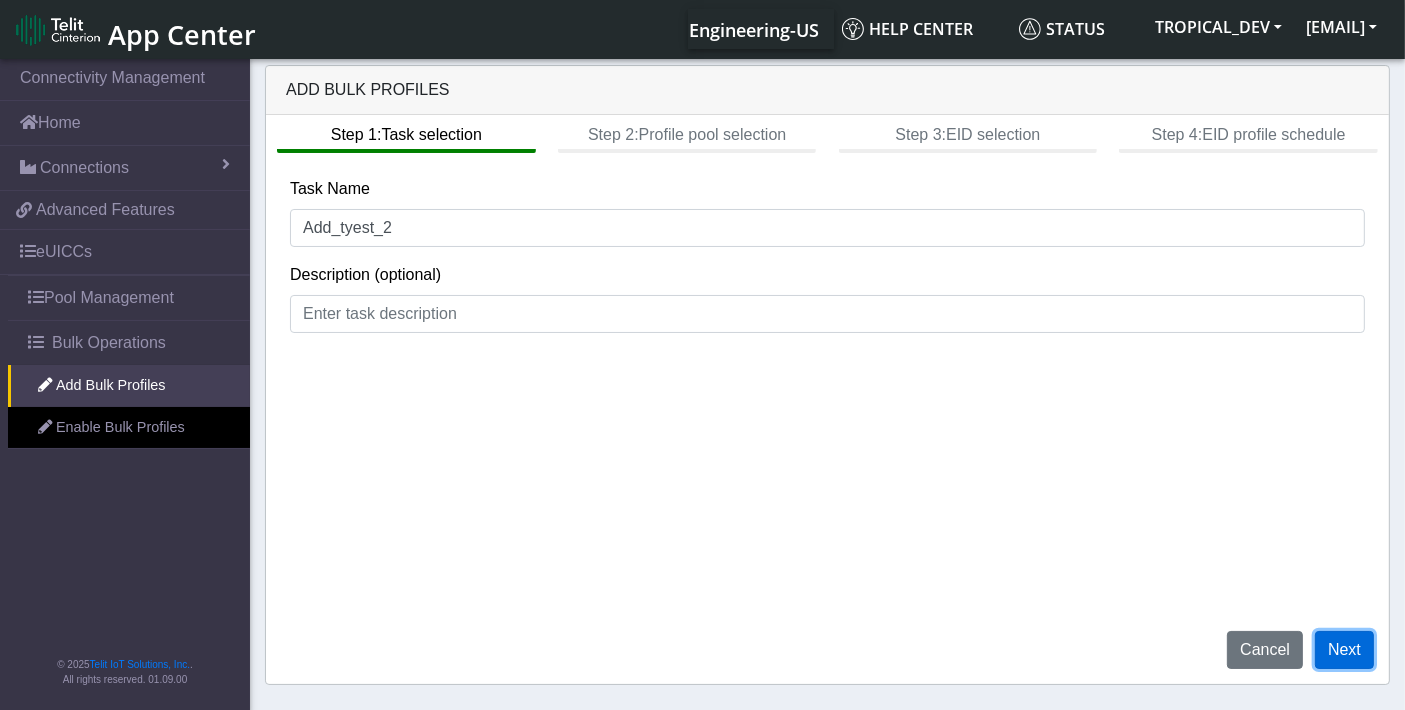 click on "Next" at bounding box center [1344, 650] 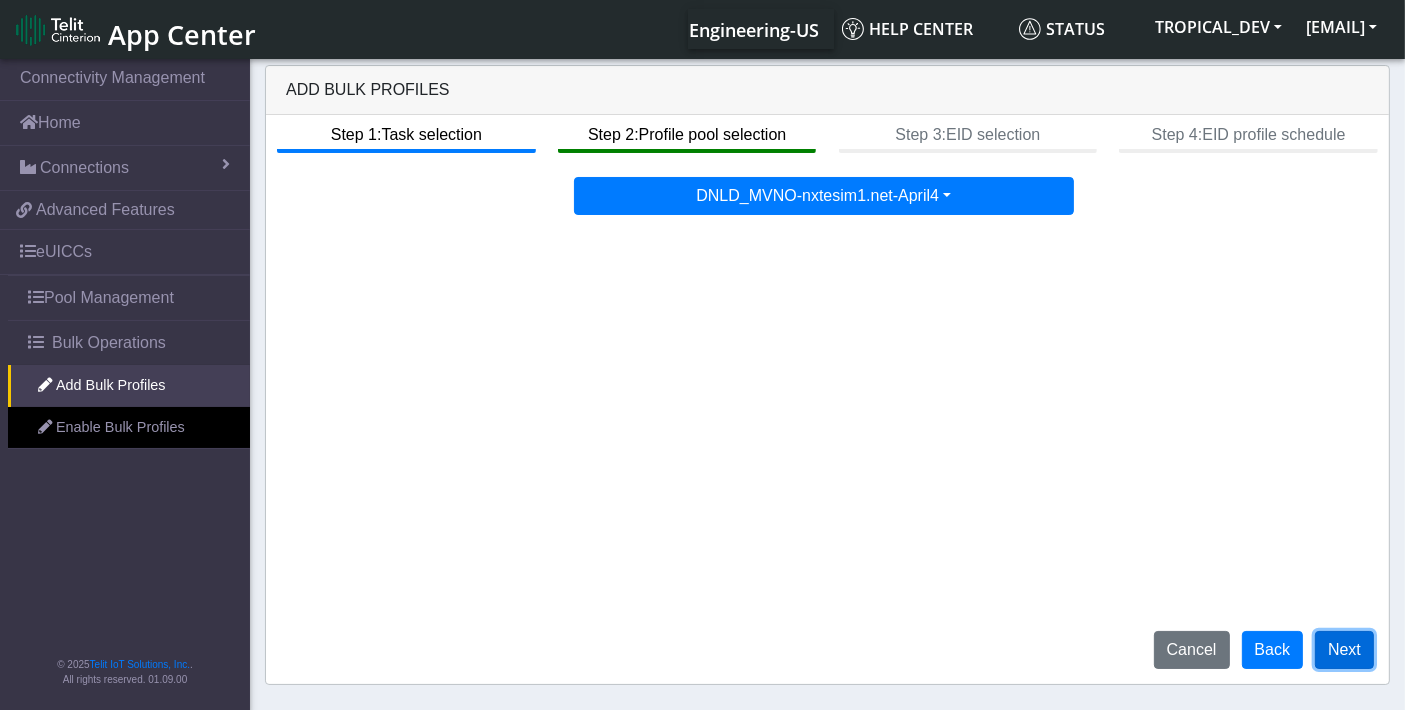 click on "Next" at bounding box center (1344, 650) 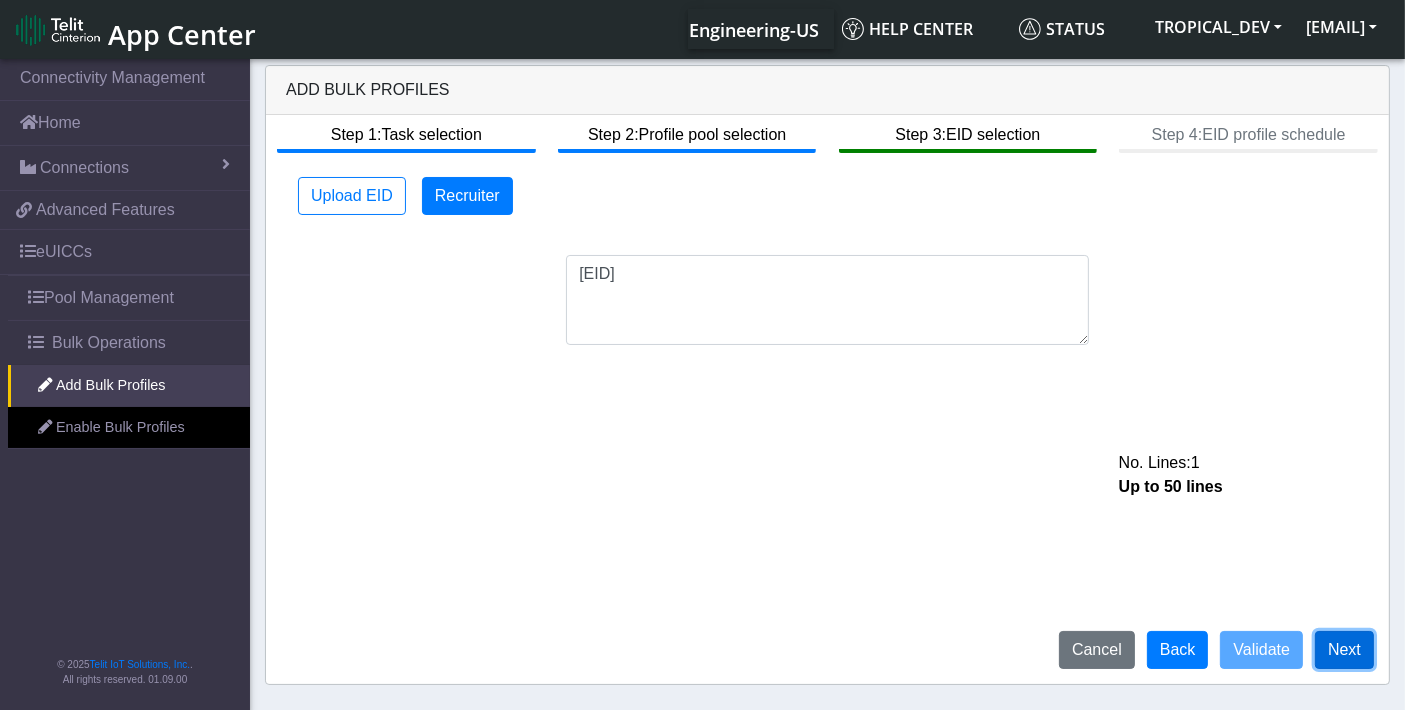 click on "Next" at bounding box center [1344, 650] 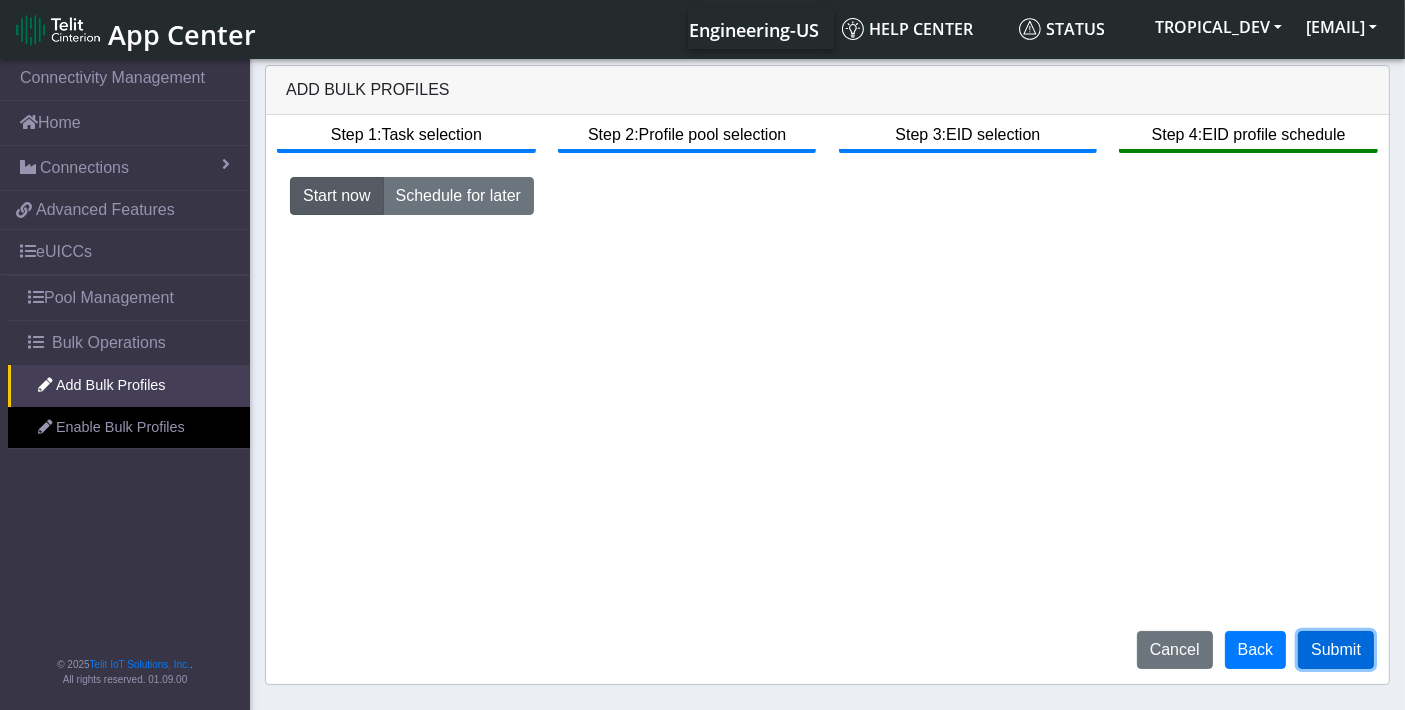 click on "Submit" at bounding box center (1336, 650) 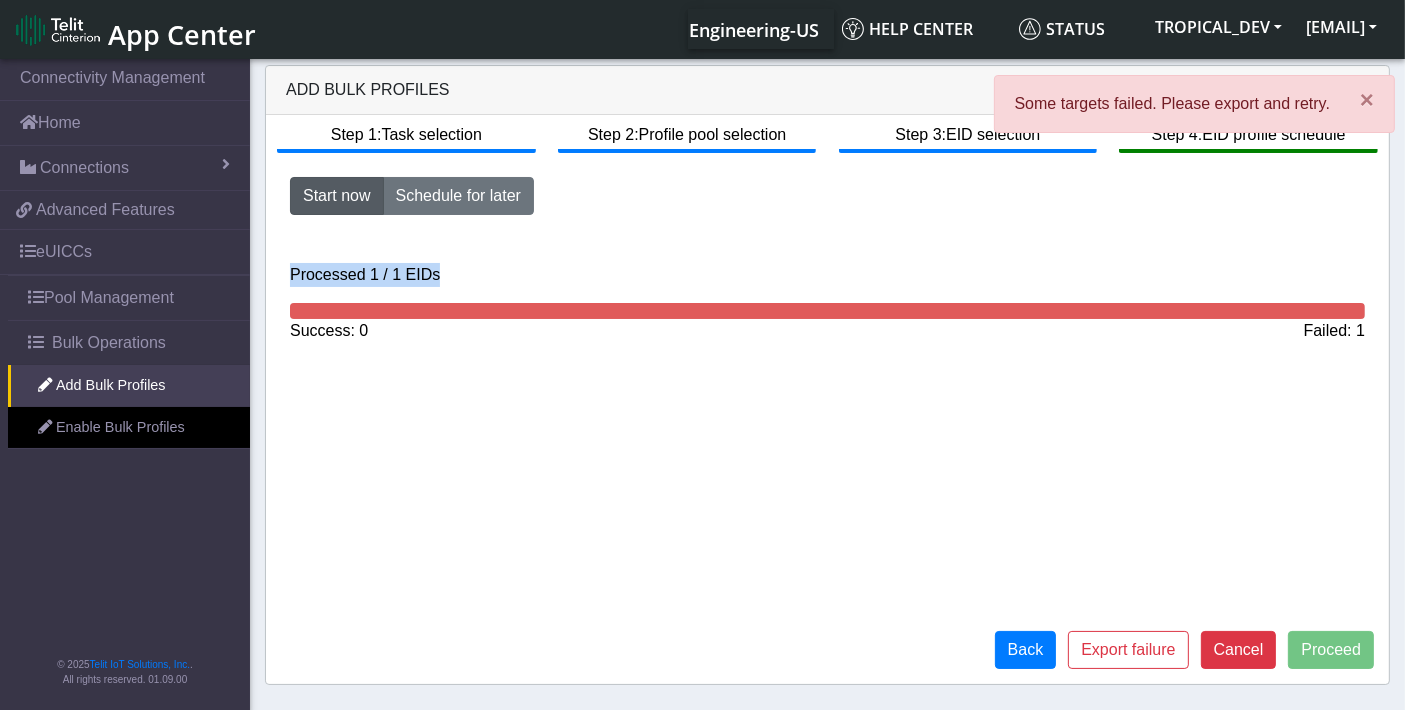 drag, startPoint x: 283, startPoint y: 272, endPoint x: 435, endPoint y: 273, distance: 152.0033 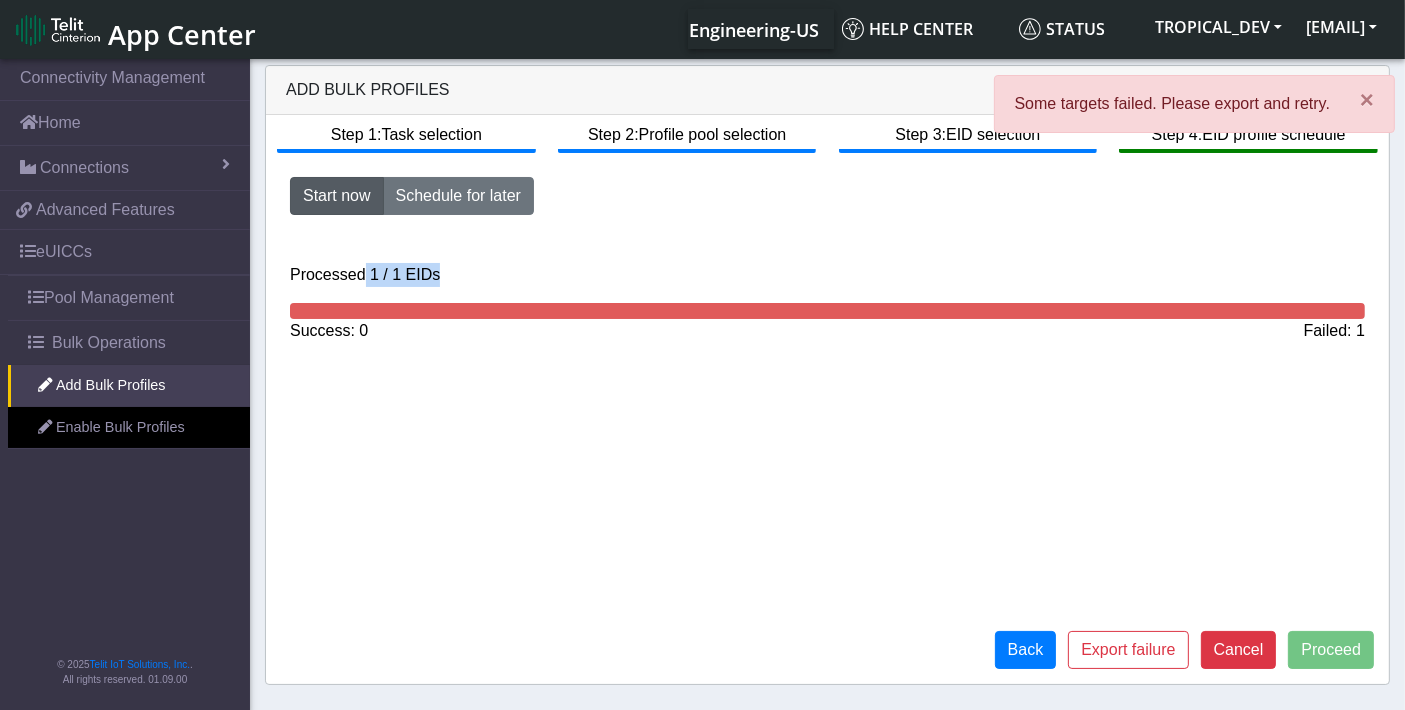 drag, startPoint x: 356, startPoint y: 274, endPoint x: 431, endPoint y: 272, distance: 75.026665 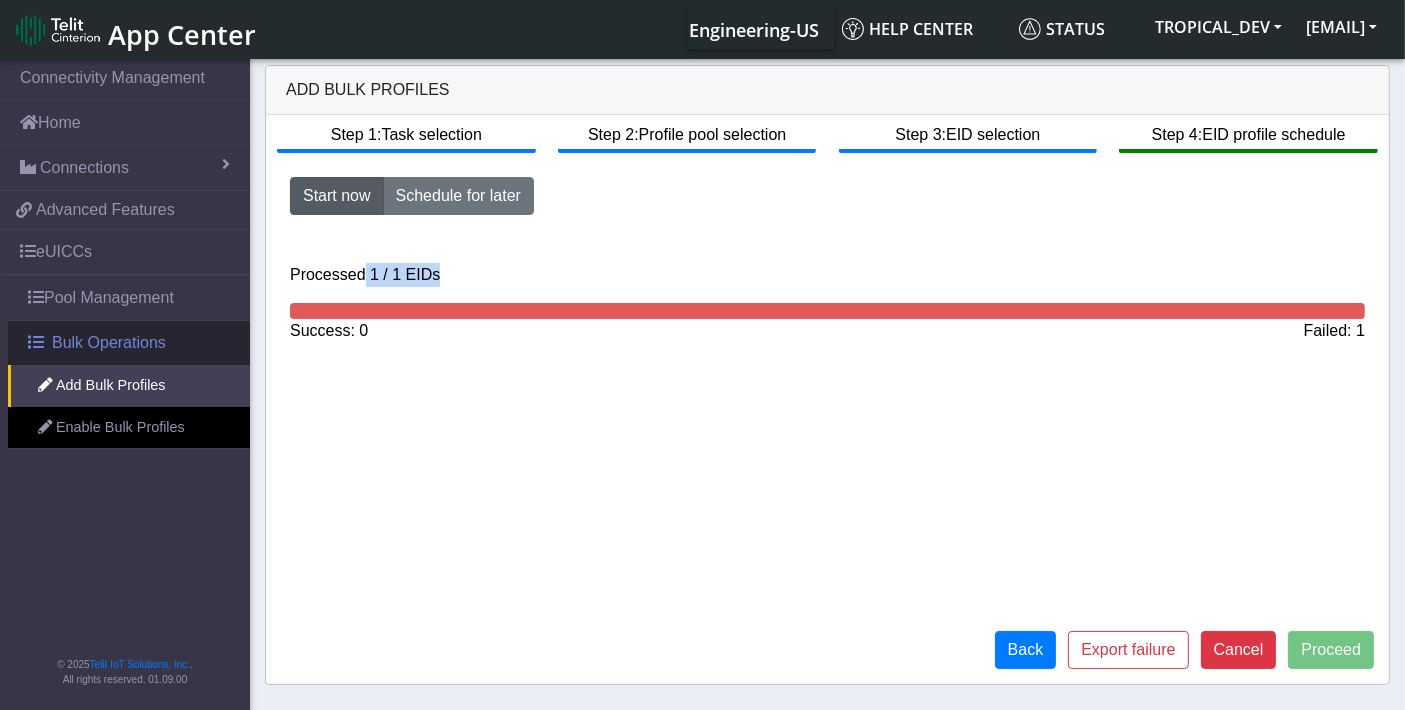 click on "Bulk Operations" at bounding box center [109, 343] 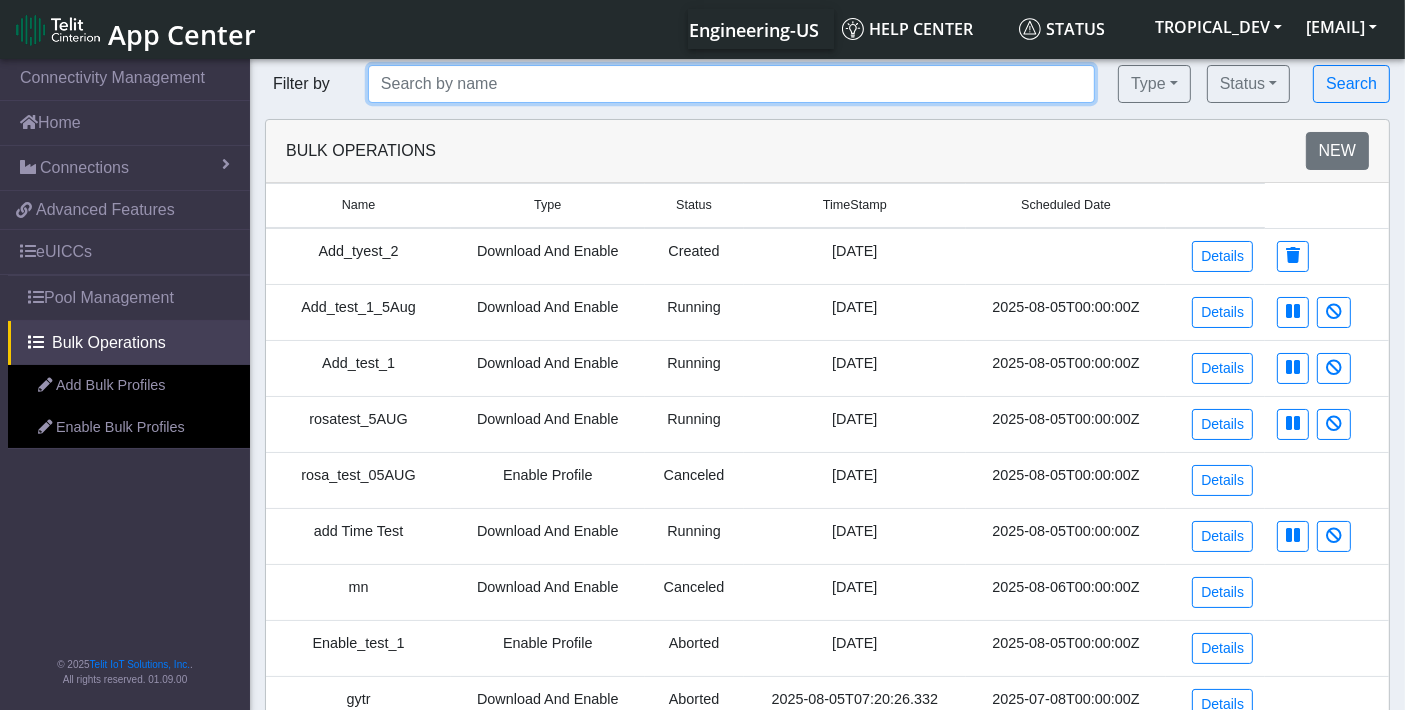 click 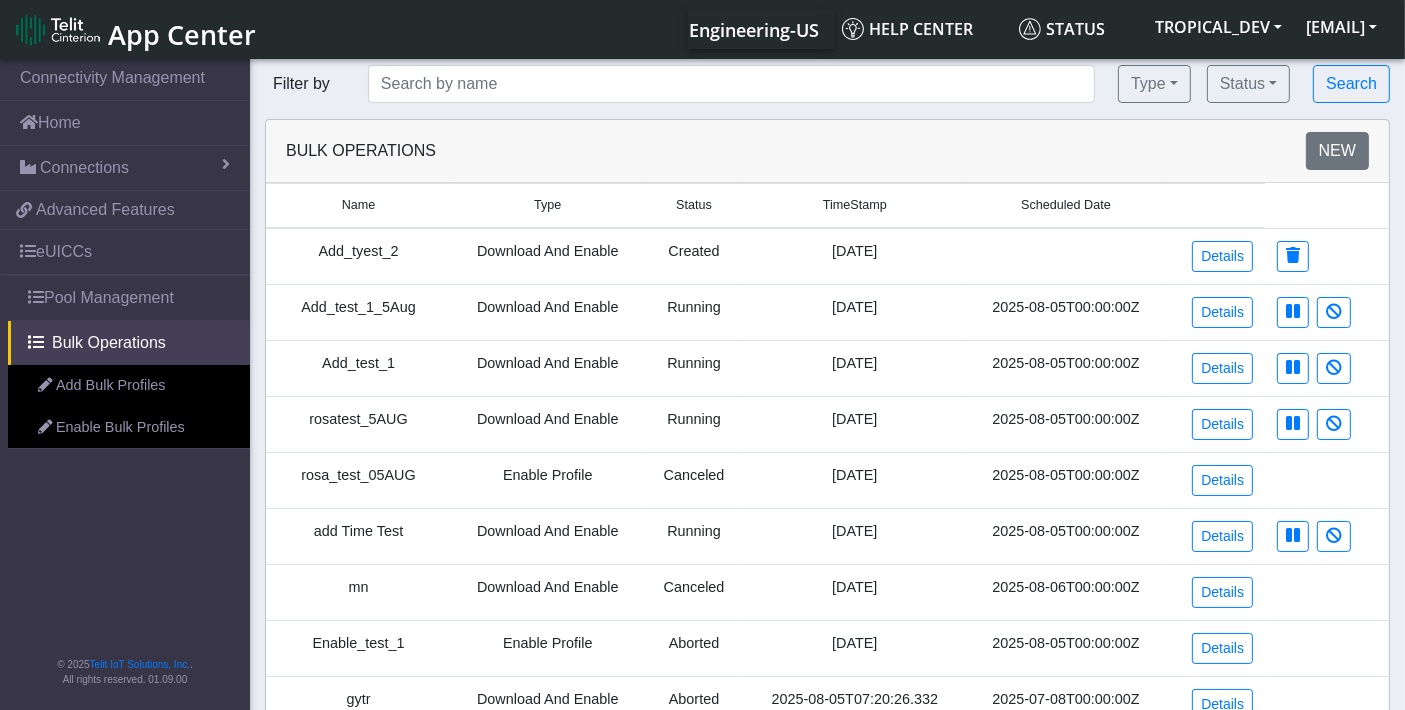 click on "Add_tyest_2" at bounding box center (358, 256) 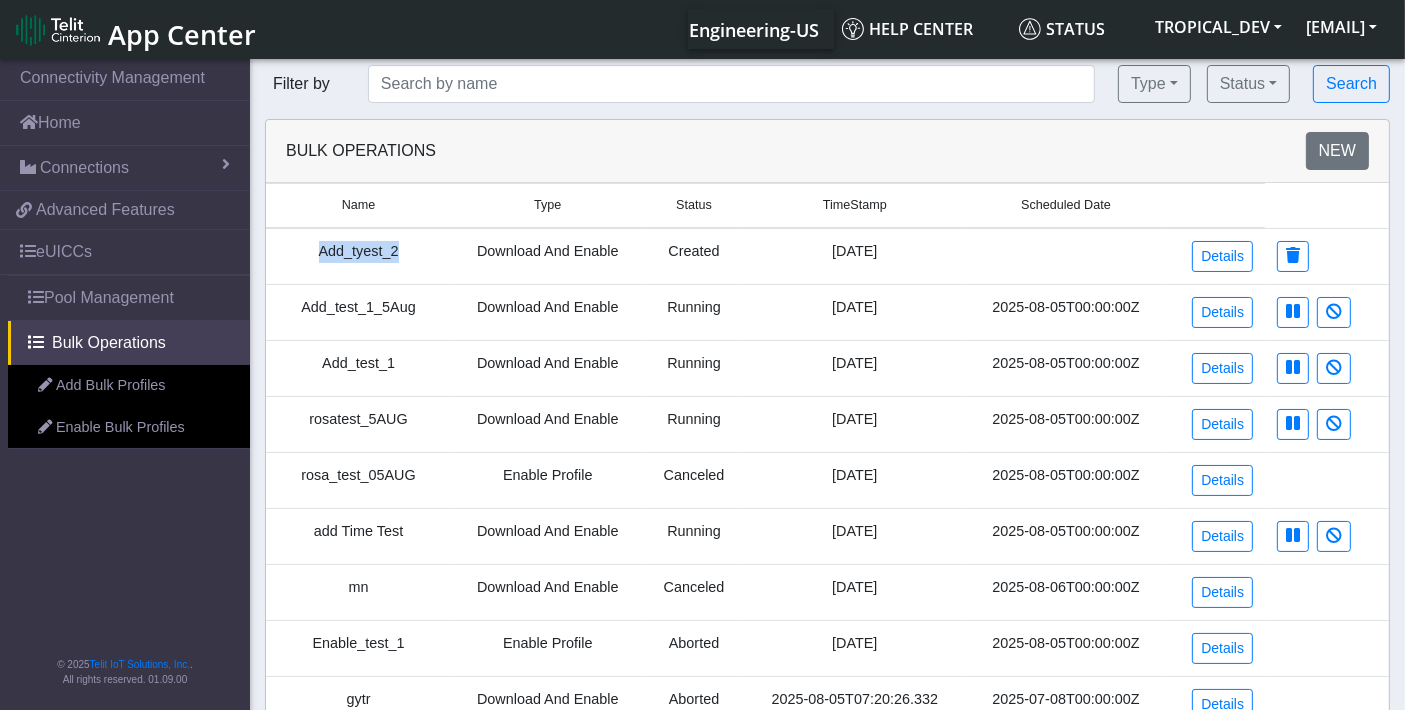 click on "Add_tyest_2" at bounding box center [358, 256] 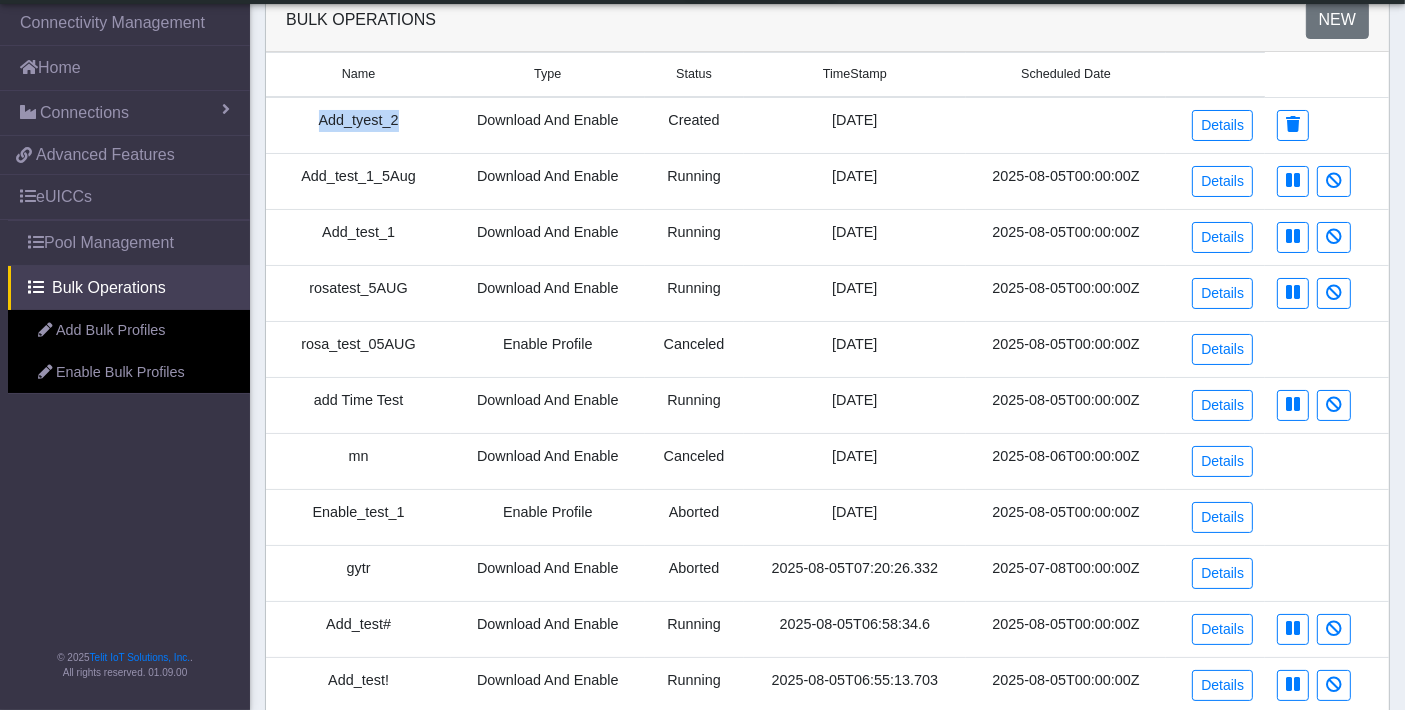 scroll, scrollTop: 111, scrollLeft: 0, axis: vertical 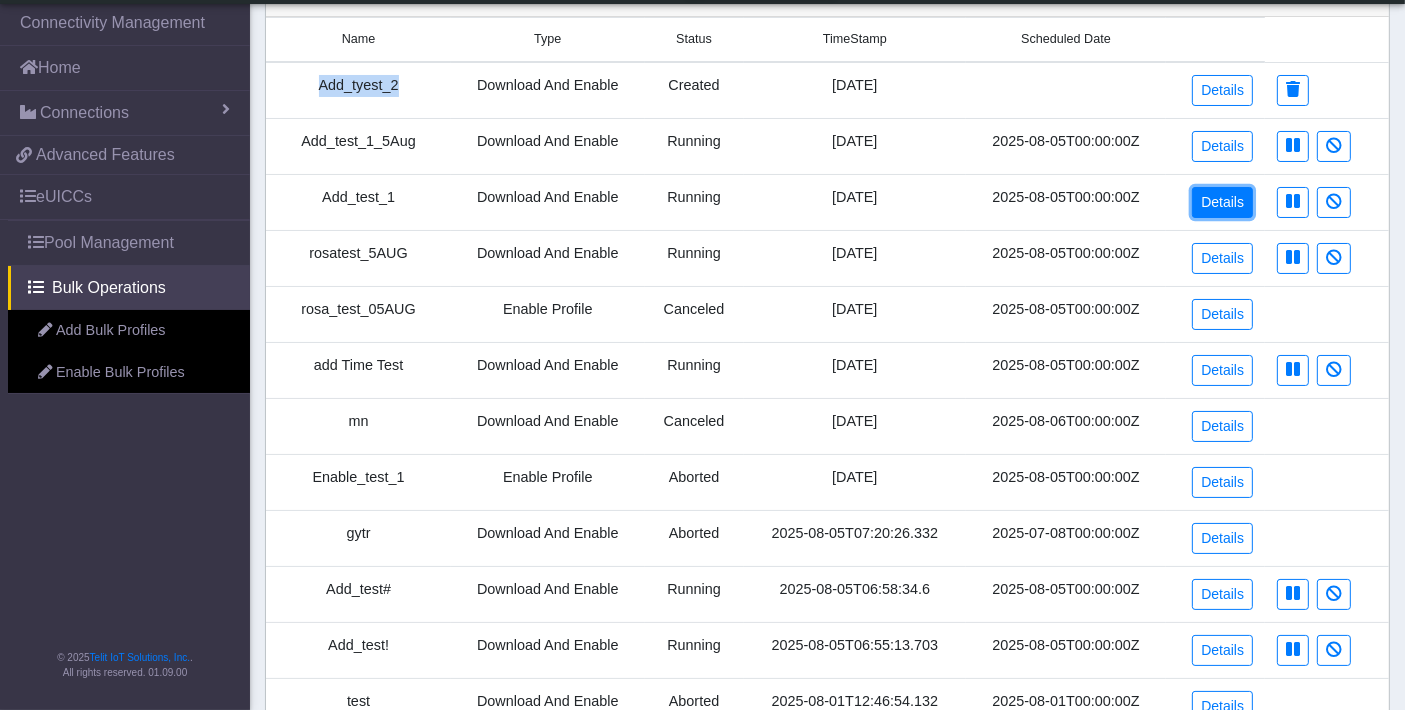 click on "Details" at bounding box center [1222, 202] 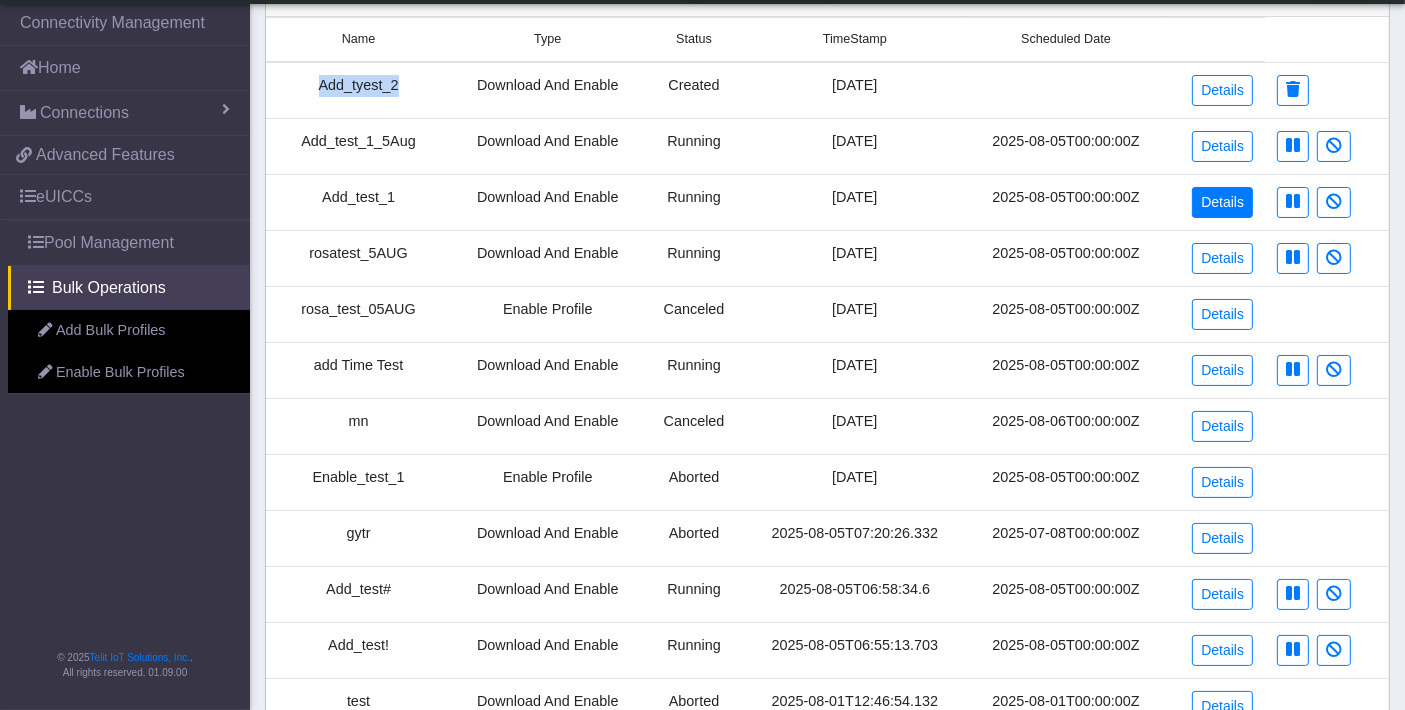 scroll, scrollTop: 0, scrollLeft: 0, axis: both 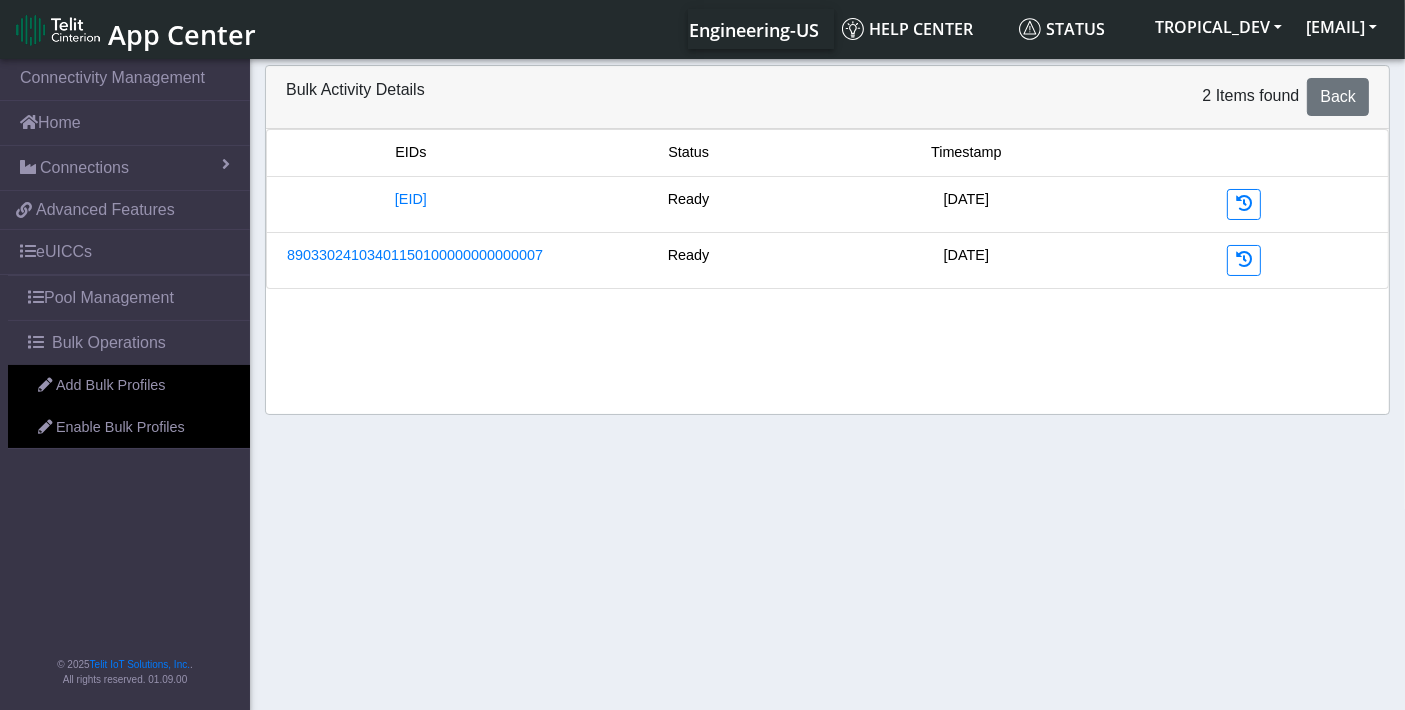 click on "Ready" at bounding box center [689, 204] 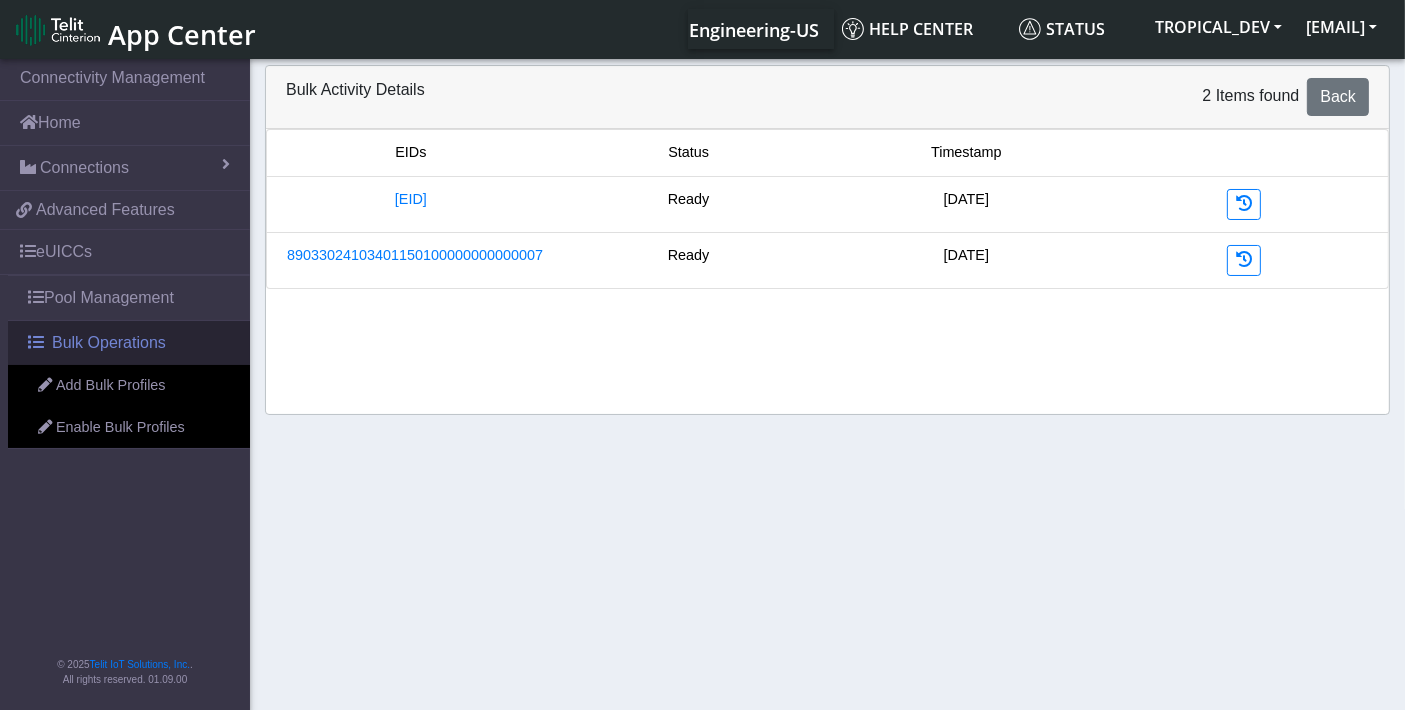 click on "Bulk Operations" at bounding box center [109, 343] 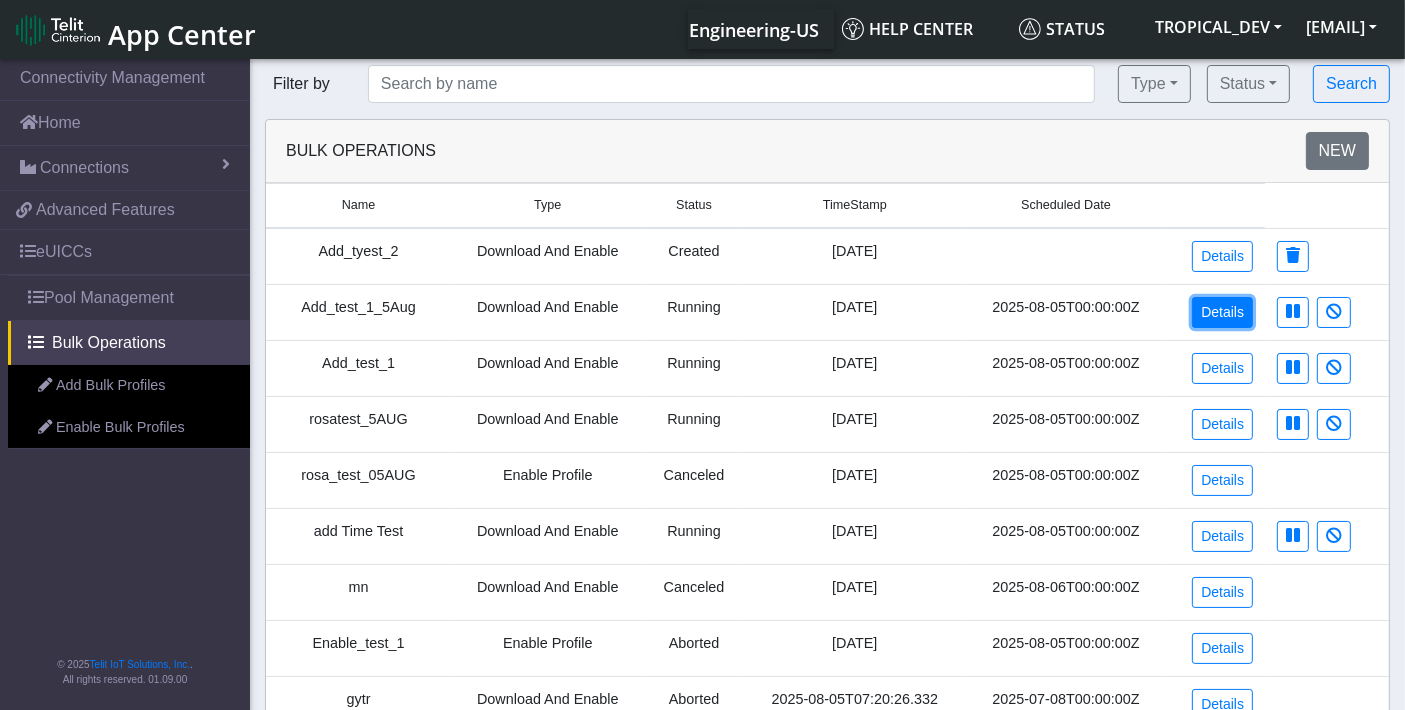 click on "Details" at bounding box center [1222, 312] 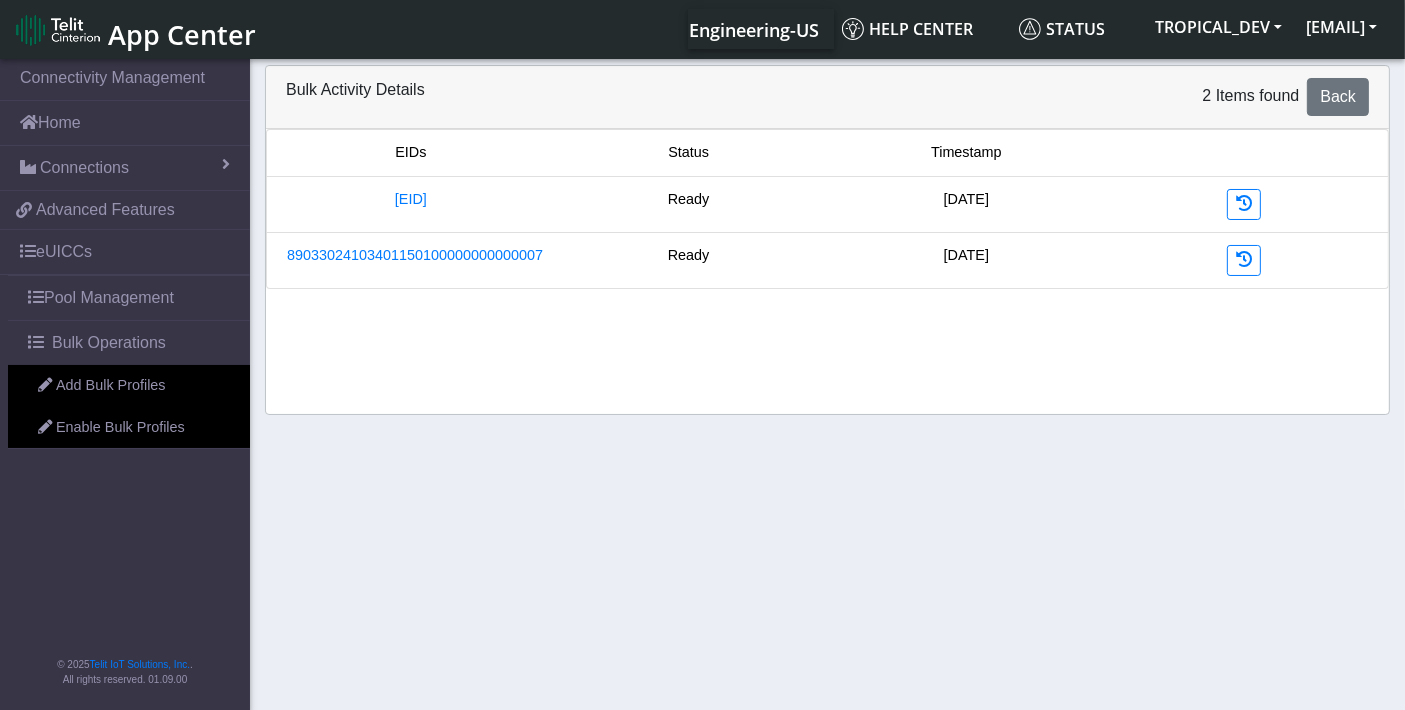 click on "Ready" at bounding box center [689, 204] 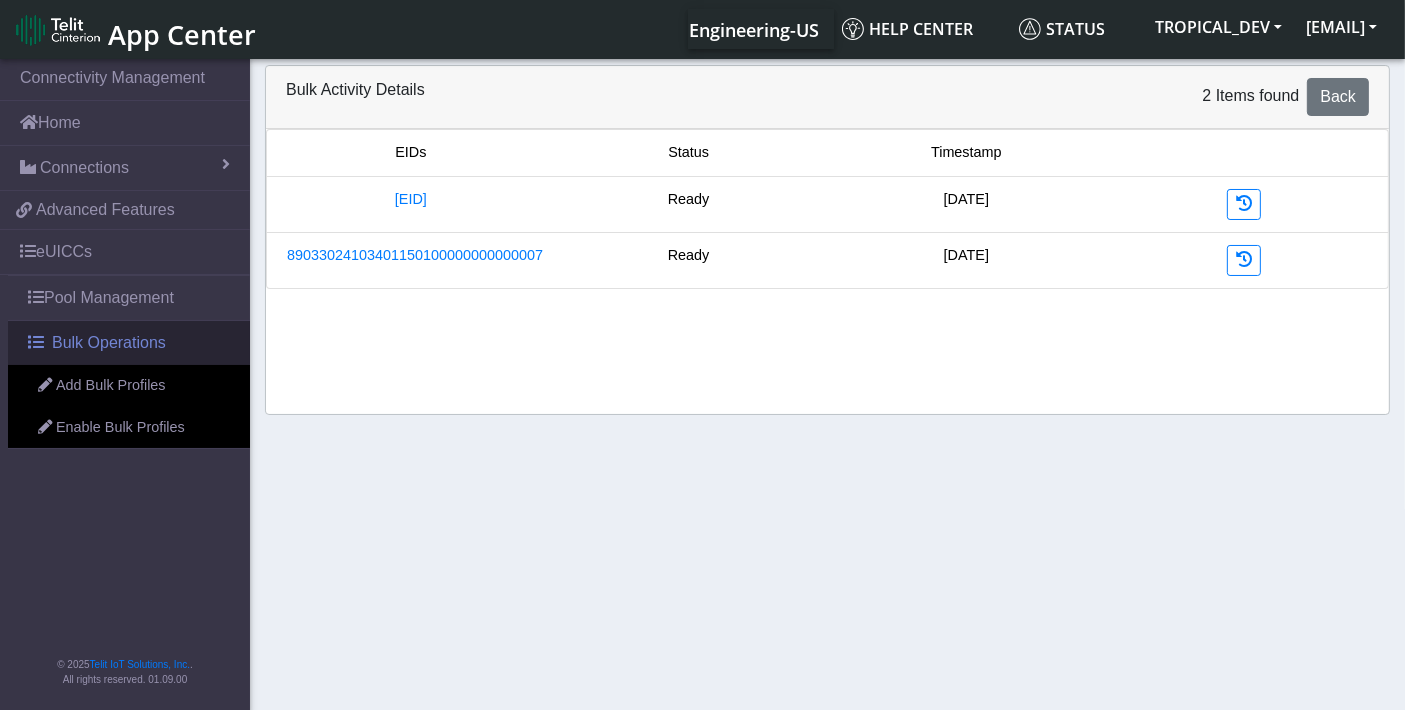 click on "Bulk Operations" at bounding box center [109, 343] 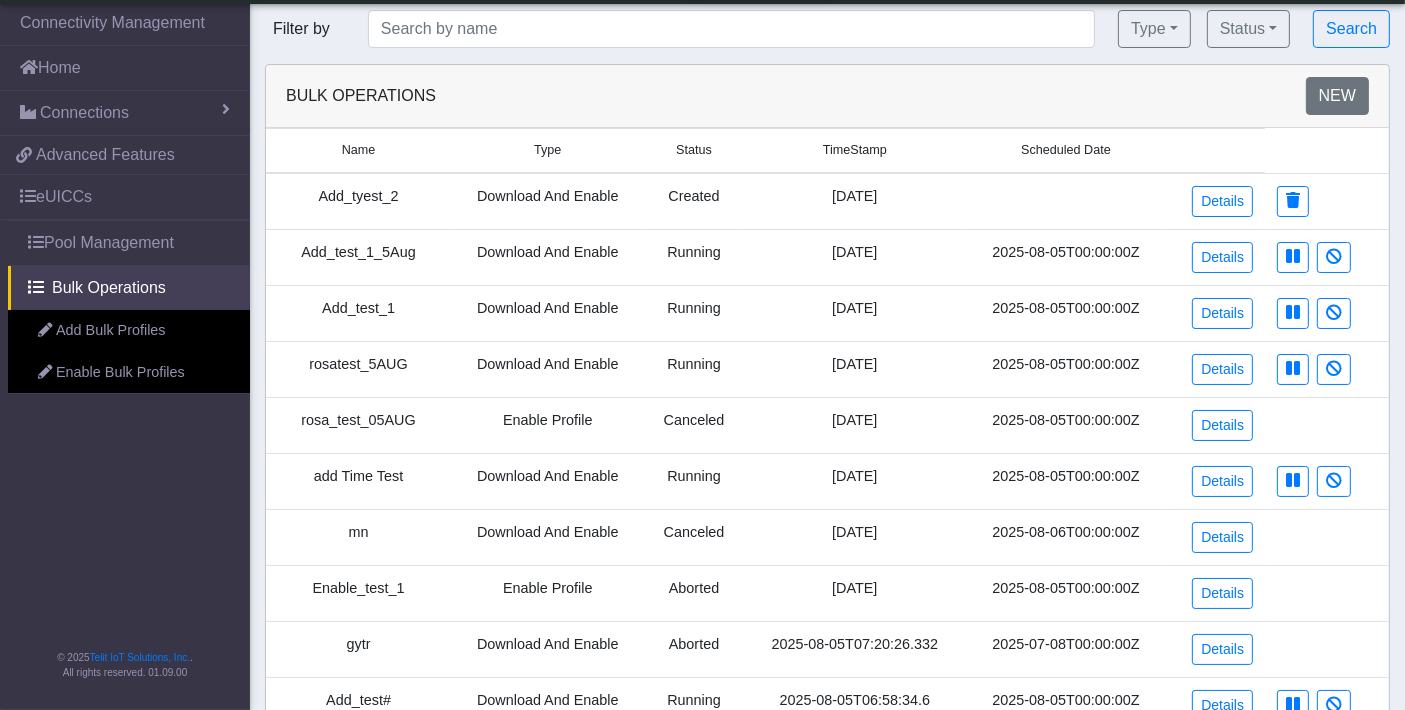 scroll, scrollTop: 111, scrollLeft: 0, axis: vertical 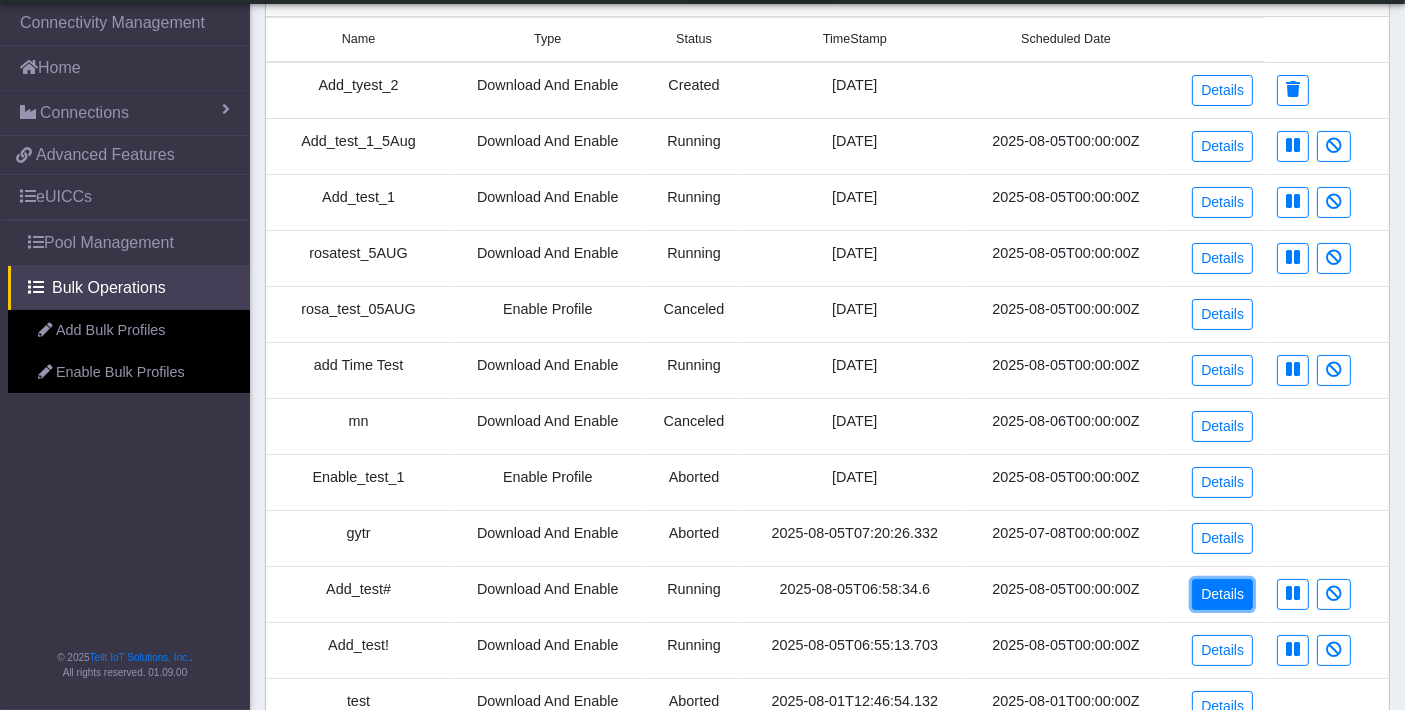 click on "Details" at bounding box center [1222, 594] 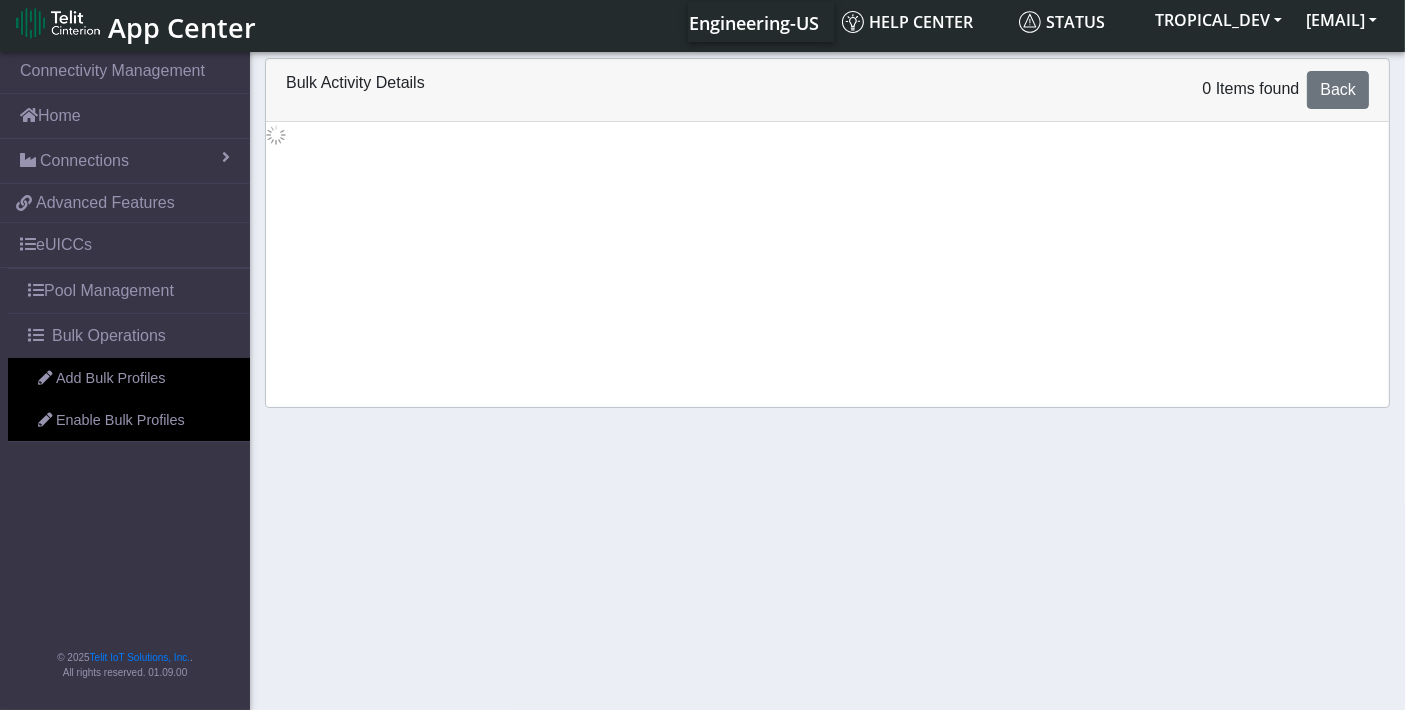scroll, scrollTop: 0, scrollLeft: 0, axis: both 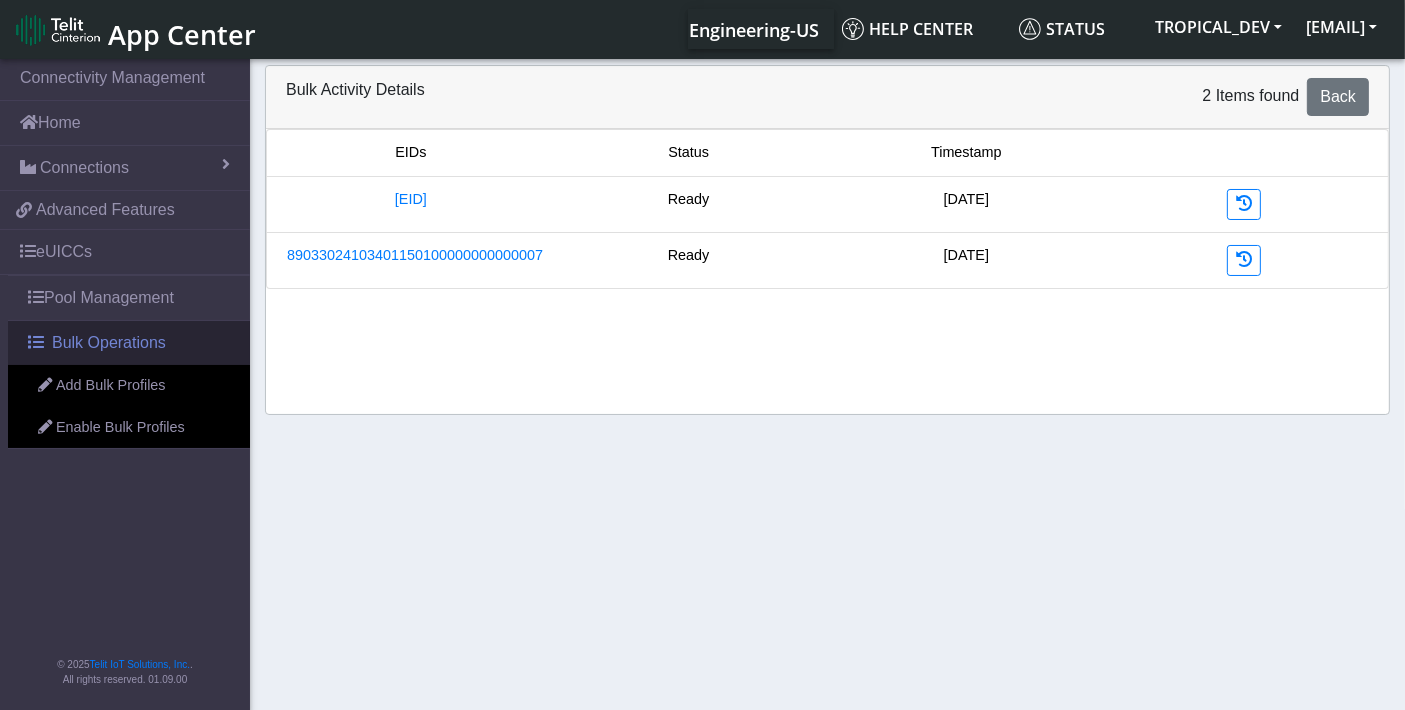 click on "Bulk Operations" at bounding box center (109, 343) 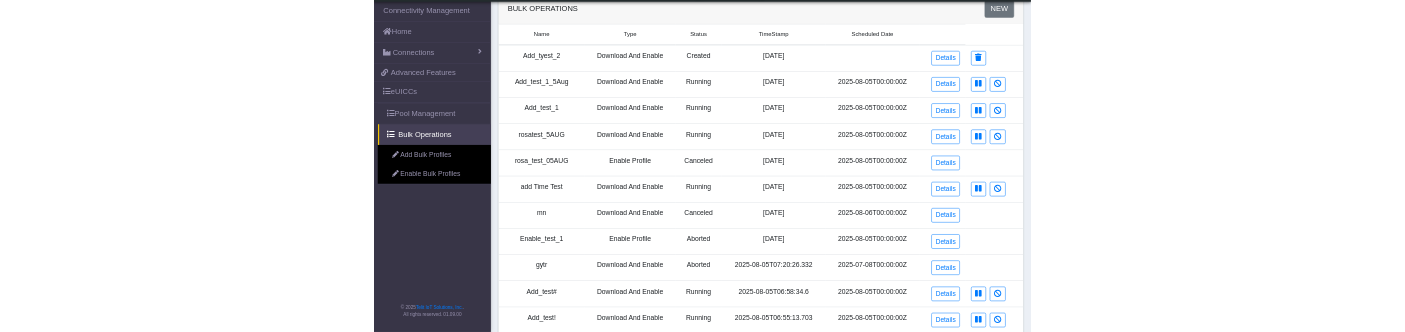 scroll, scrollTop: 222, scrollLeft: 0, axis: vertical 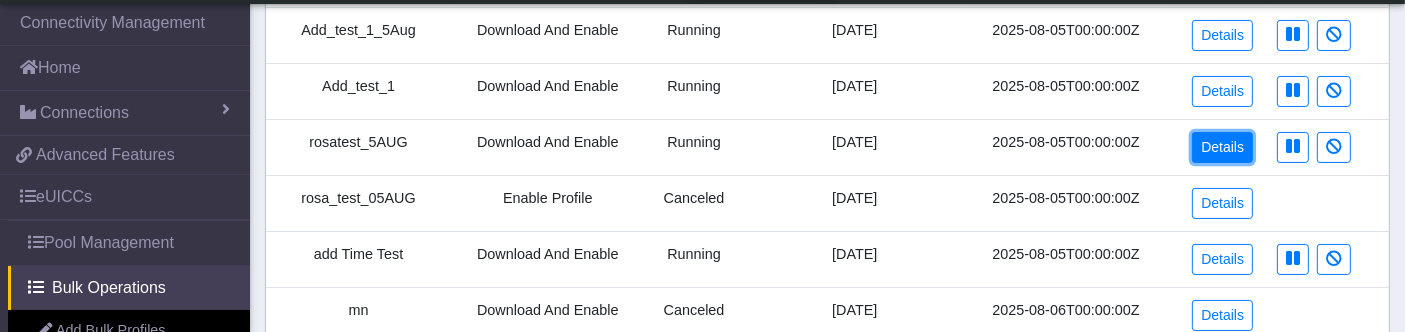 click on "Details" at bounding box center [1222, 147] 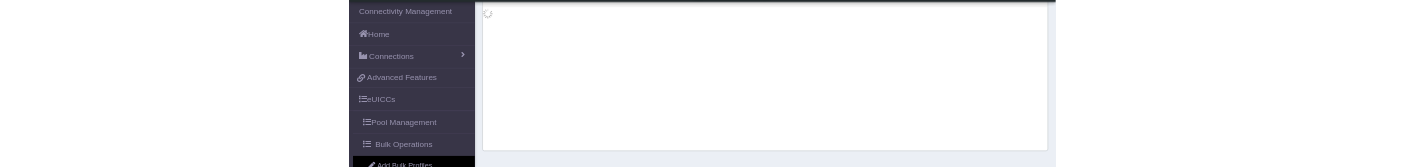 scroll, scrollTop: 59, scrollLeft: 0, axis: vertical 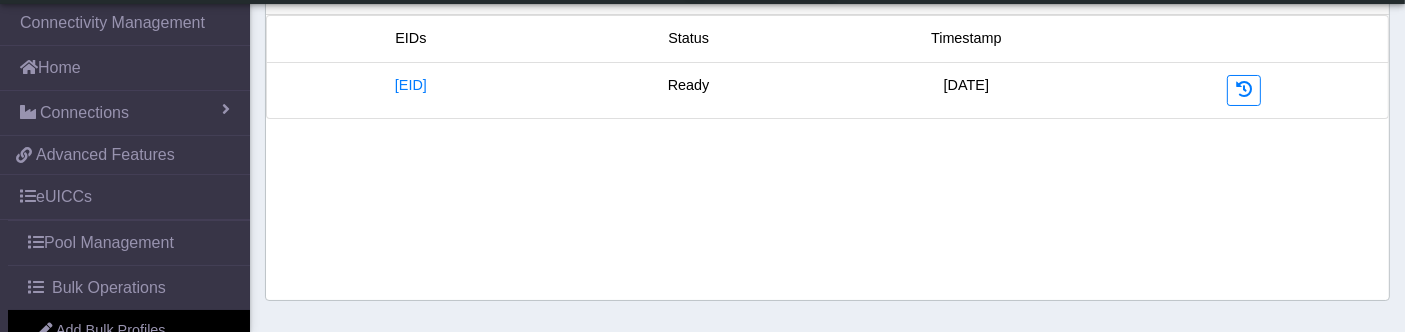 drag, startPoint x: 1108, startPoint y: 331, endPoint x: 1134, endPoint y: 158, distance: 174.94284 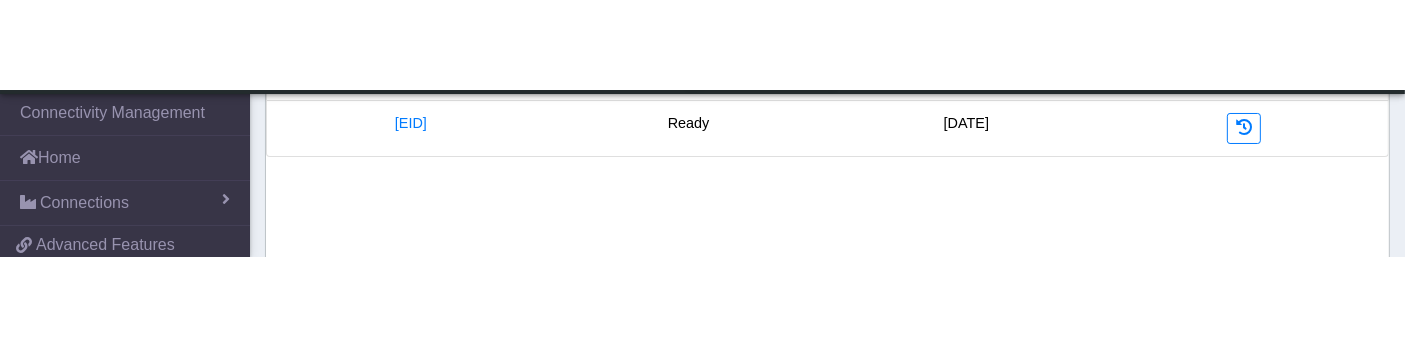 scroll, scrollTop: 0, scrollLeft: 0, axis: both 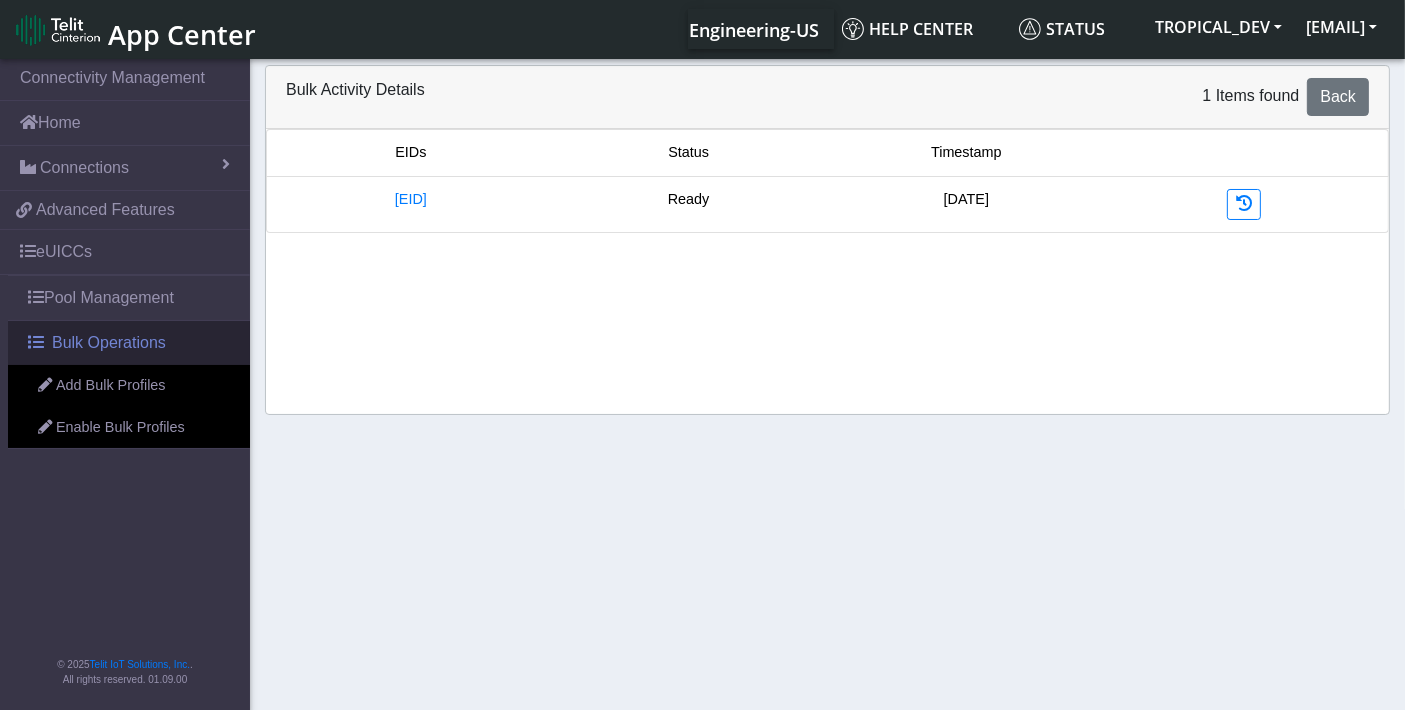 click on "Bulk Operations" at bounding box center (109, 343) 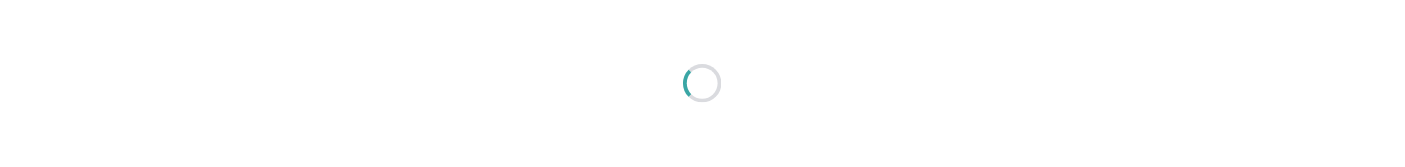 scroll, scrollTop: 0, scrollLeft: 0, axis: both 